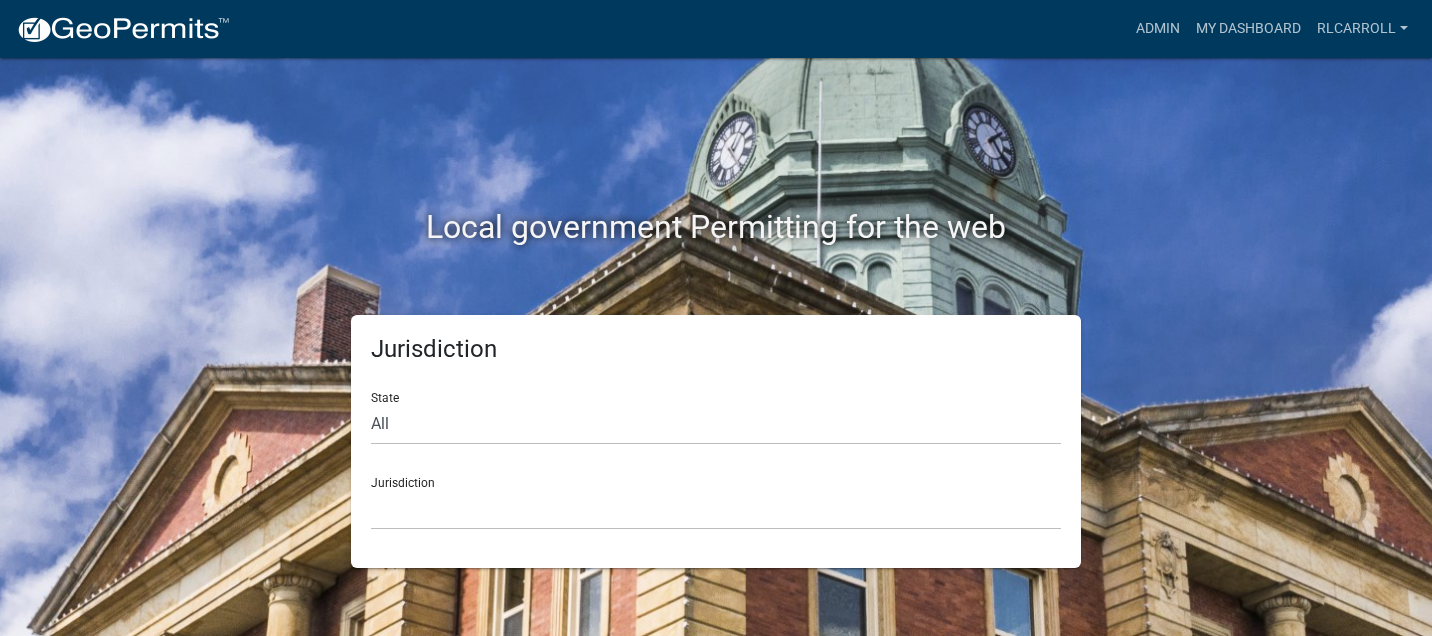 scroll, scrollTop: 0, scrollLeft: 0, axis: both 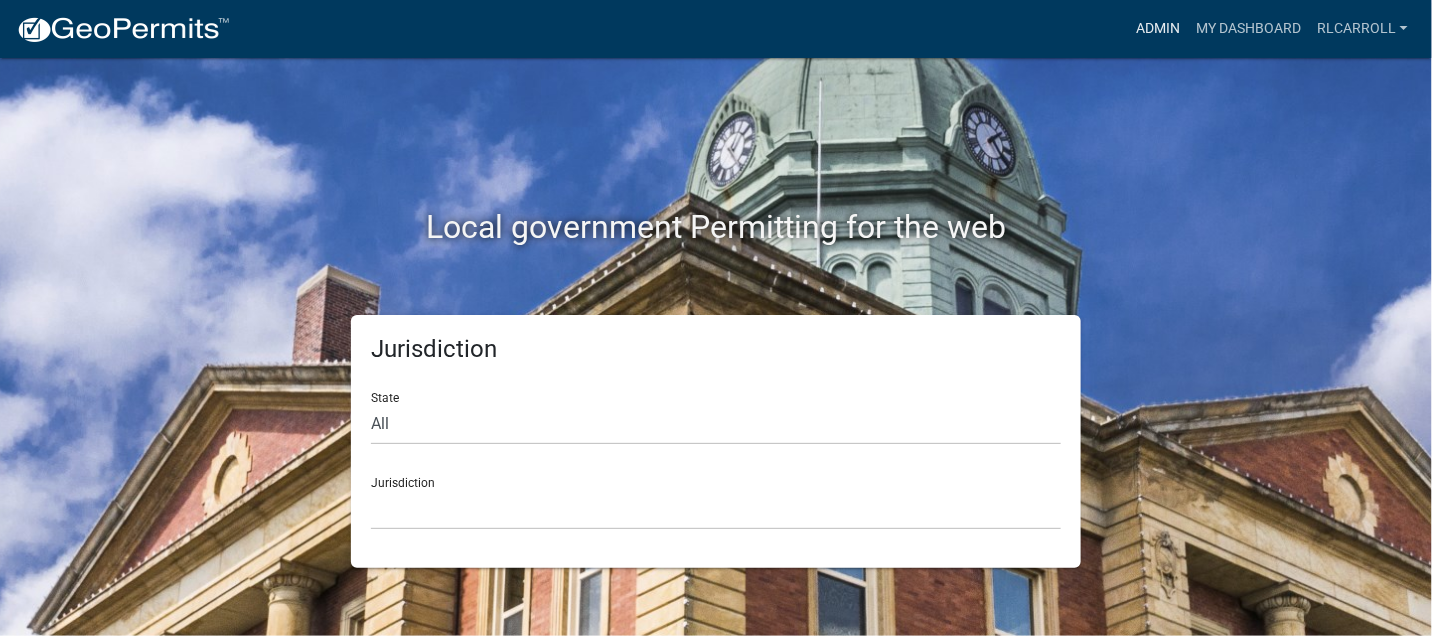 click on "Admin" at bounding box center (1158, 29) 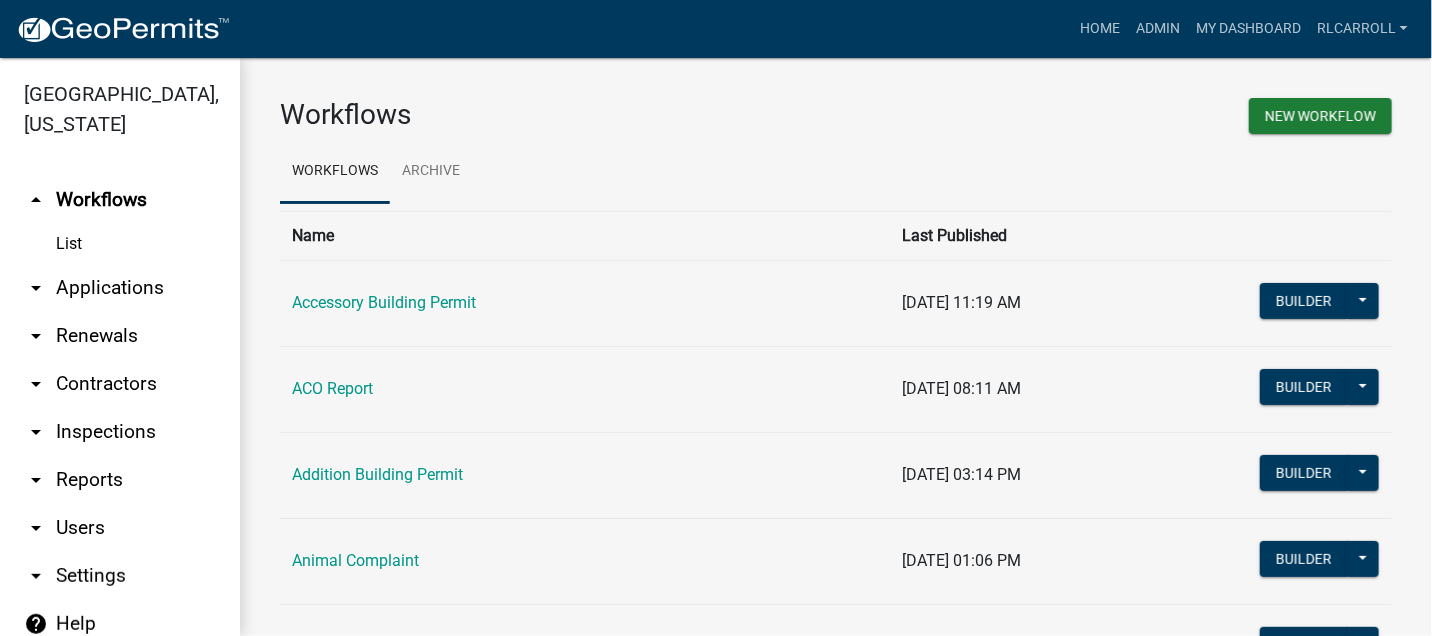 click on "arrow_drop_down   Applications" at bounding box center (120, 288) 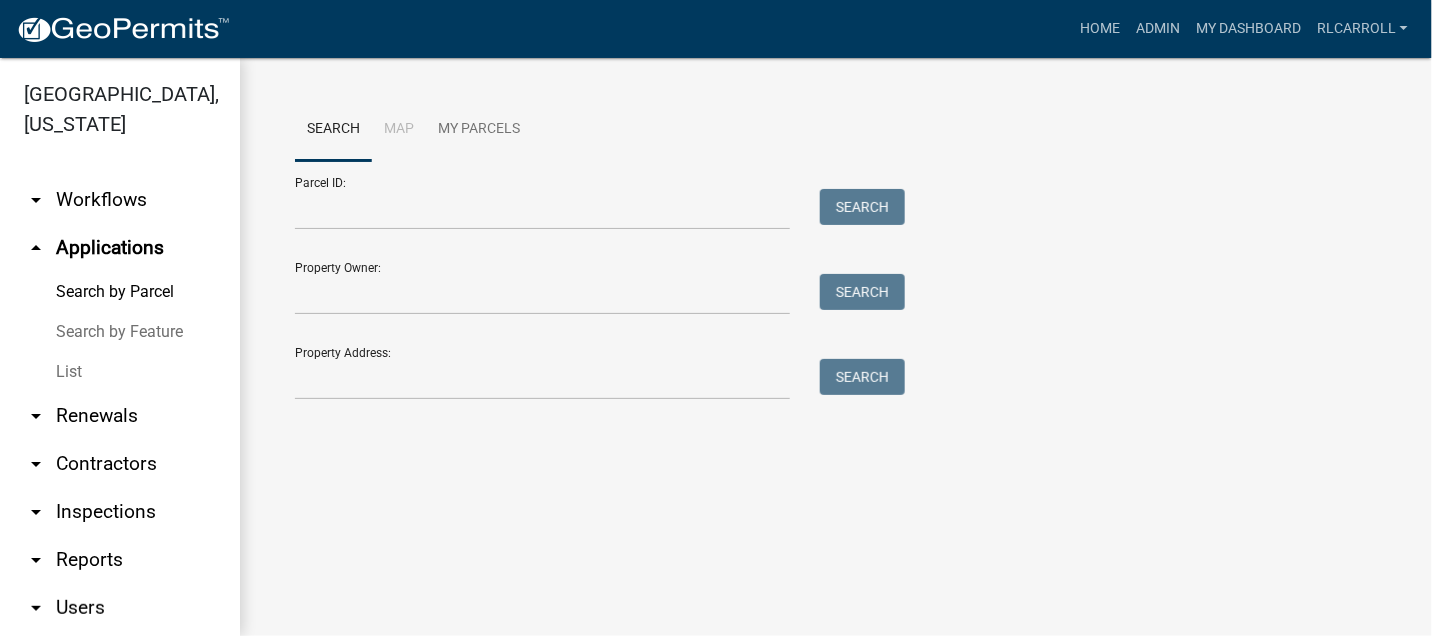 click on "List" at bounding box center (120, 372) 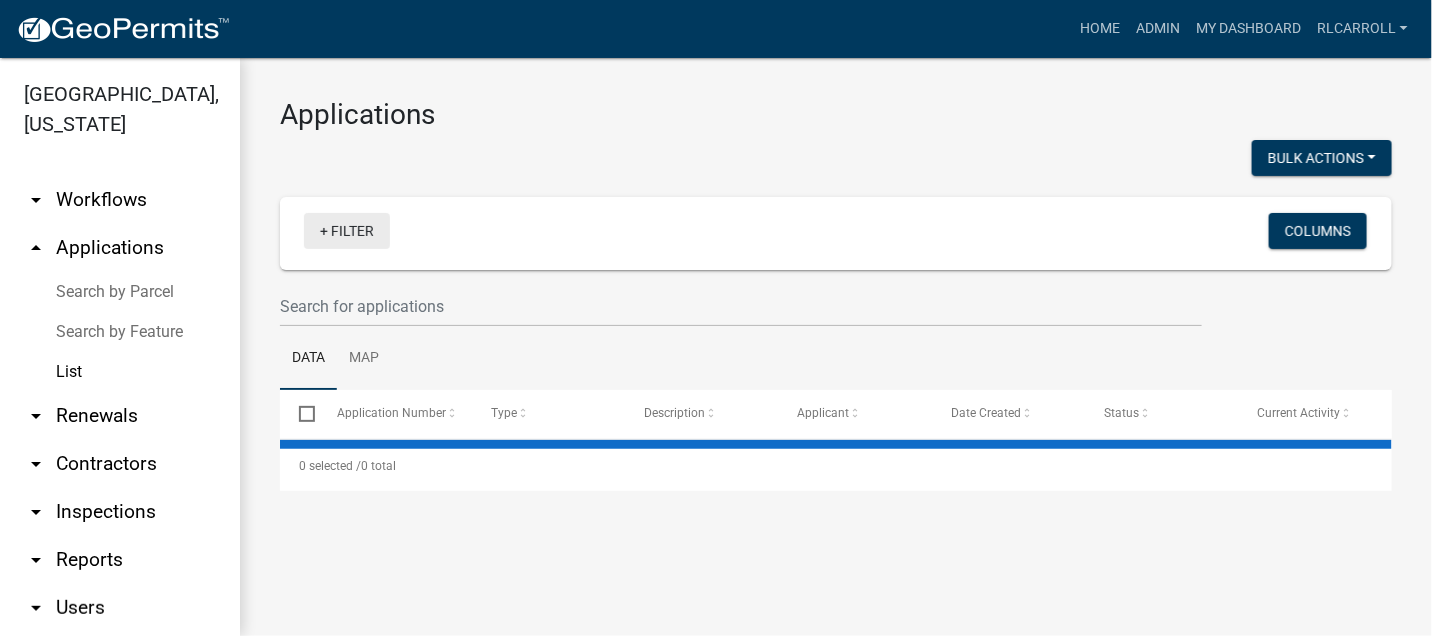 select on "3: 100" 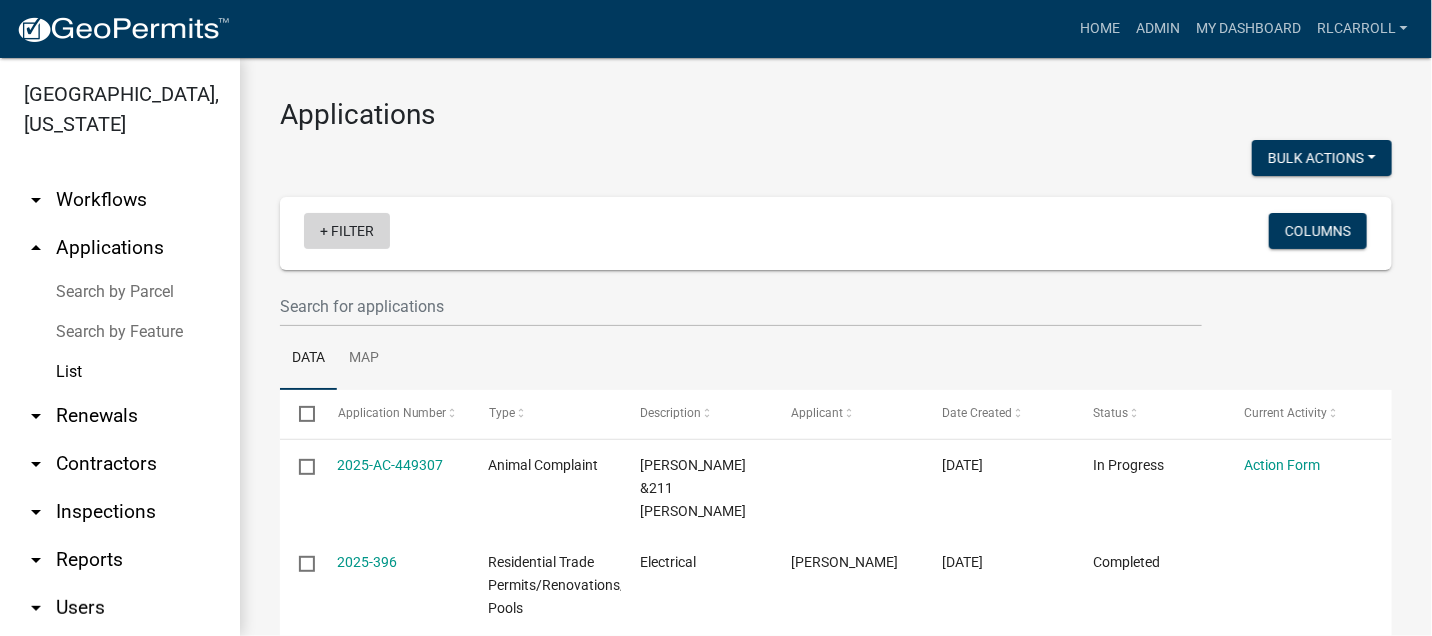 click on "+ Filter" at bounding box center [347, 231] 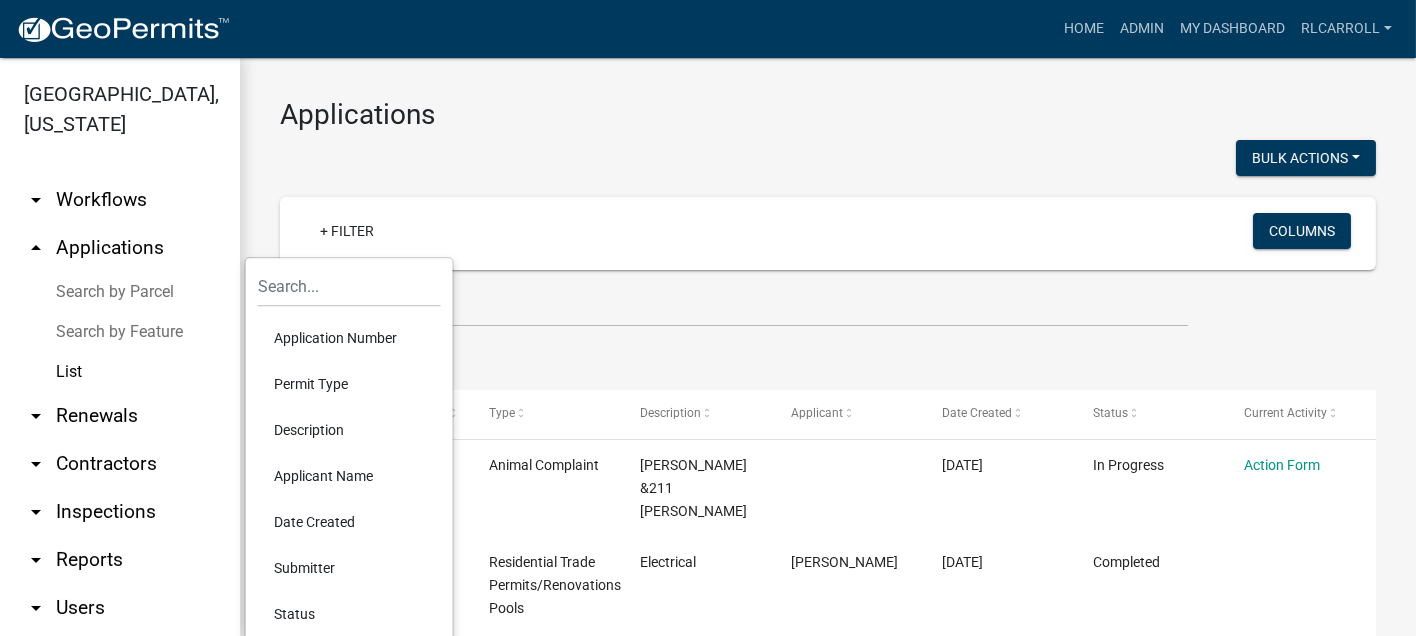 click on "Permit Type" at bounding box center (349, 384) 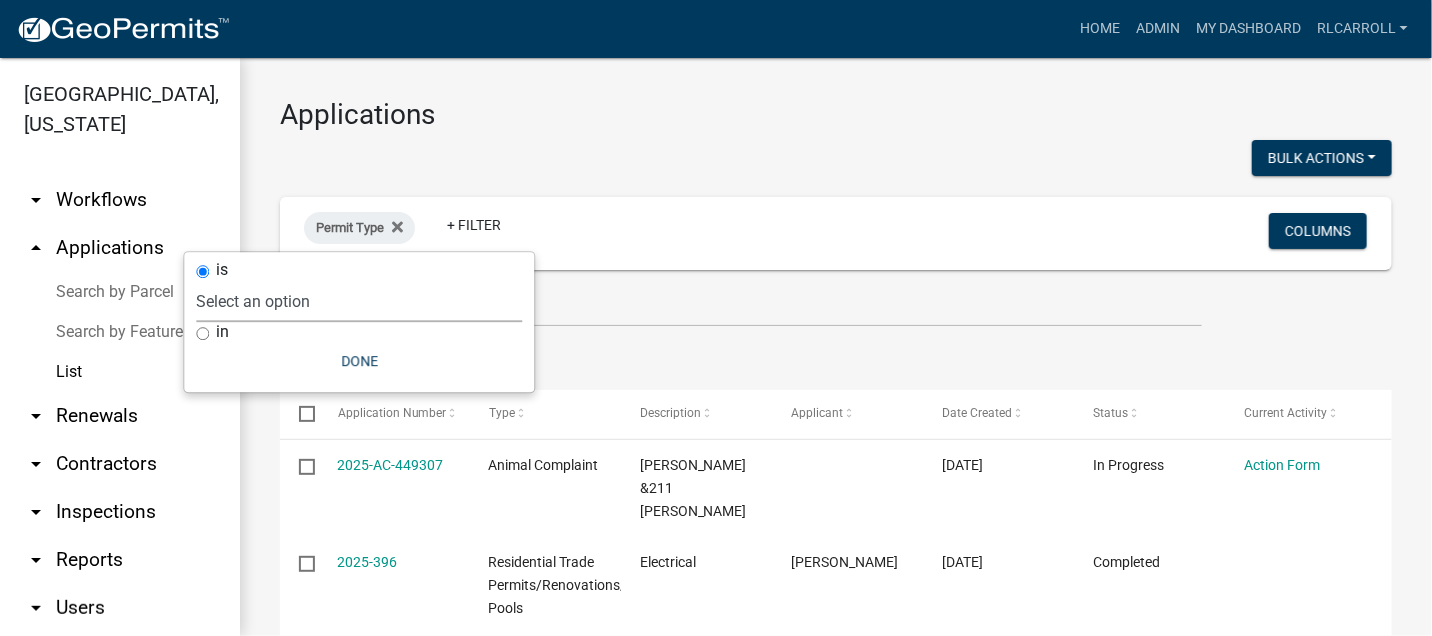 click on "Select an option   Accessory Building Permit   ACO Report   Addition Building Permit   Animal Complaint   Application For Zoning Compliance   Business License   Business License Renewal   CITY BUSINESS LICENSE   Coin Operated Amusement Machine License   Commercial Building Permit   Complaint Form   Copy Of - Accessory Building Permit   Driveway Permit   E911 Address Request   Inspection Schedule   Manufactured Home Demo Permit   Manufactured Home Permit   Notice of Violation   Other Permit Types   Plat Approval   Pre-owned Manufactured Home inspection   Reflective Address Sign Order   Residential Trade Permits/Renovations/ Pools   Site Built Home Permit   Tax Data (Analyze available CAMA Fields)   Timber Harvest Notification   Workflow Template" at bounding box center [359, 301] 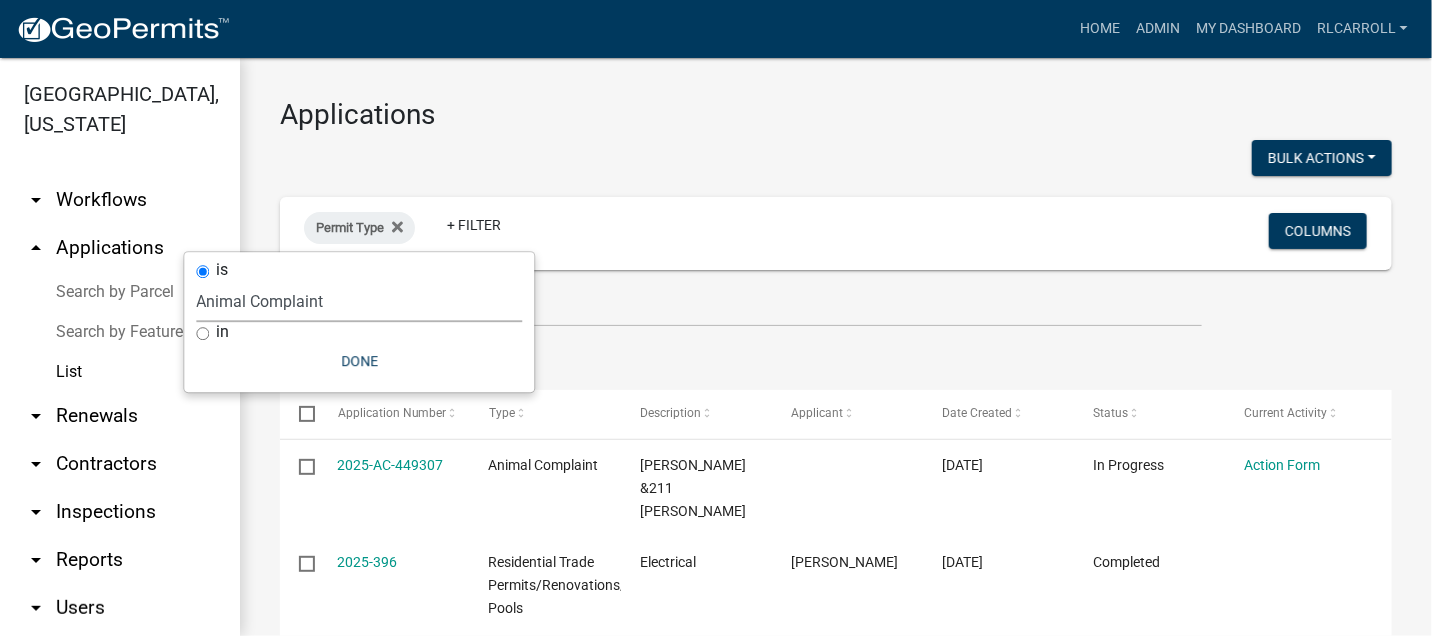 click on "Select an option   Accessory Building Permit   ACO Report   Addition Building Permit   Animal Complaint   Application For Zoning Compliance   Business License   Business License Renewal   CITY BUSINESS LICENSE   Coin Operated Amusement Machine License   Commercial Building Permit   Complaint Form   Copy Of - Accessory Building Permit   Driveway Permit   E911 Address Request   Inspection Schedule   Manufactured Home Demo Permit   Manufactured Home Permit   Notice of Violation   Other Permit Types   Plat Approval   Pre-owned Manufactured Home inspection   Reflective Address Sign Order   Residential Trade Permits/Renovations/ Pools   Site Built Home Permit   Tax Data (Analyze available CAMA Fields)   Timber Harvest Notification   Workflow Template" at bounding box center (359, 301) 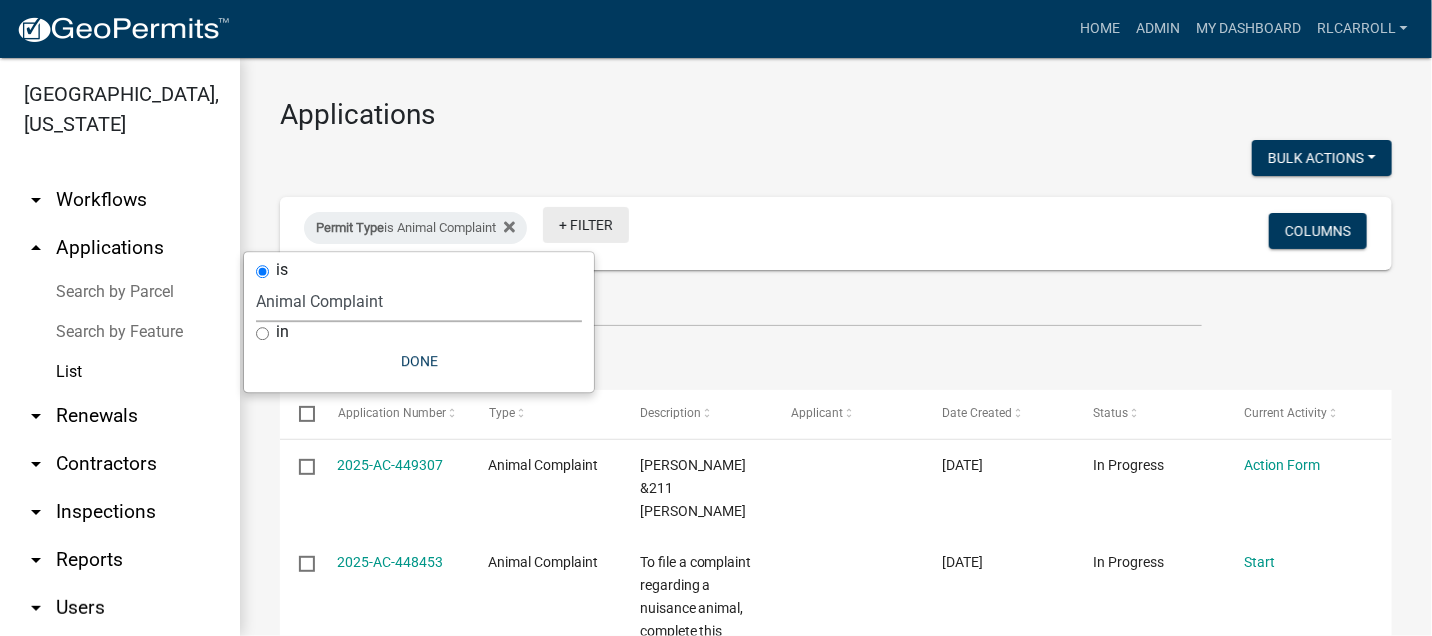 click on "+ Filter" at bounding box center [586, 225] 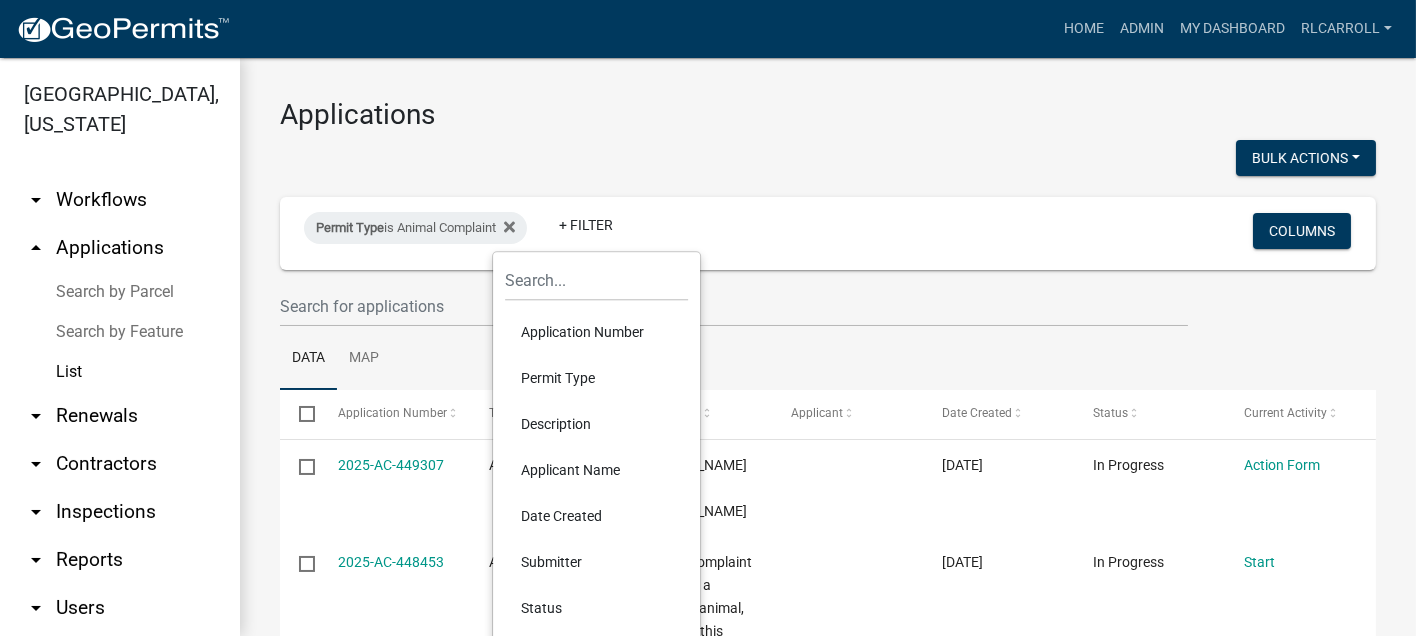 click on "Status" at bounding box center (596, 608) 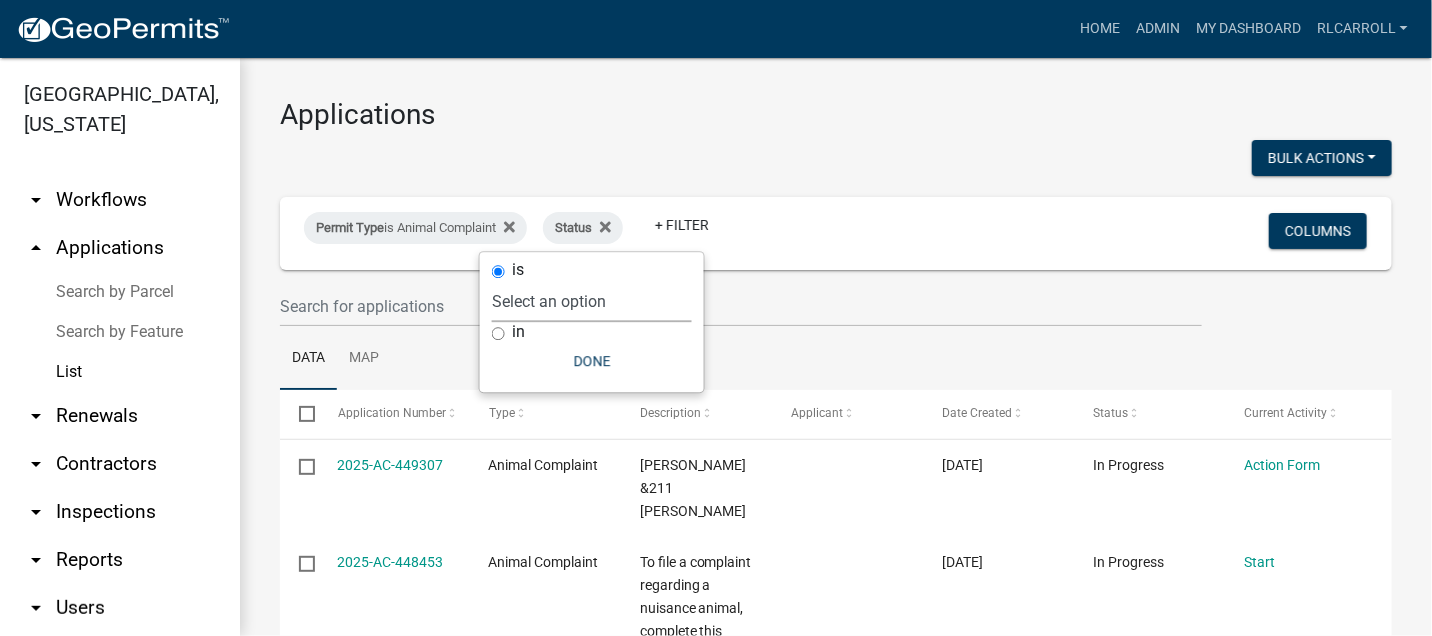 click on "Select an option   Not Started   In Progress   Completed   Voided   Rejected   Discarded" at bounding box center [592, 301] 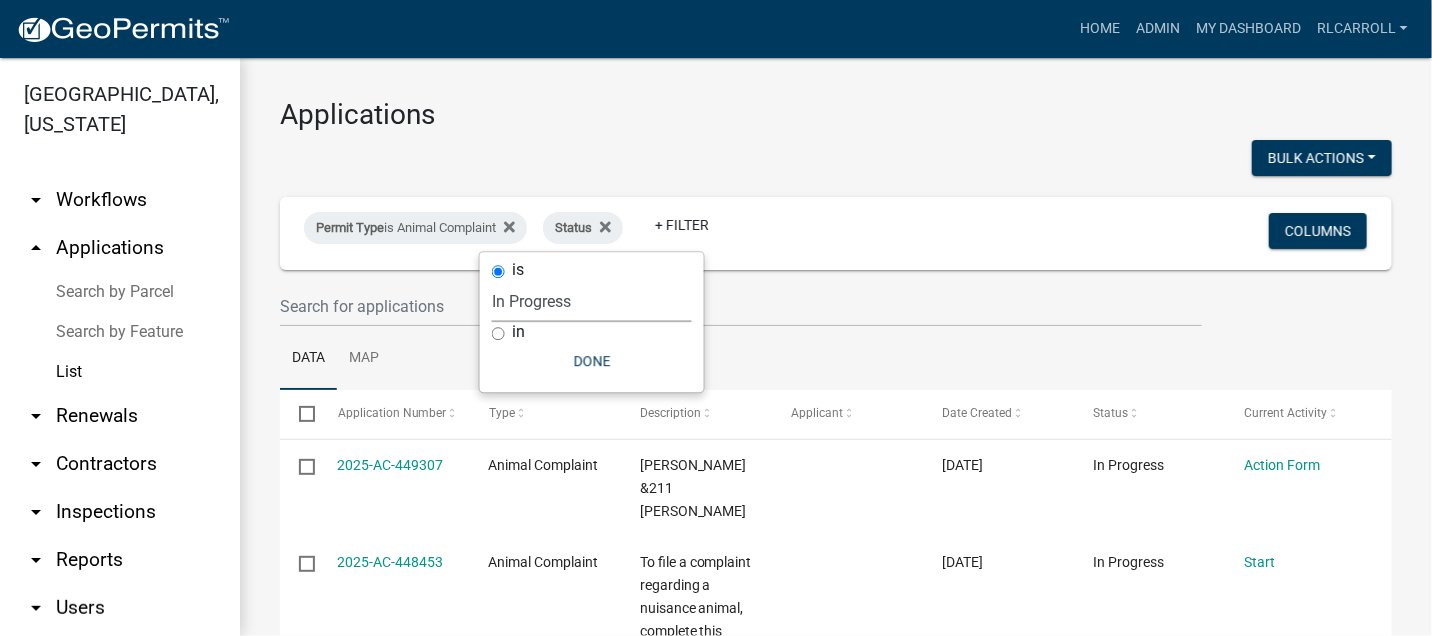 click on "Select an option   Not Started   In Progress   Completed   Voided   Rejected   Discarded" at bounding box center [592, 301] 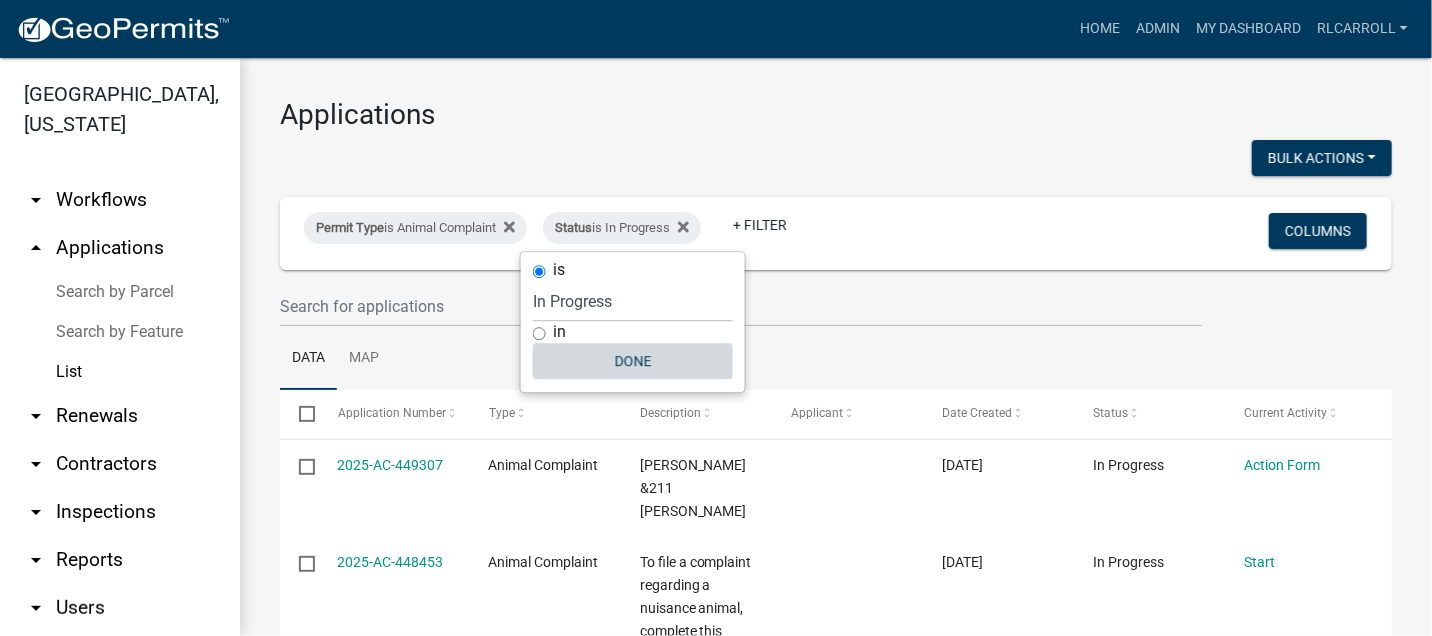 click on "Done" at bounding box center (633, 361) 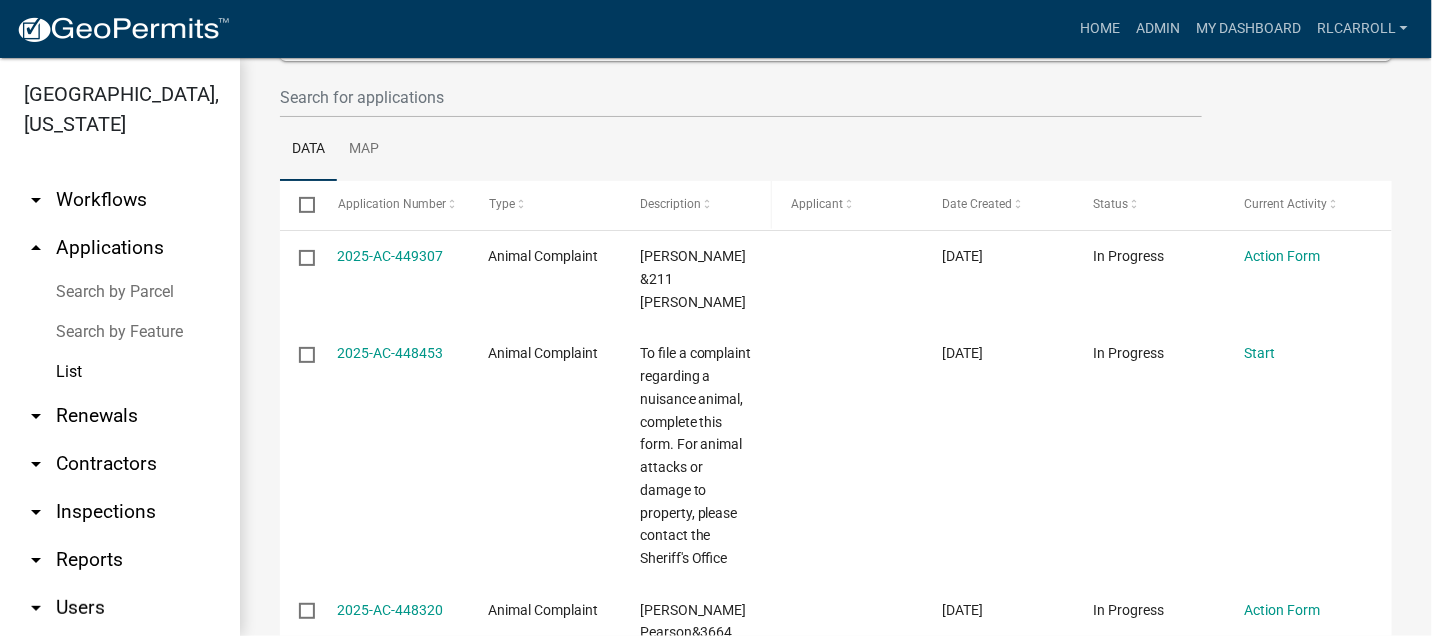 scroll, scrollTop: 333, scrollLeft: 0, axis: vertical 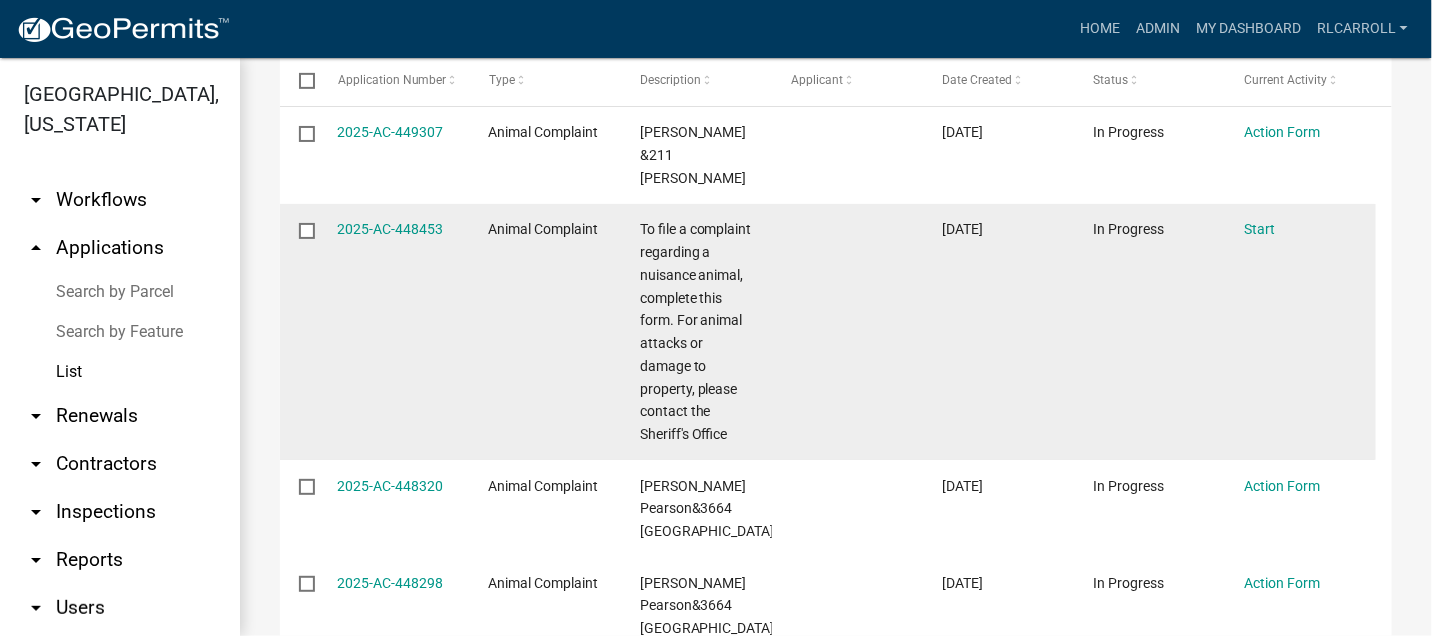 click 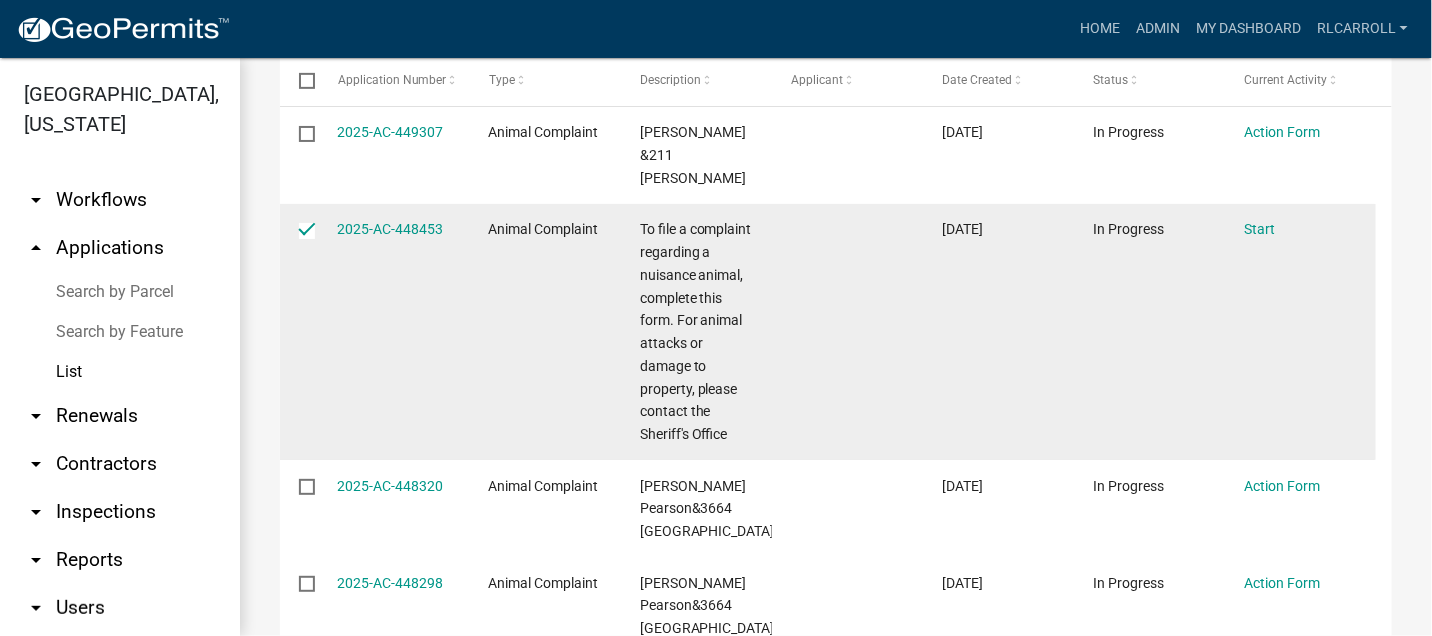 checkbox on "true" 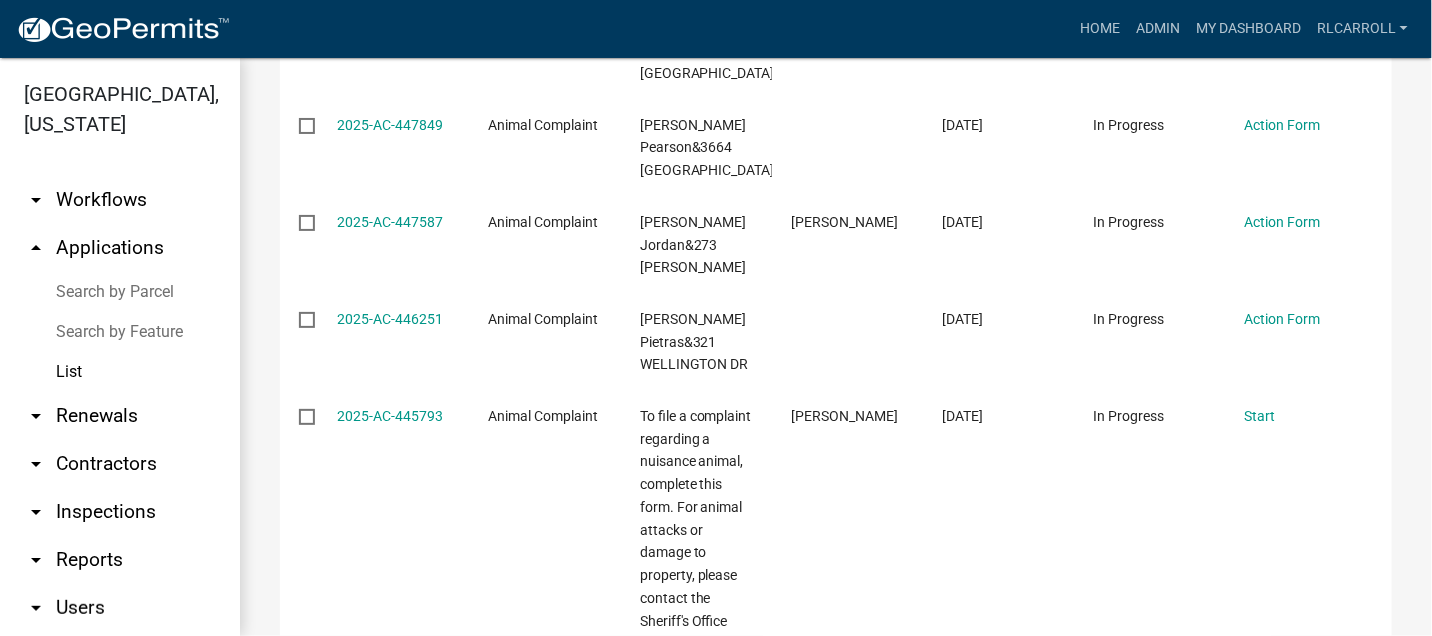 scroll, scrollTop: 1000, scrollLeft: 0, axis: vertical 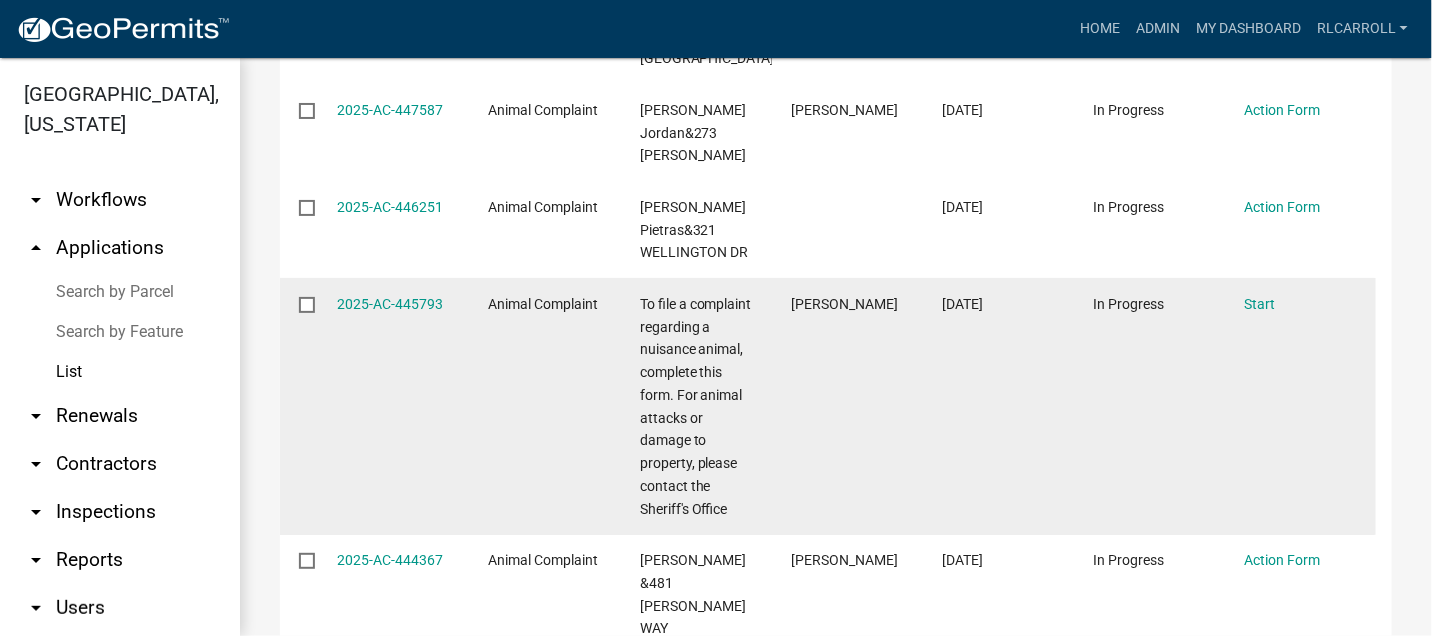 click 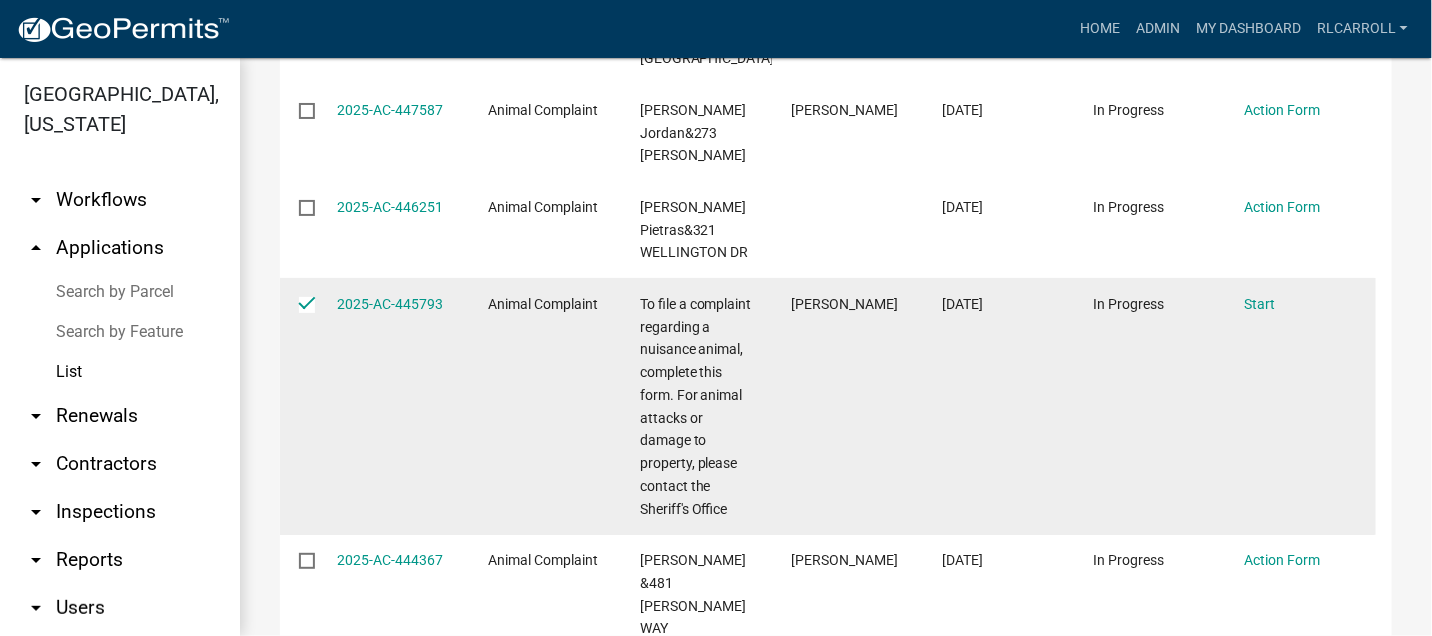 checkbox on "true" 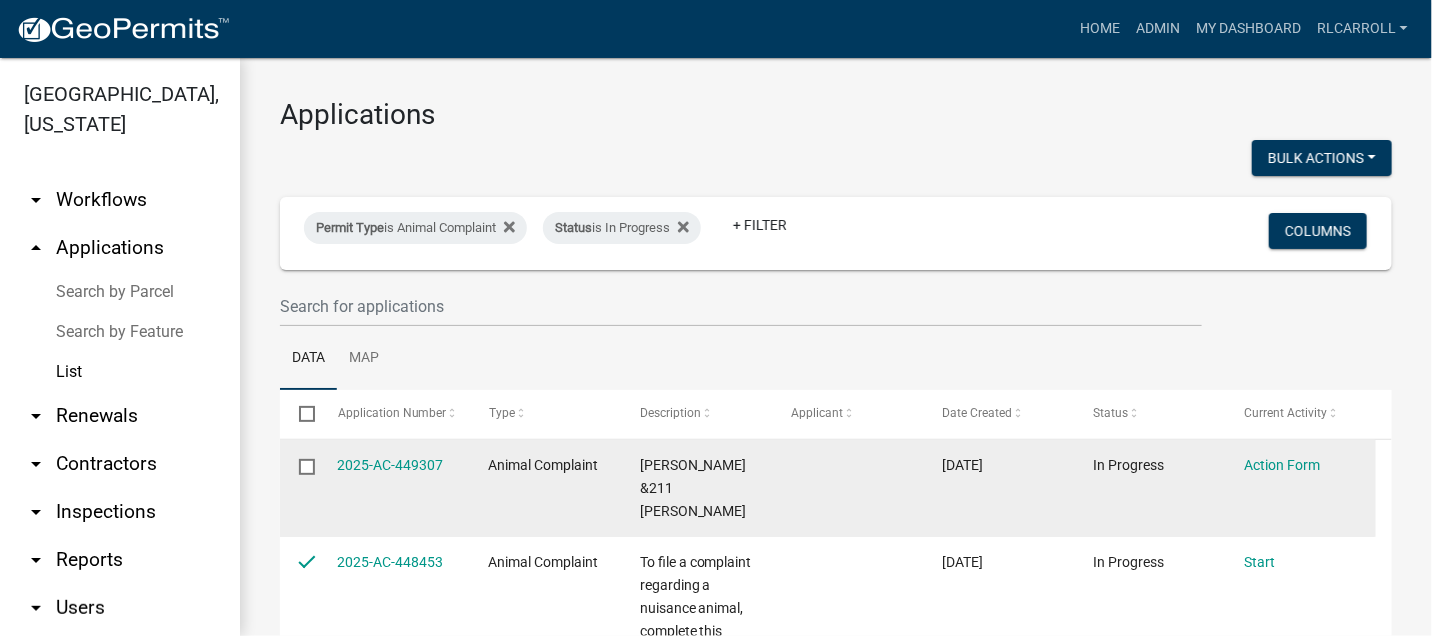 scroll, scrollTop: 0, scrollLeft: 0, axis: both 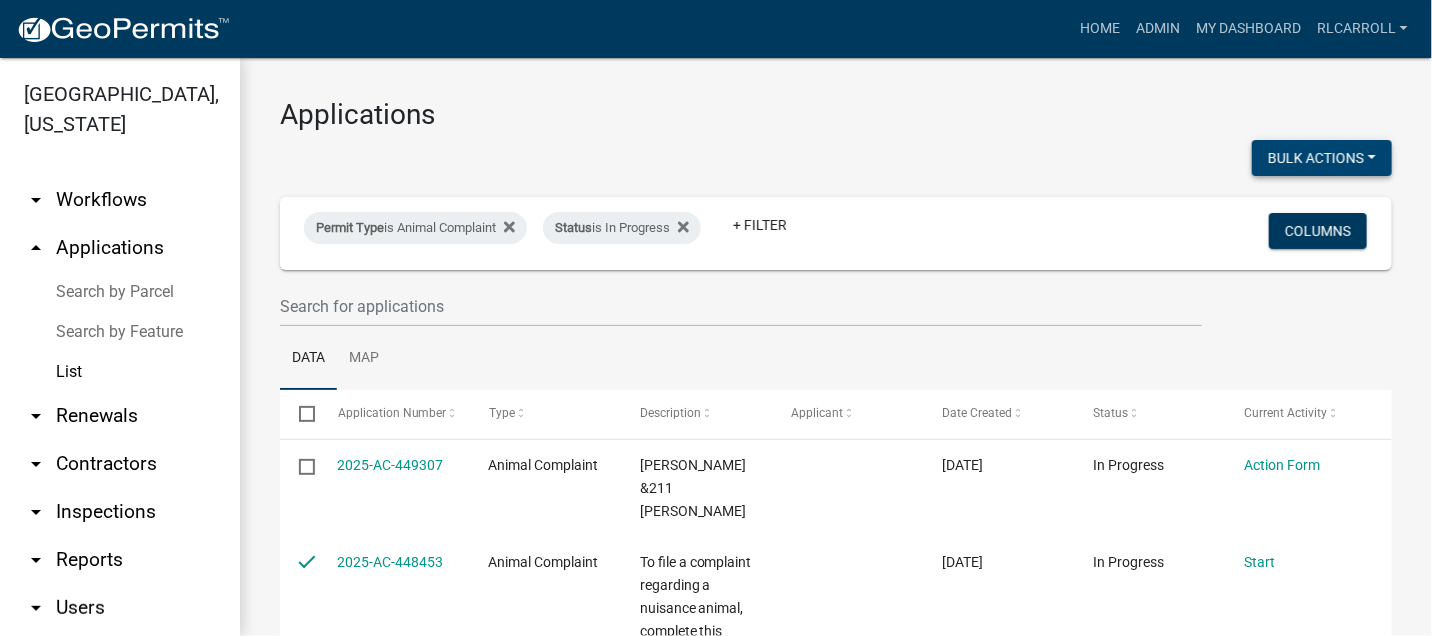 click on "Bulk Actions" at bounding box center (1322, 158) 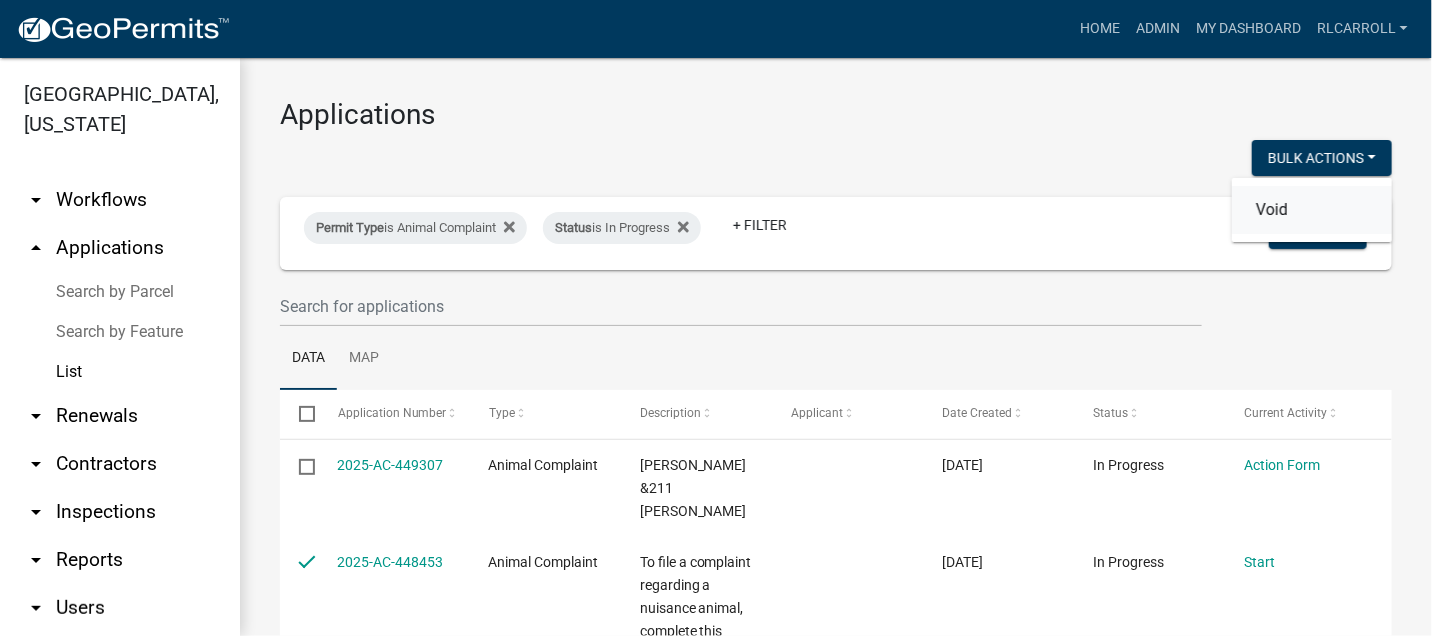click on "Void" at bounding box center [1312, 210] 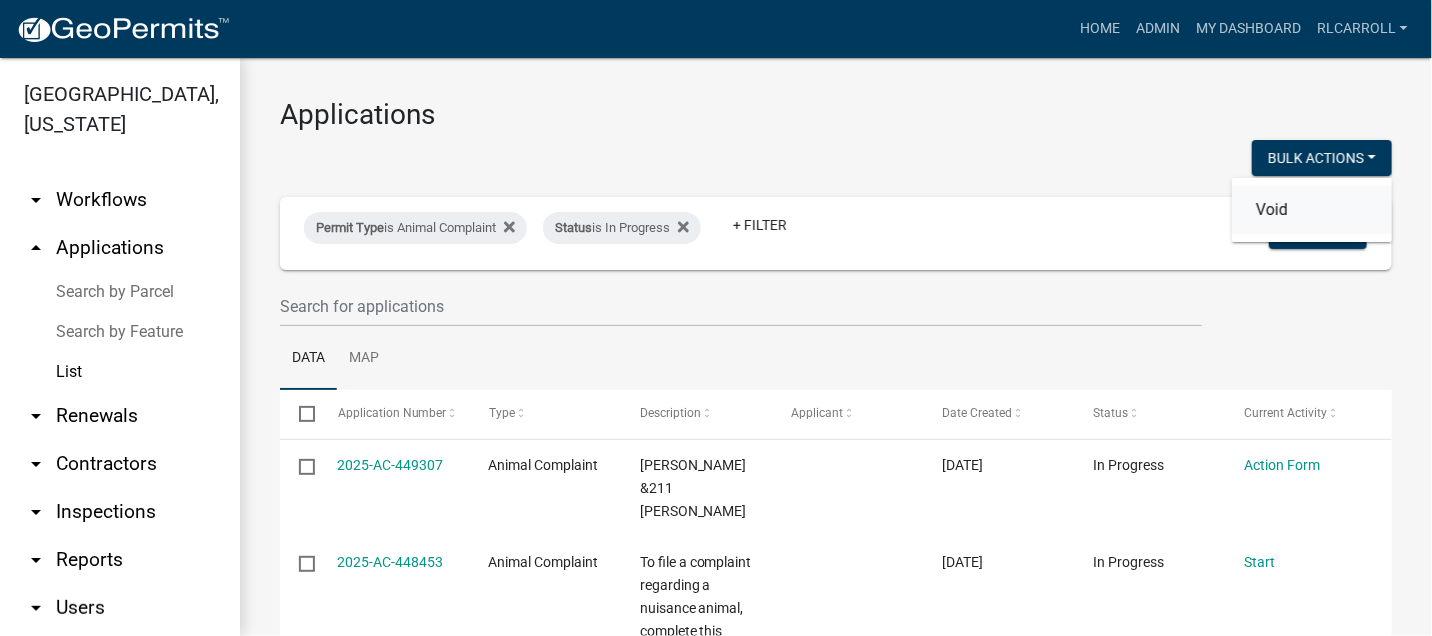 checkbox on "false" 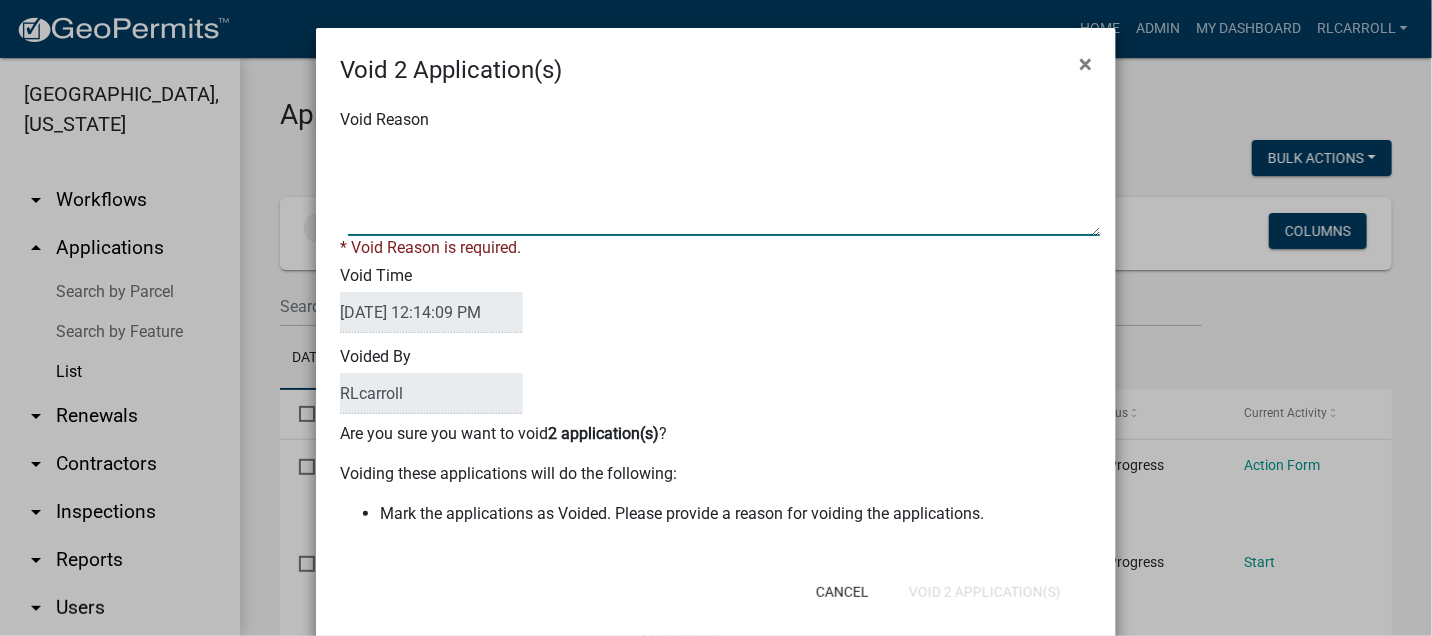 click on "Void Reason" at bounding box center [724, 186] 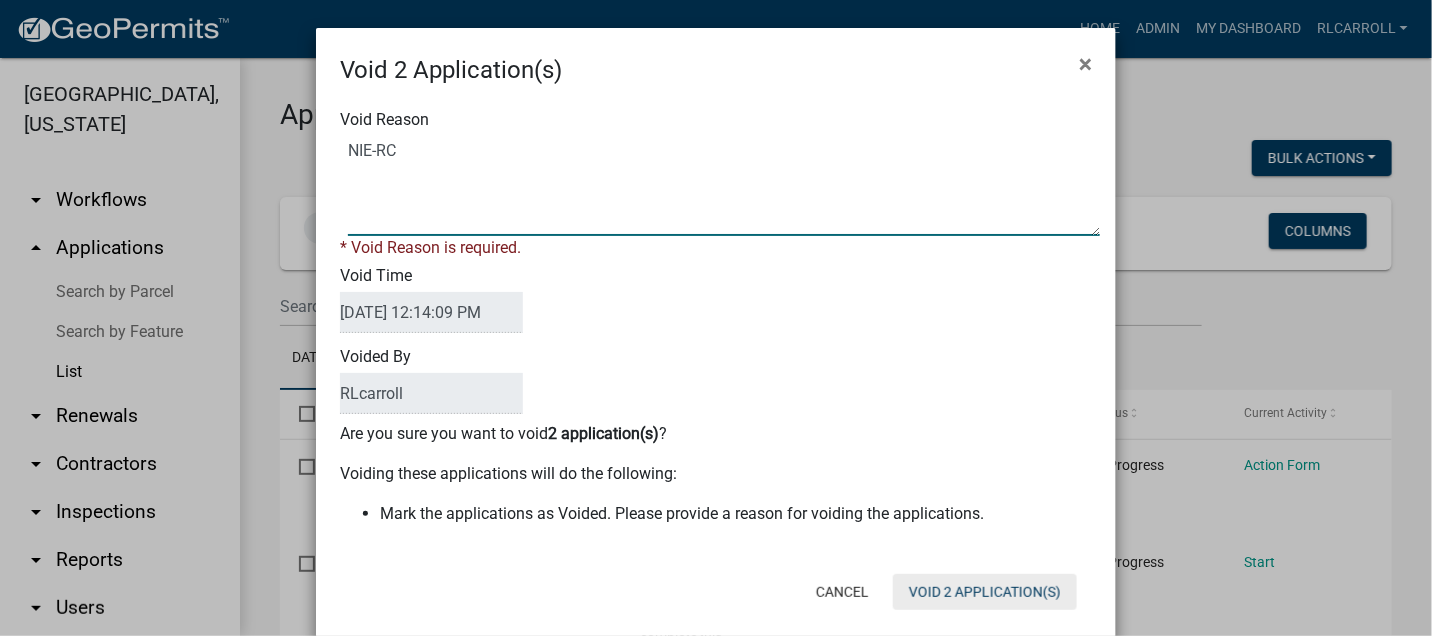 type on "NIE-RC" 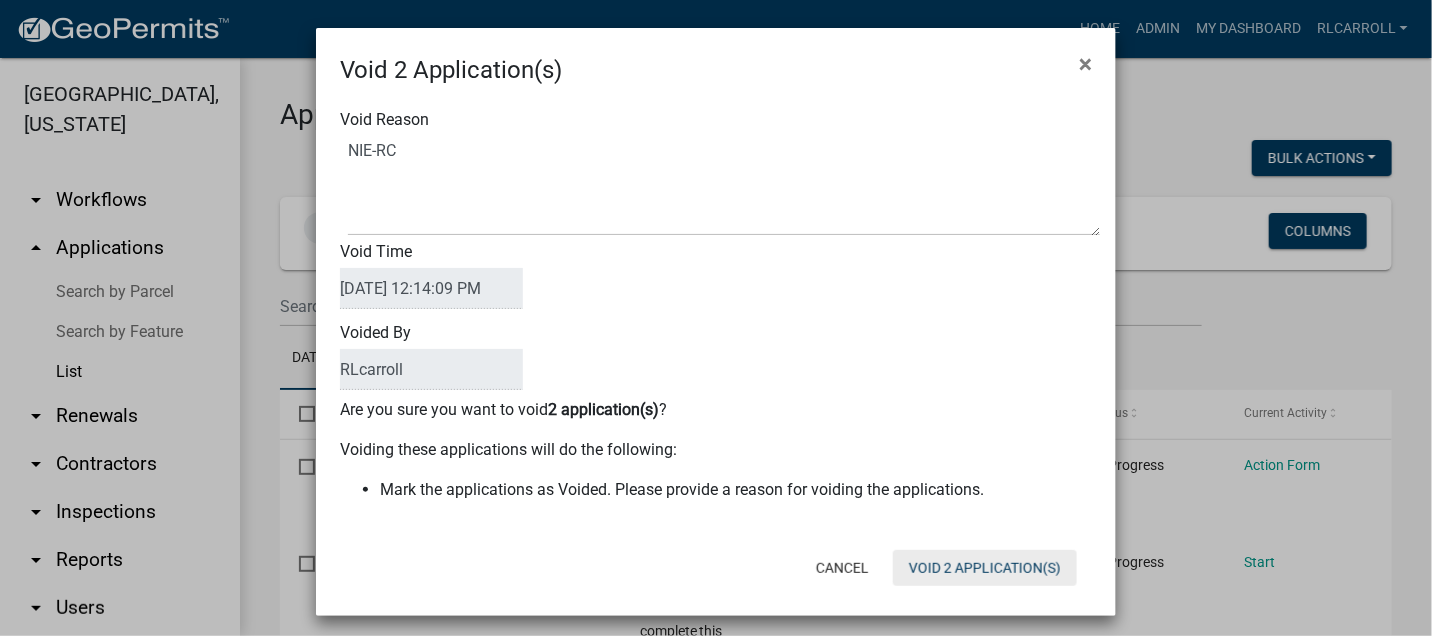 click on "Void 2 Application(s)" 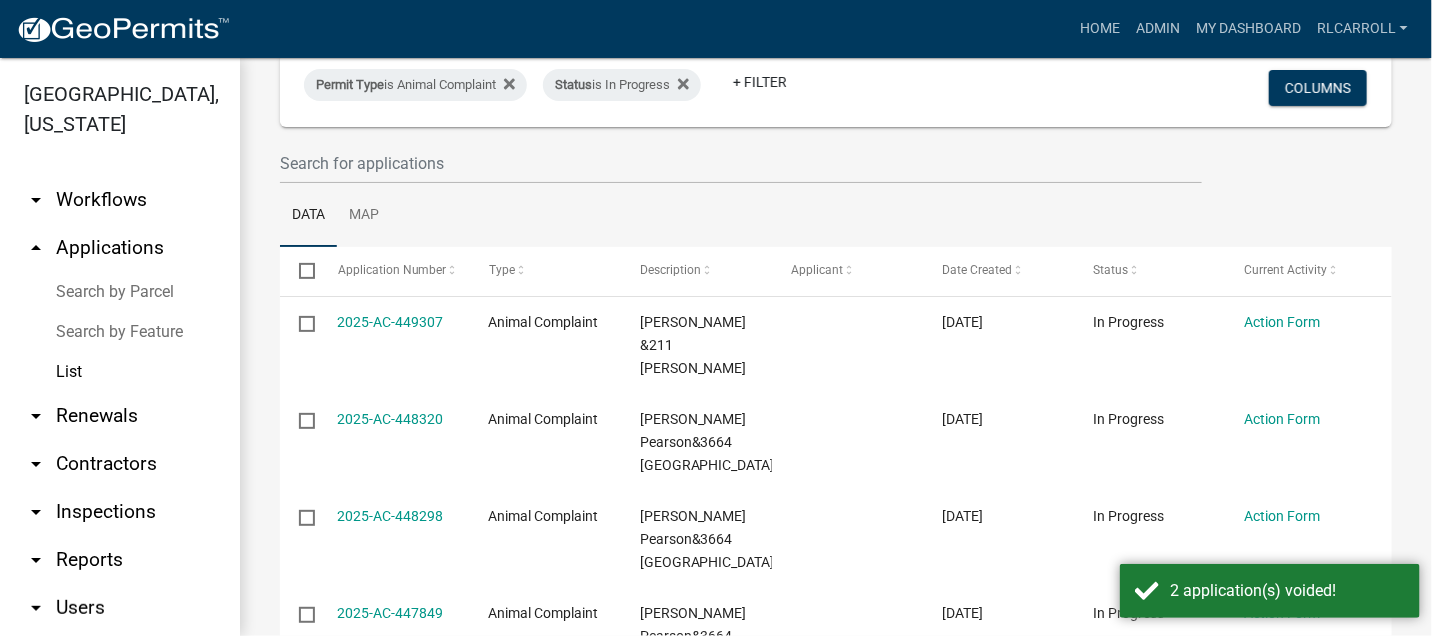 scroll, scrollTop: 222, scrollLeft: 0, axis: vertical 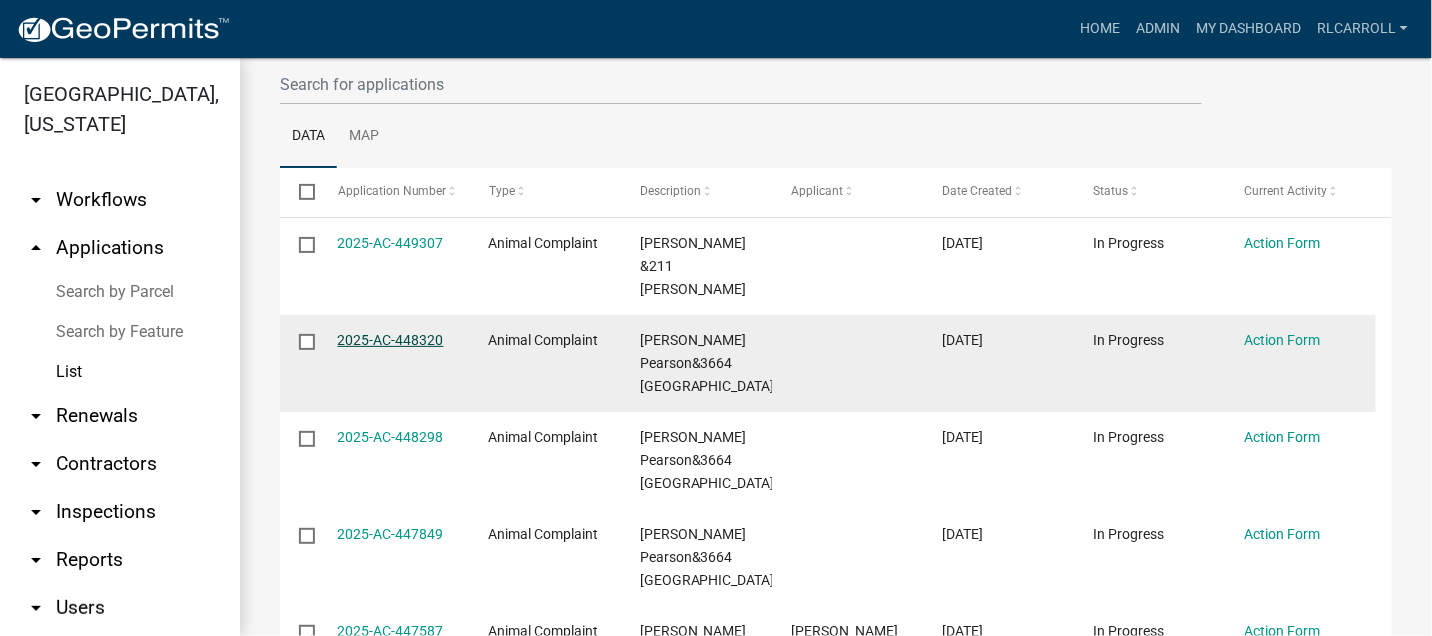 click on "2025-AC-448320" 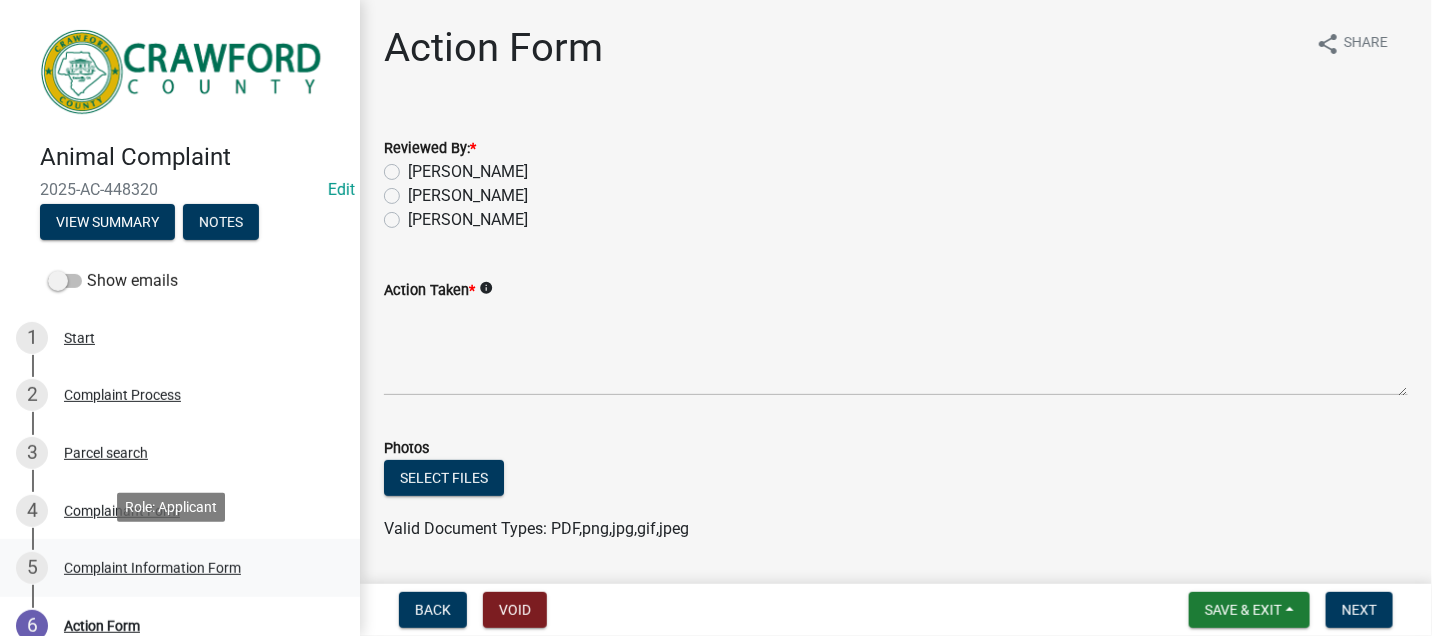 click on "Complaint Information Form" at bounding box center (152, 568) 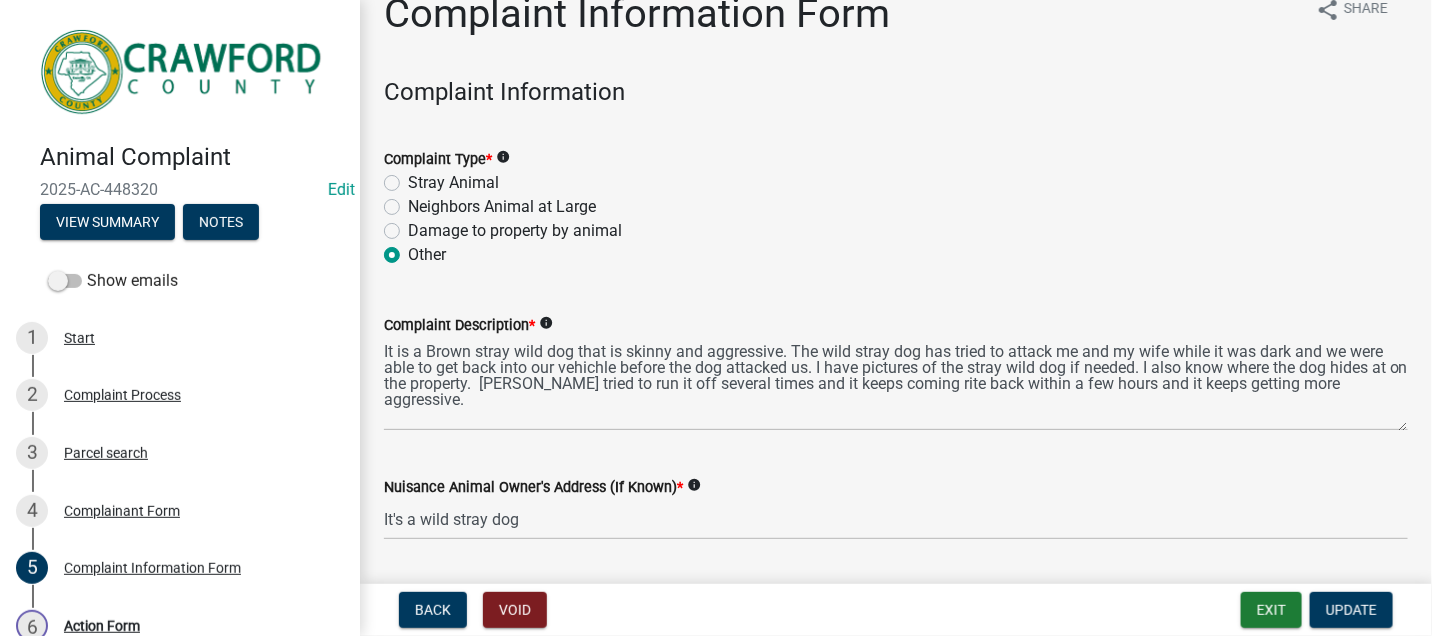 scroll, scrollTop: 5, scrollLeft: 0, axis: vertical 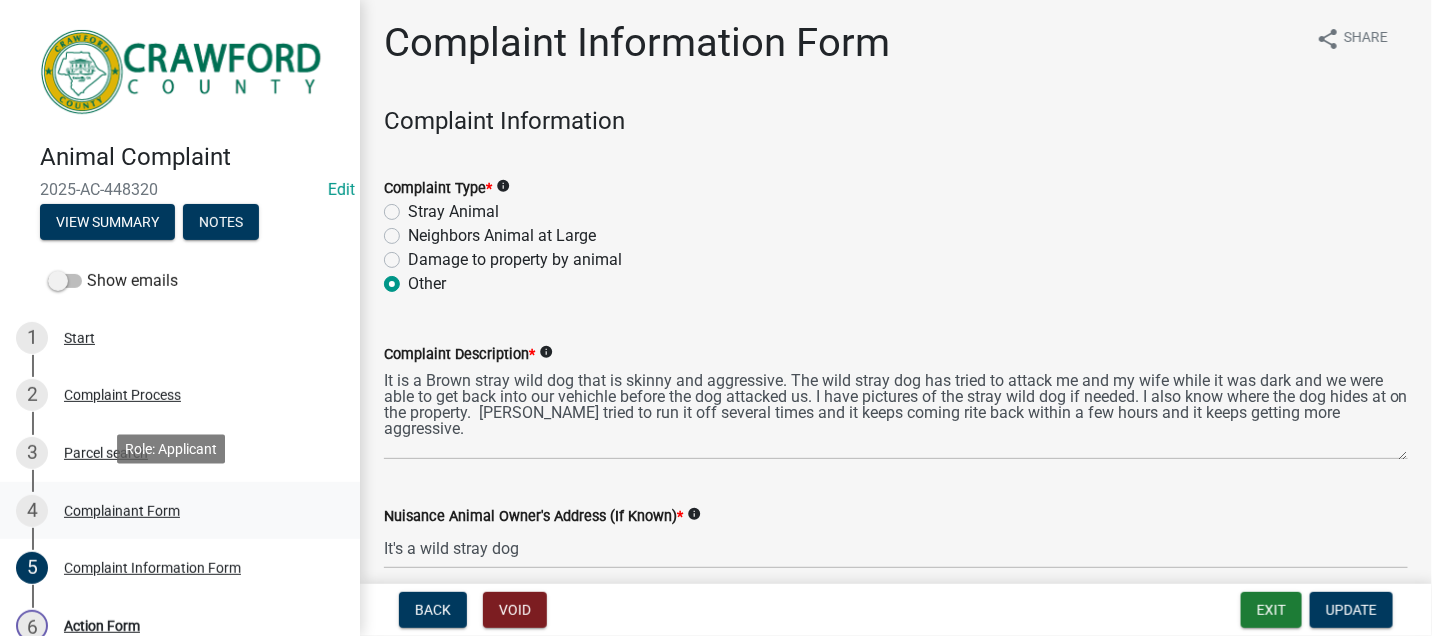 click on "Complainant Form" at bounding box center (122, 511) 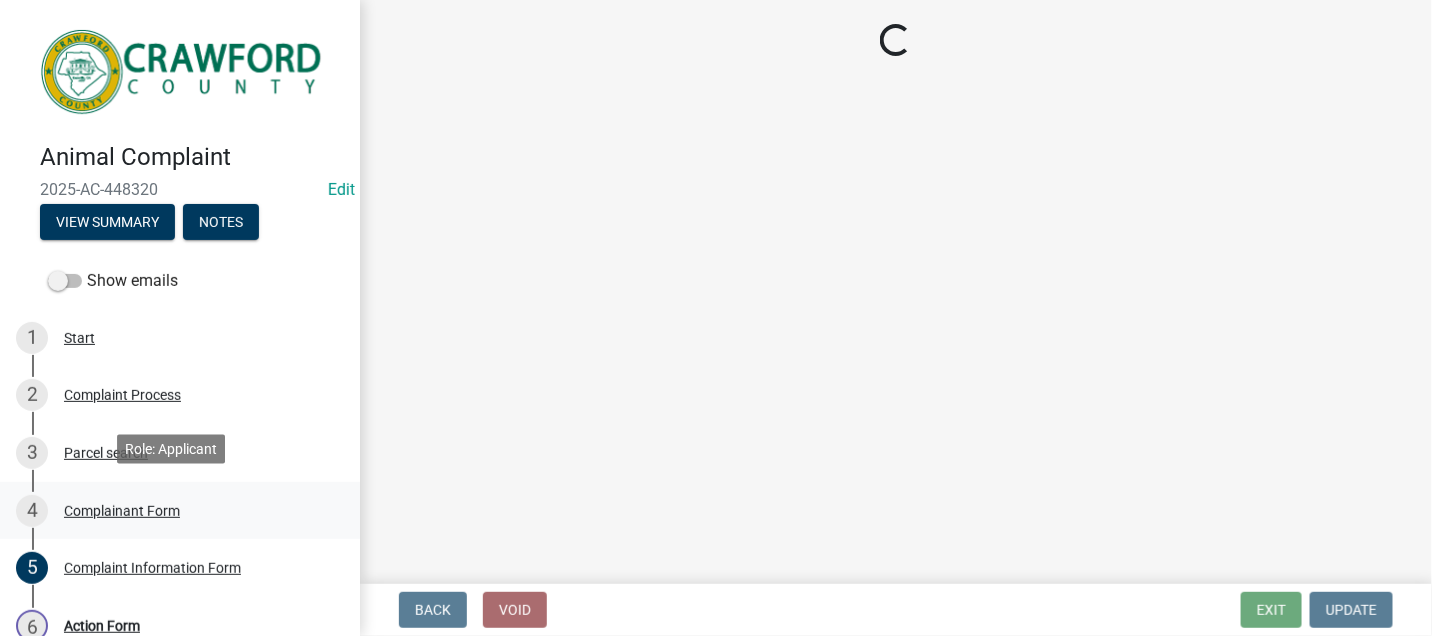 scroll, scrollTop: 0, scrollLeft: 0, axis: both 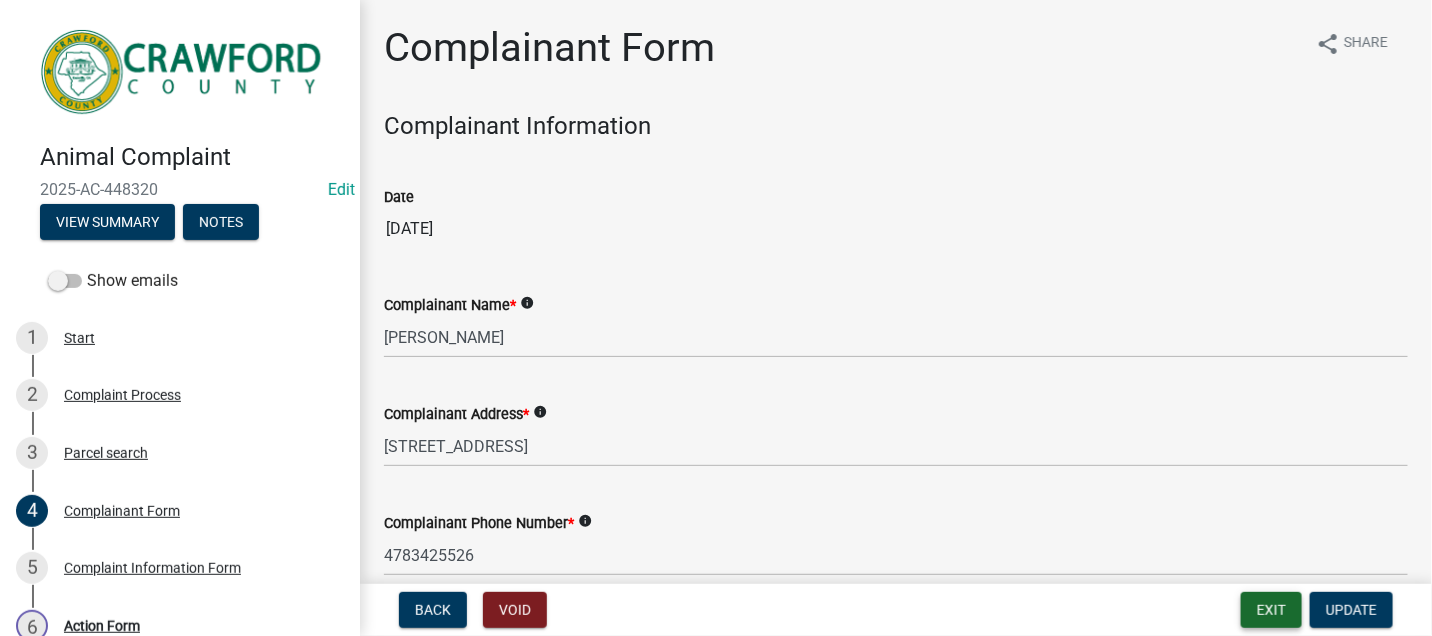 click on "Exit" at bounding box center [1271, 610] 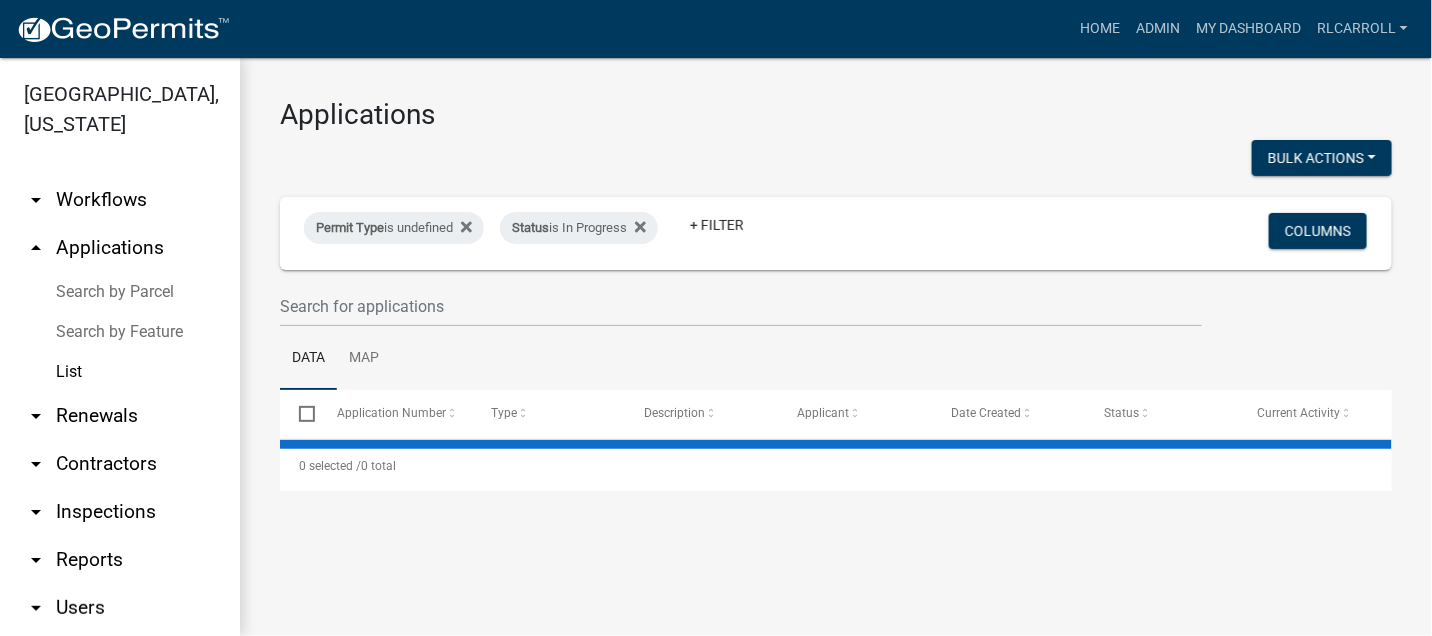select on "3: 100" 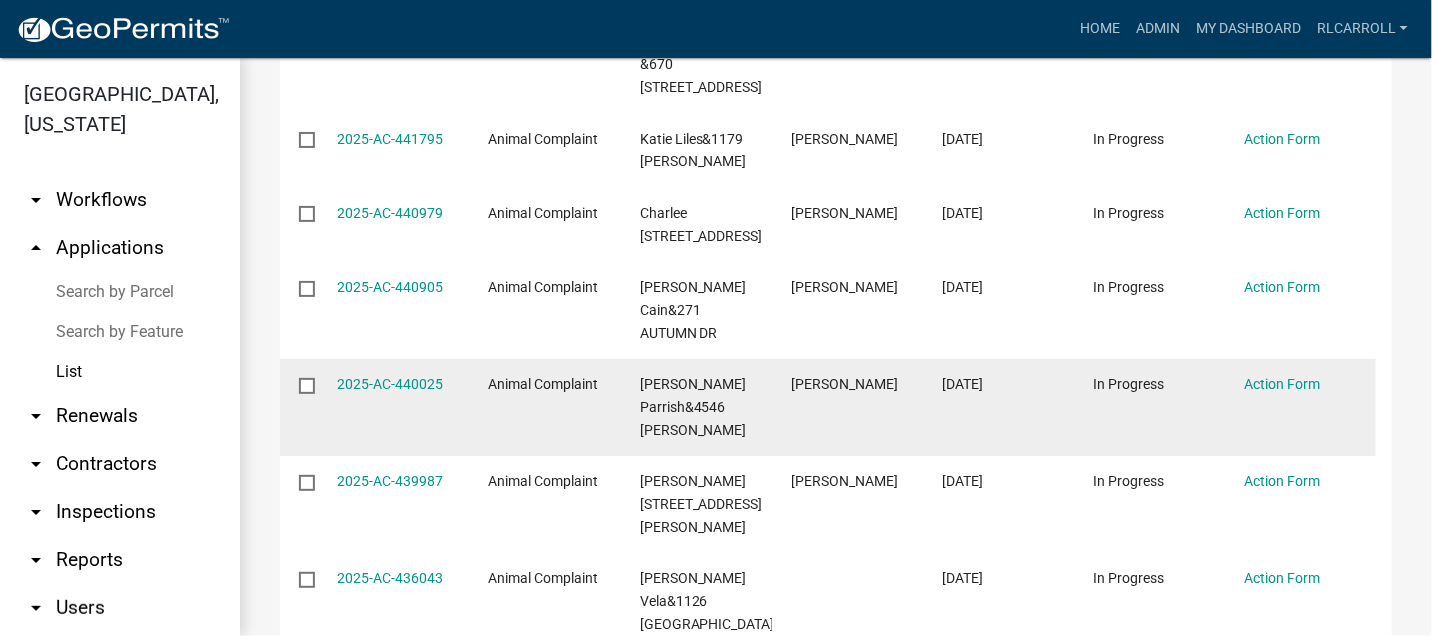 scroll, scrollTop: 935, scrollLeft: 0, axis: vertical 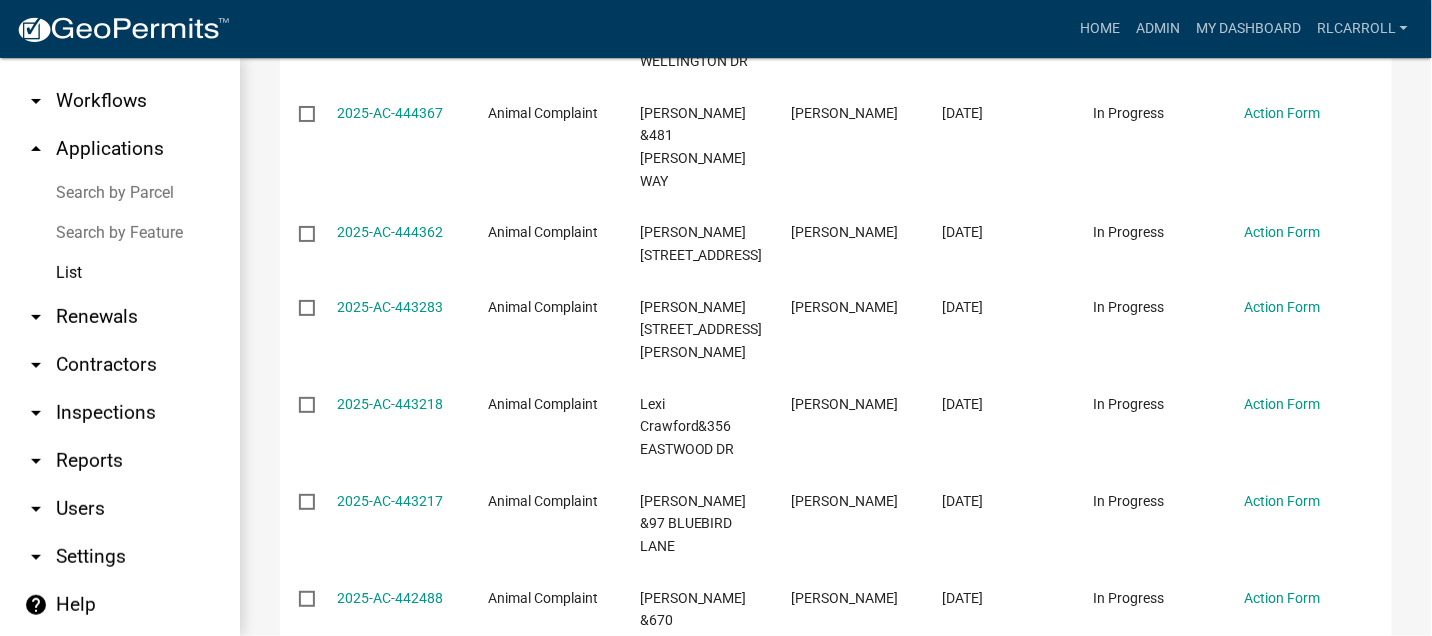 click on "arrow_drop_down   Reports" at bounding box center [120, 461] 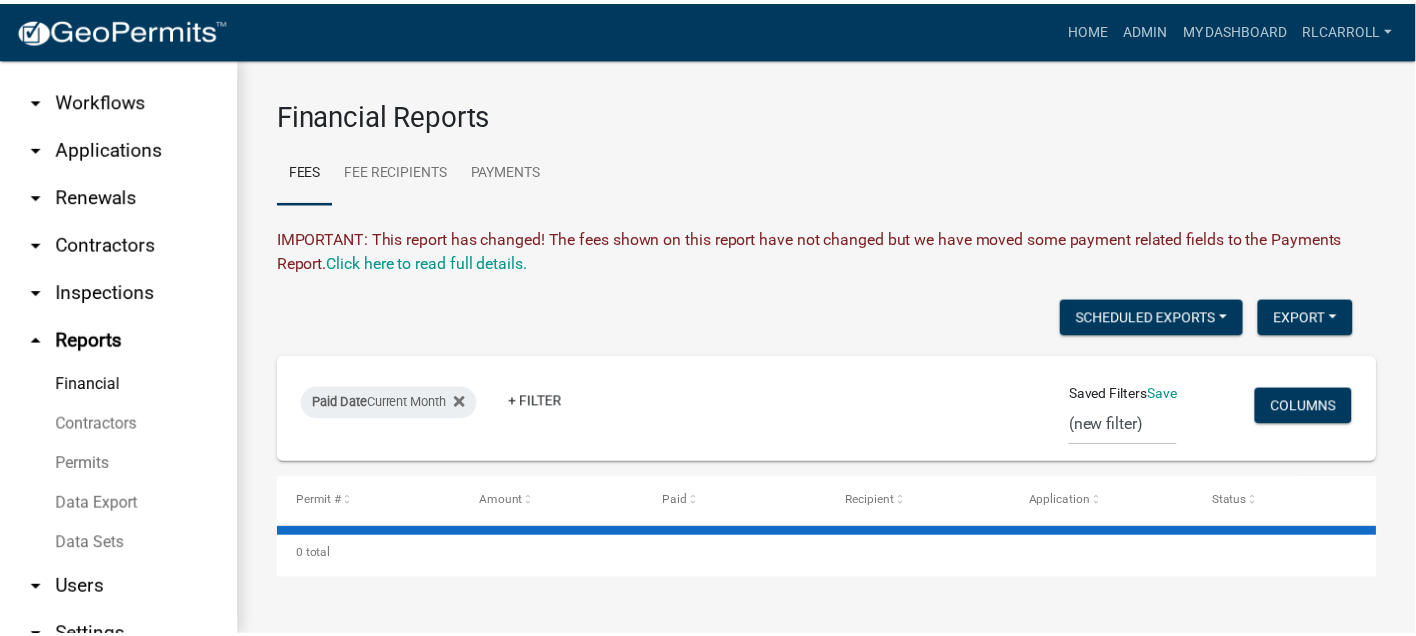 scroll, scrollTop: 0, scrollLeft: 0, axis: both 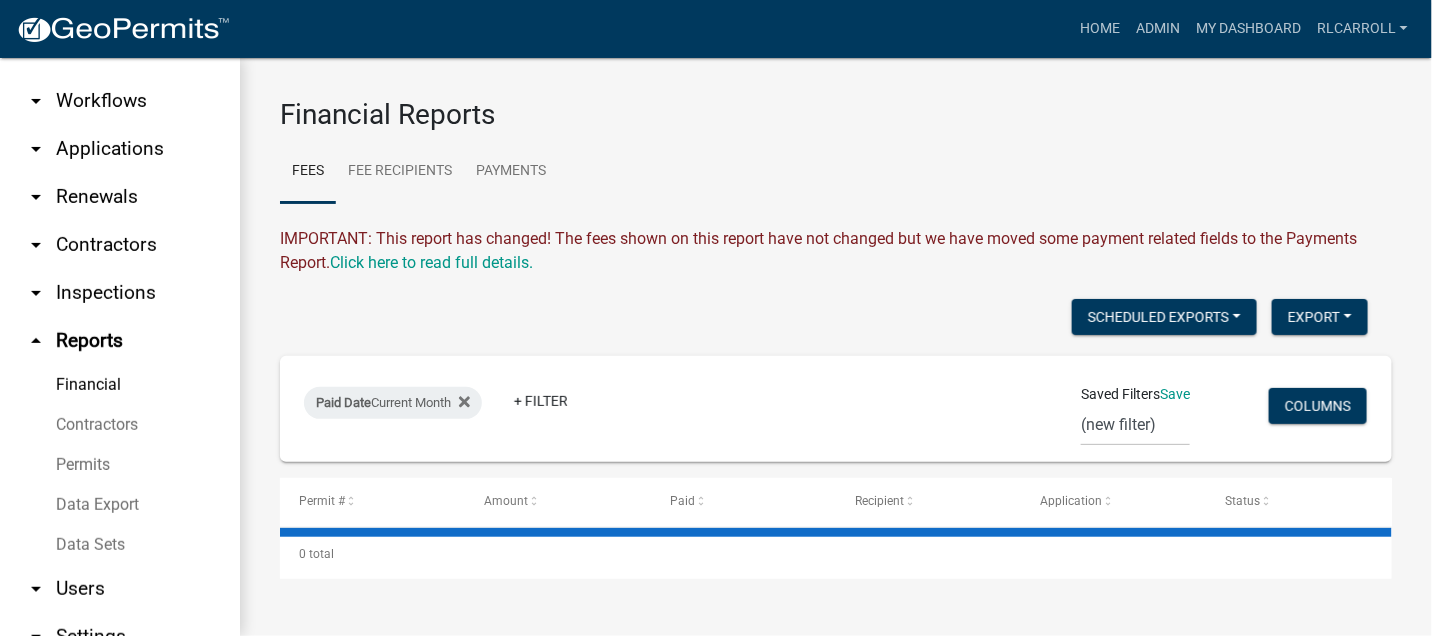 click on "Data Export" at bounding box center [120, 505] 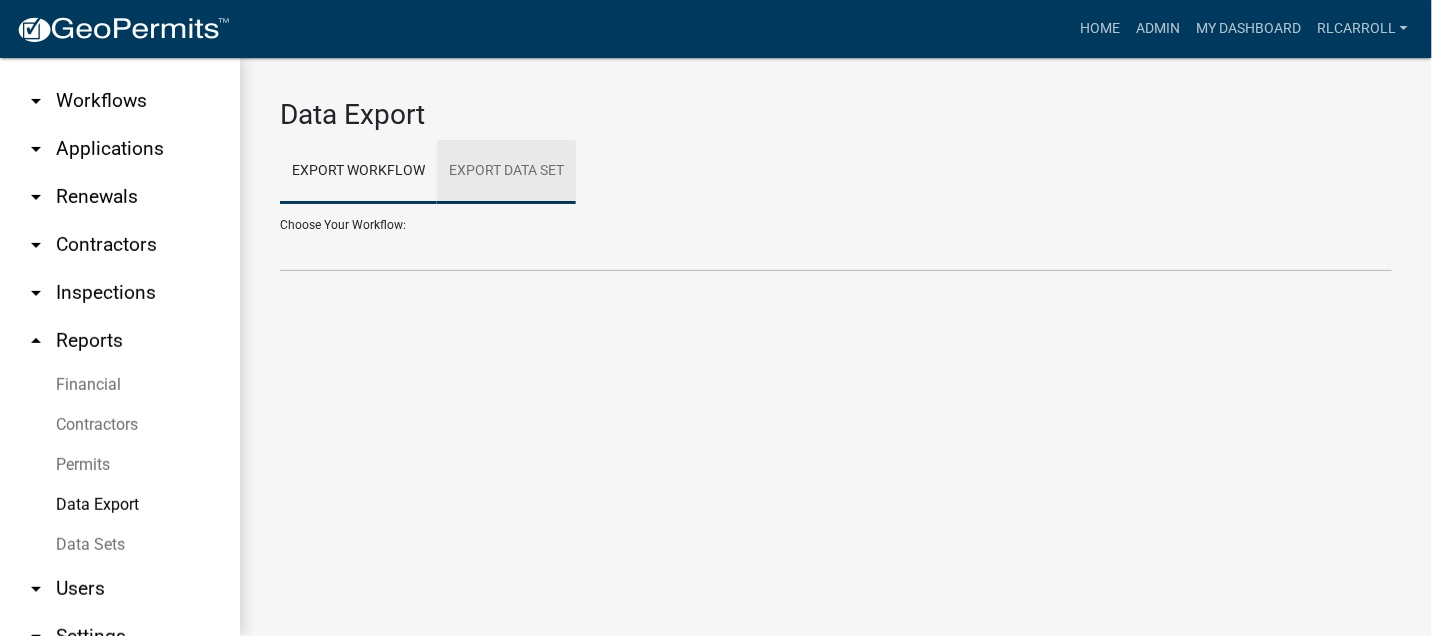 click on "Export Data Set" at bounding box center [506, 172] 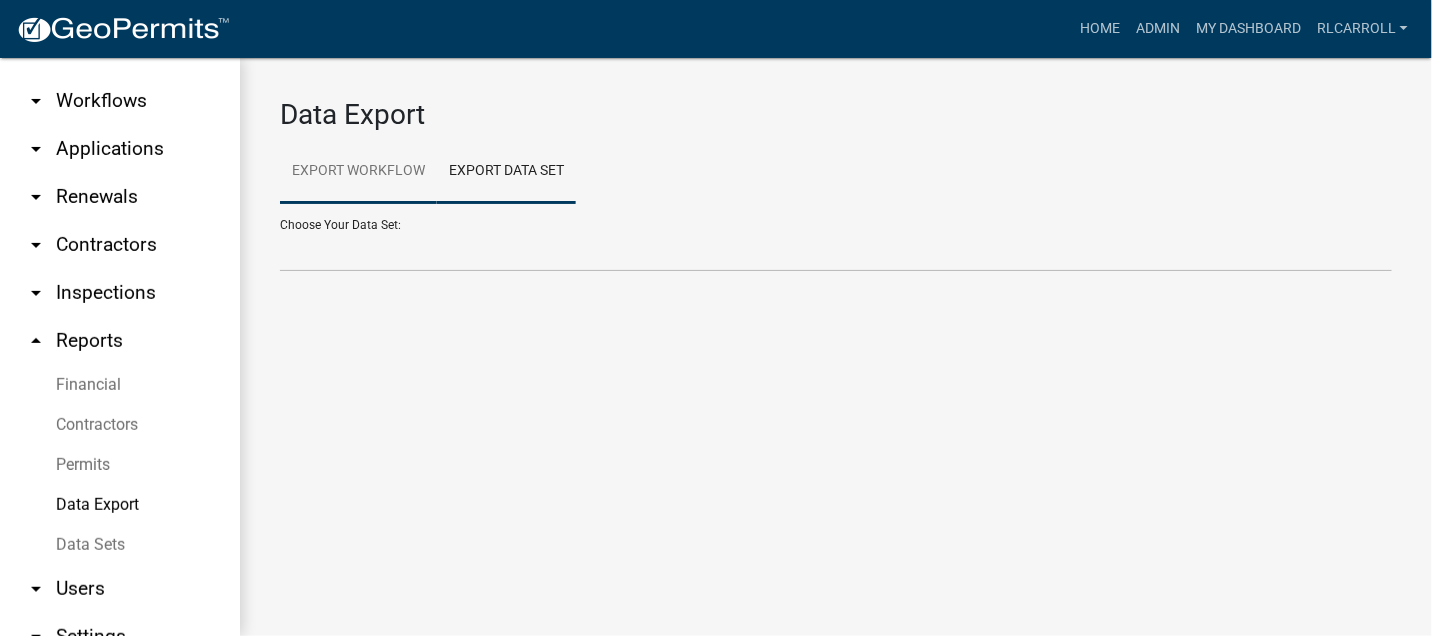 click on "Export Workflow" at bounding box center [358, 172] 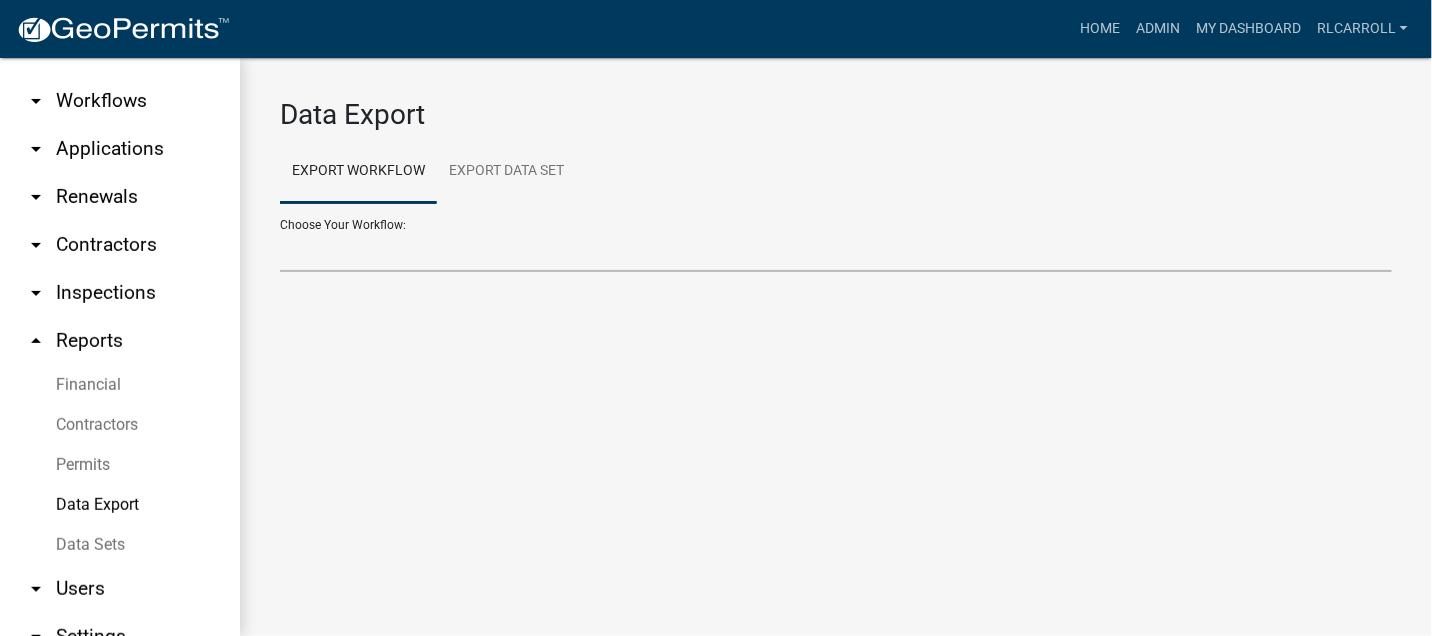 click on "Accessory Building Permit ACO Report Addition Building Permit Animal Complaint Business License Business License Renewal Commercial Building Permit Complaint Form Contractors Driveway Permit E911 Address Request Inspection Schedule Manufactured Home Permit Notice of Violation Other Permit Types Plat Approval Pre-owned Manufactured Home inspection Reflective Address Sign Order  Residential Trade Permits/Renovations/ Pools Site Built Home Permit Timber Harvest Notification" at bounding box center [836, 251] 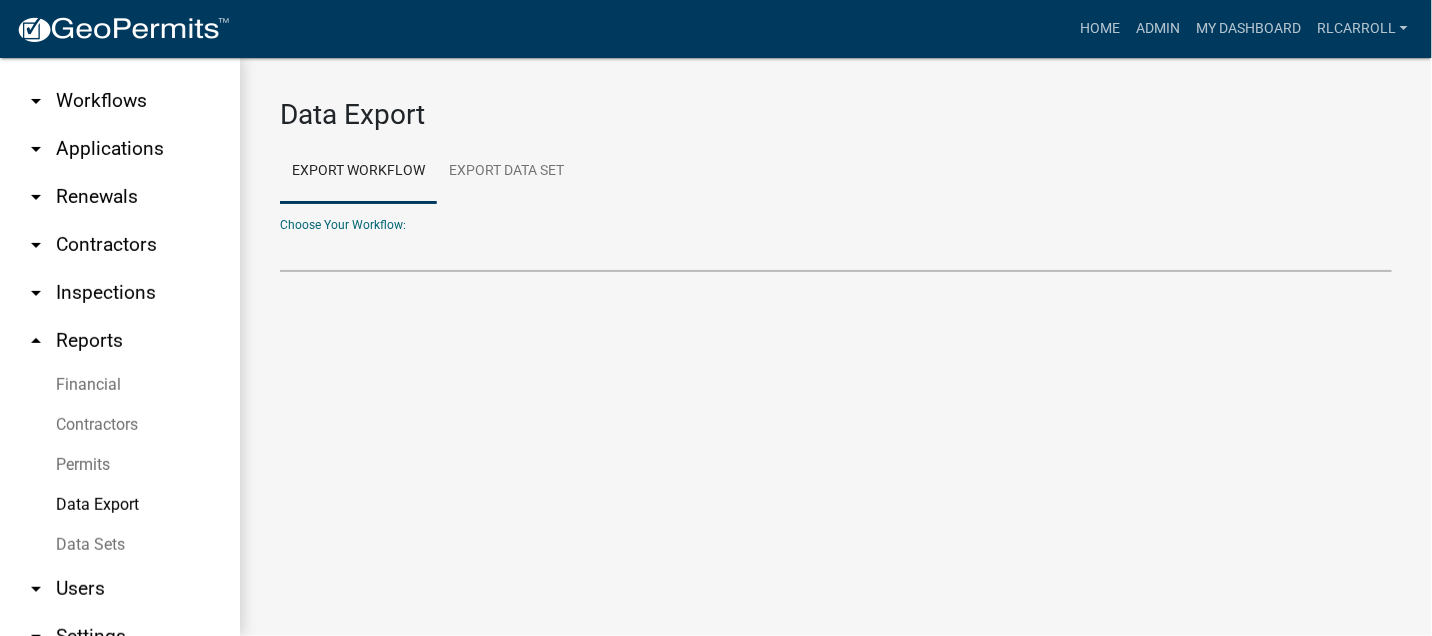 select on "4: Object" 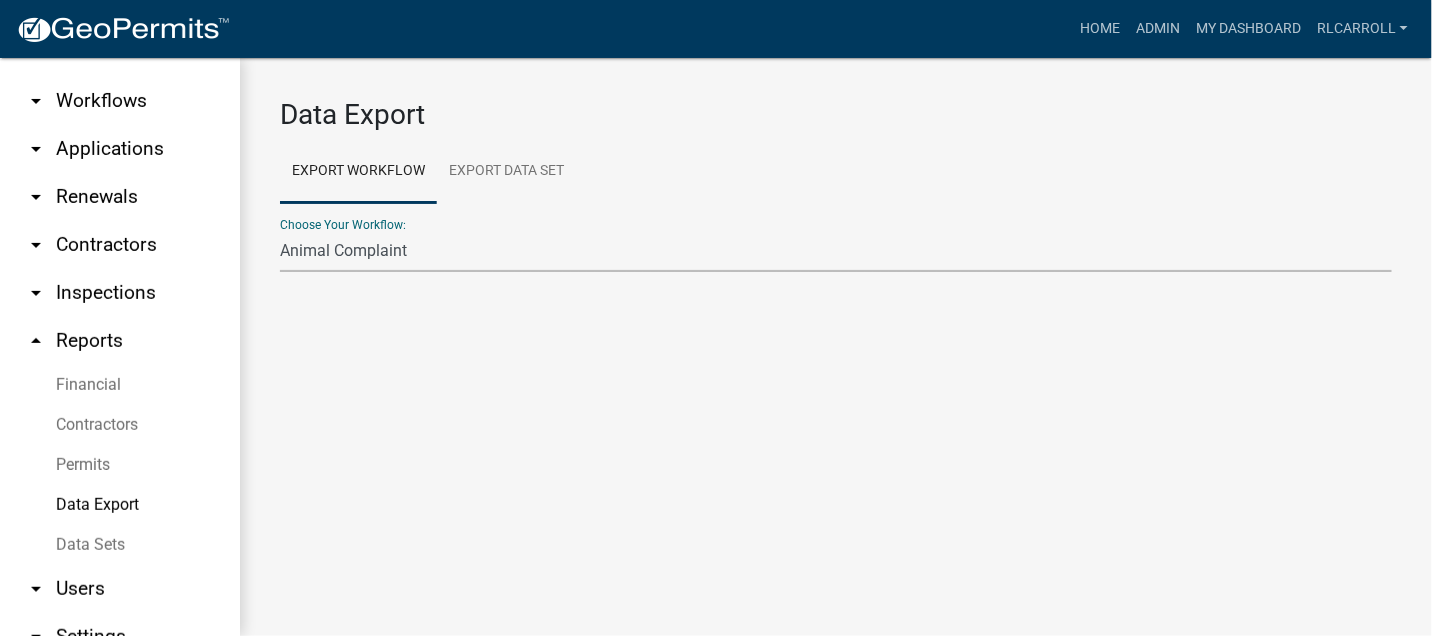 click on "Accessory Building Permit ACO Report Addition Building Permit Animal Complaint Business License Business License Renewal Commercial Building Permit Complaint Form Contractors Driveway Permit E911 Address Request Inspection Schedule Manufactured Home Permit Notice of Violation Other Permit Types Plat Approval Pre-owned Manufactured Home inspection Reflective Address Sign Order  Residential Trade Permits/Renovations/ Pools Site Built Home Permit Timber Harvest Notification" at bounding box center (836, 251) 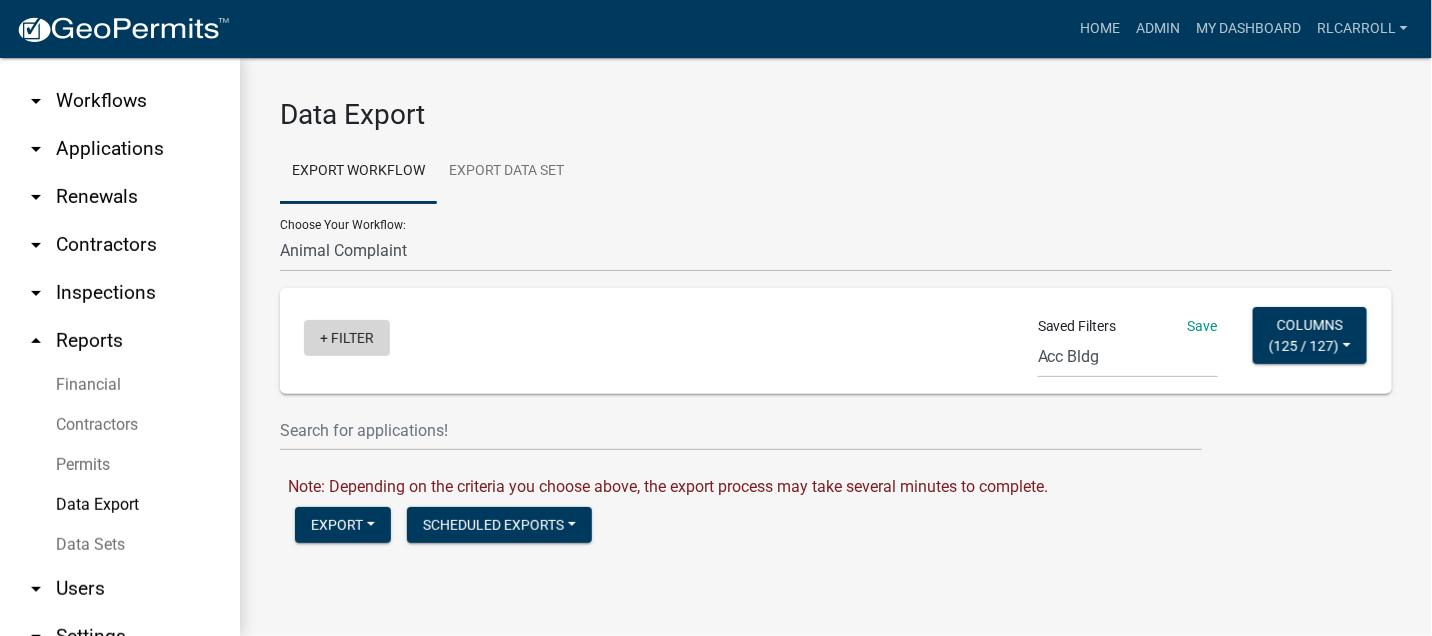 click on "+ Filter" at bounding box center (347, 338) 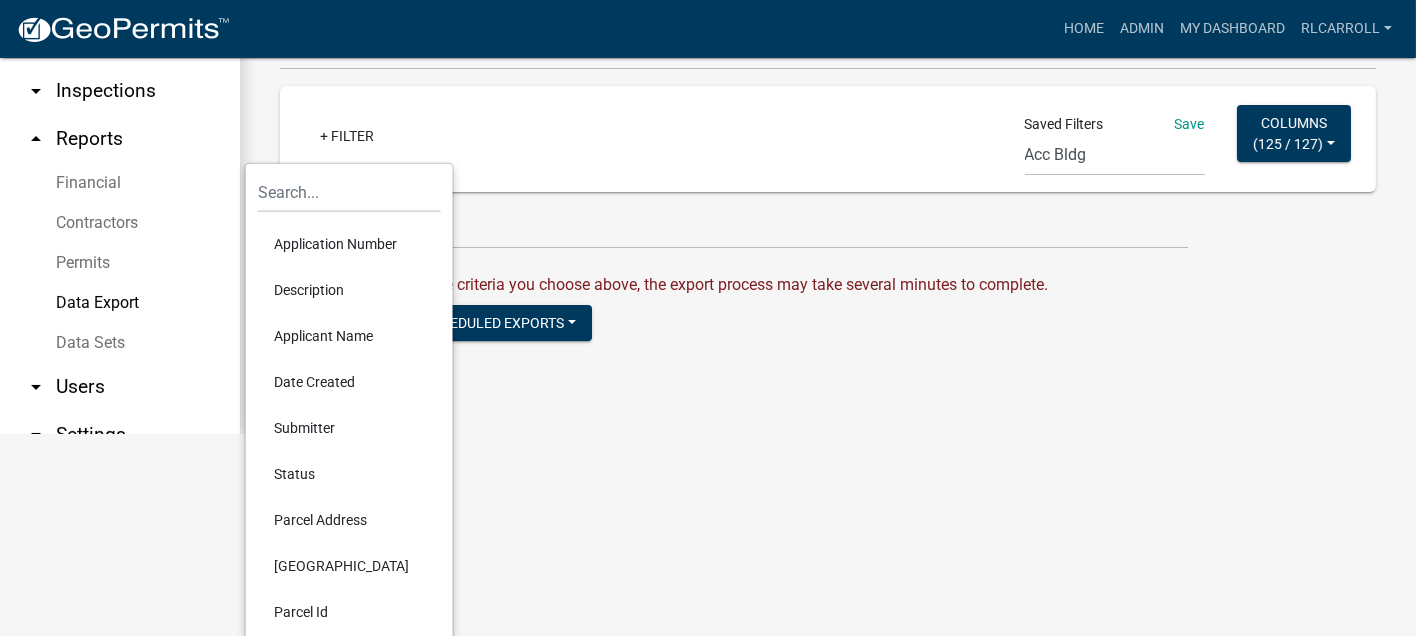scroll, scrollTop: 222, scrollLeft: 0, axis: vertical 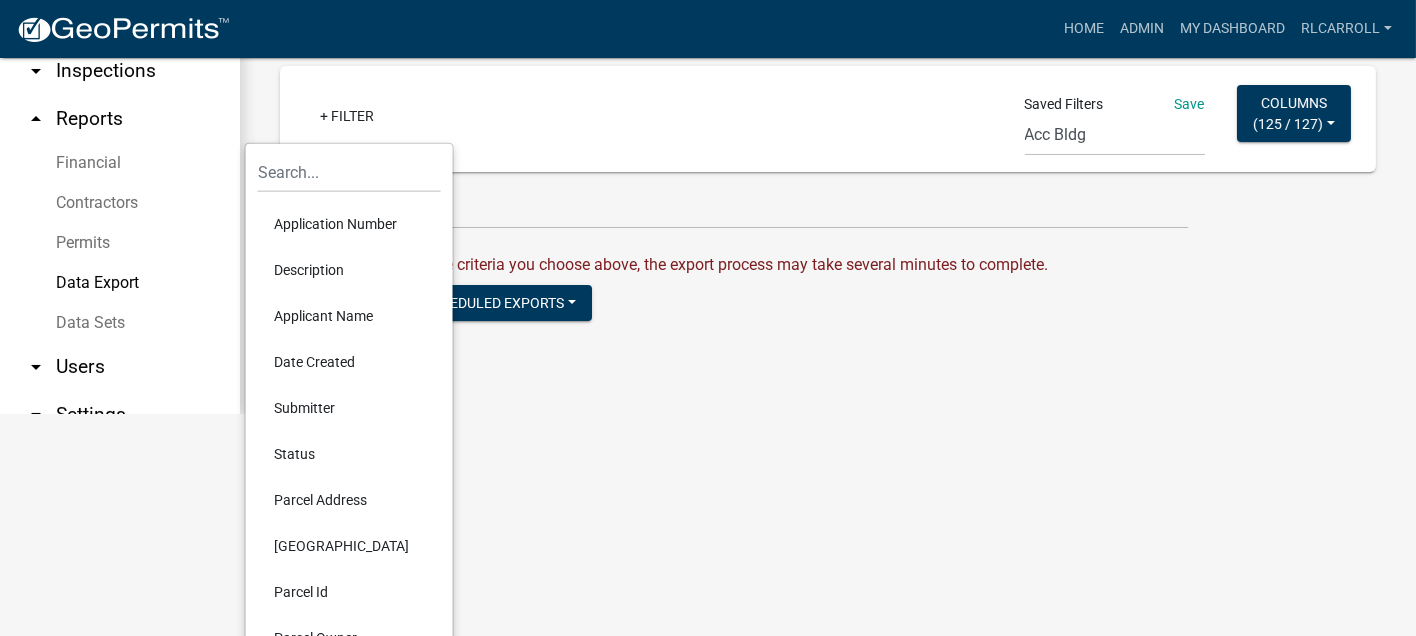 click on "Status" at bounding box center [349, 454] 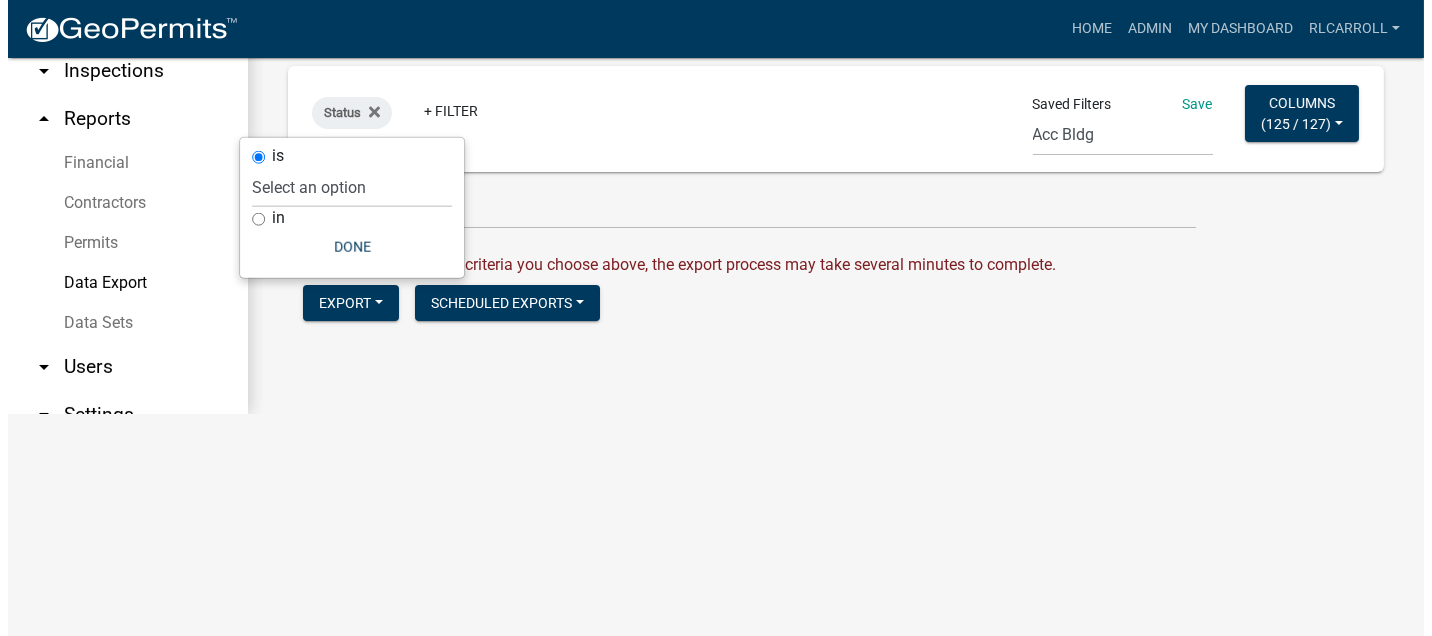 scroll, scrollTop: 0, scrollLeft: 0, axis: both 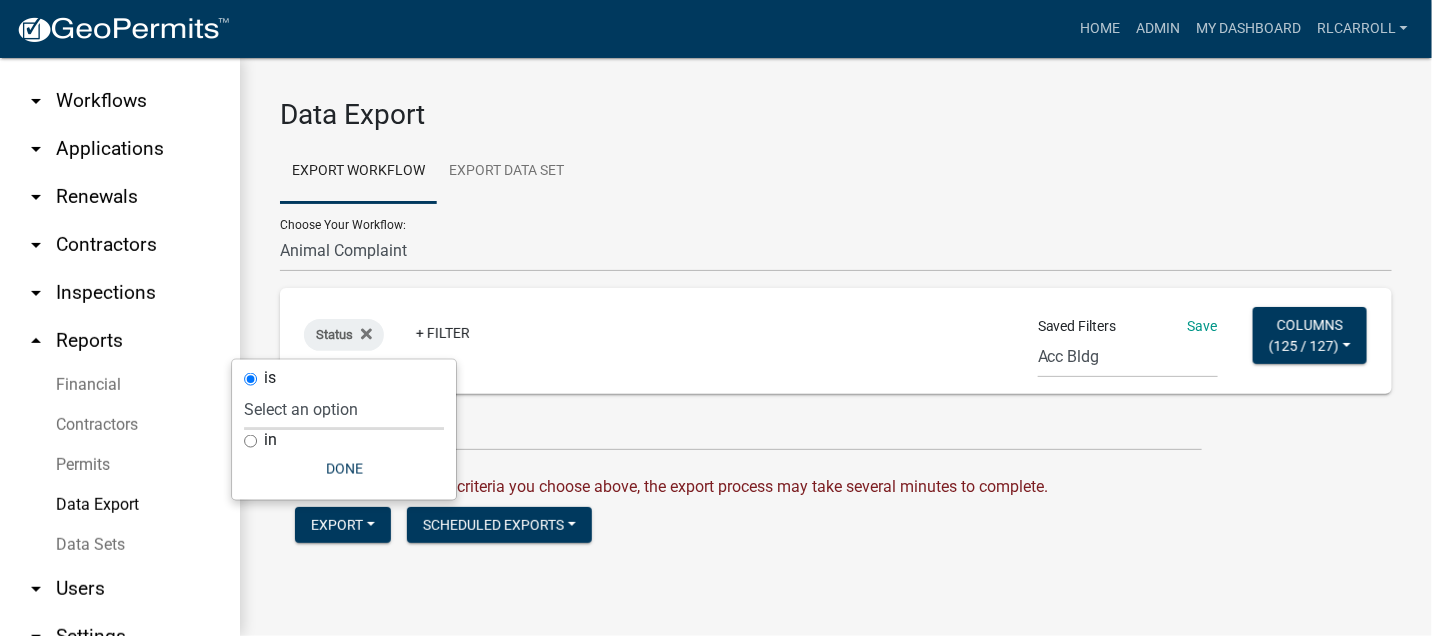 click on "Select an option   Not Started   In Progress   Completed   Voided   Rejected   Discarded" at bounding box center [344, 409] 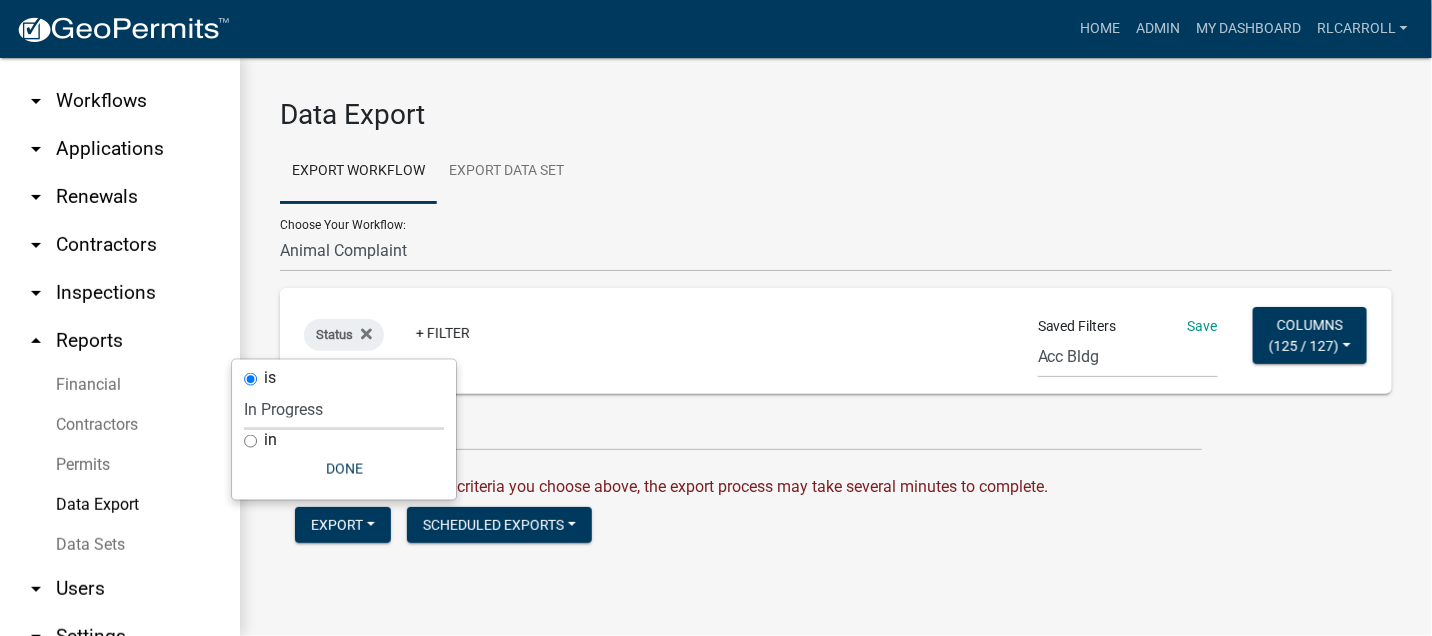 click on "Select an option   Not Started   In Progress   Completed   Voided   Rejected   Discarded" at bounding box center [344, 409] 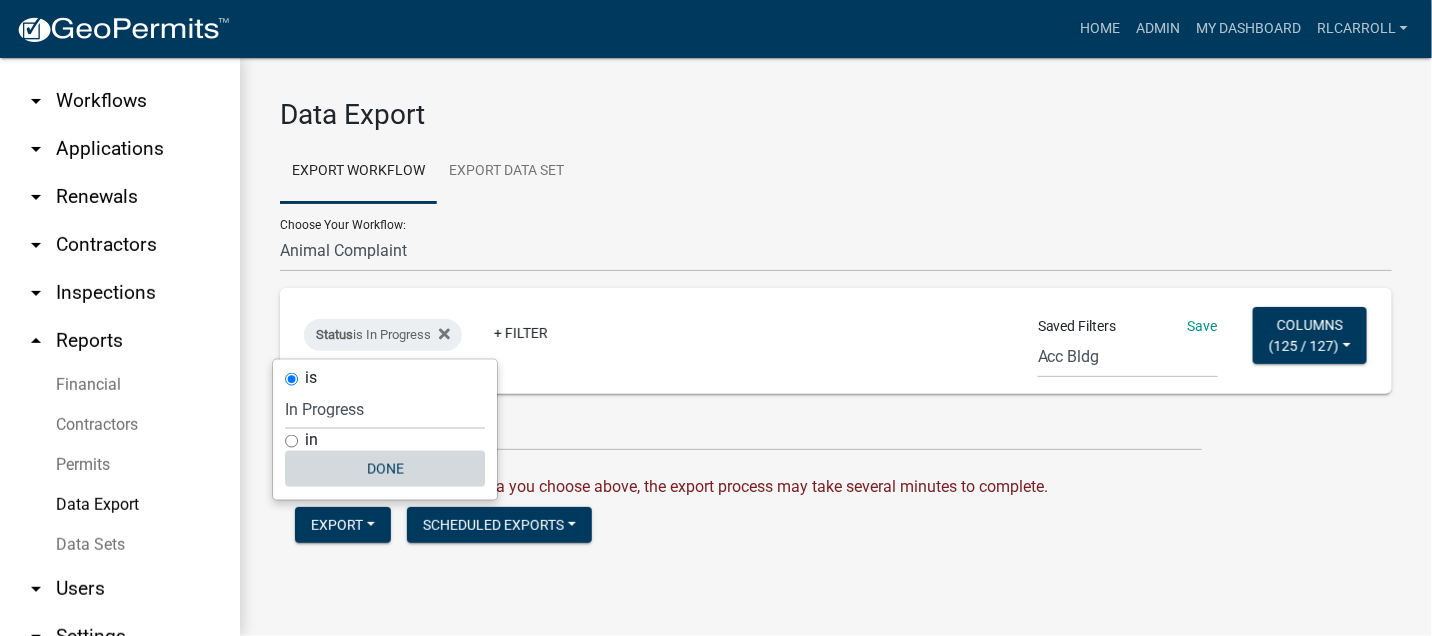 click on "Done" at bounding box center (385, 469) 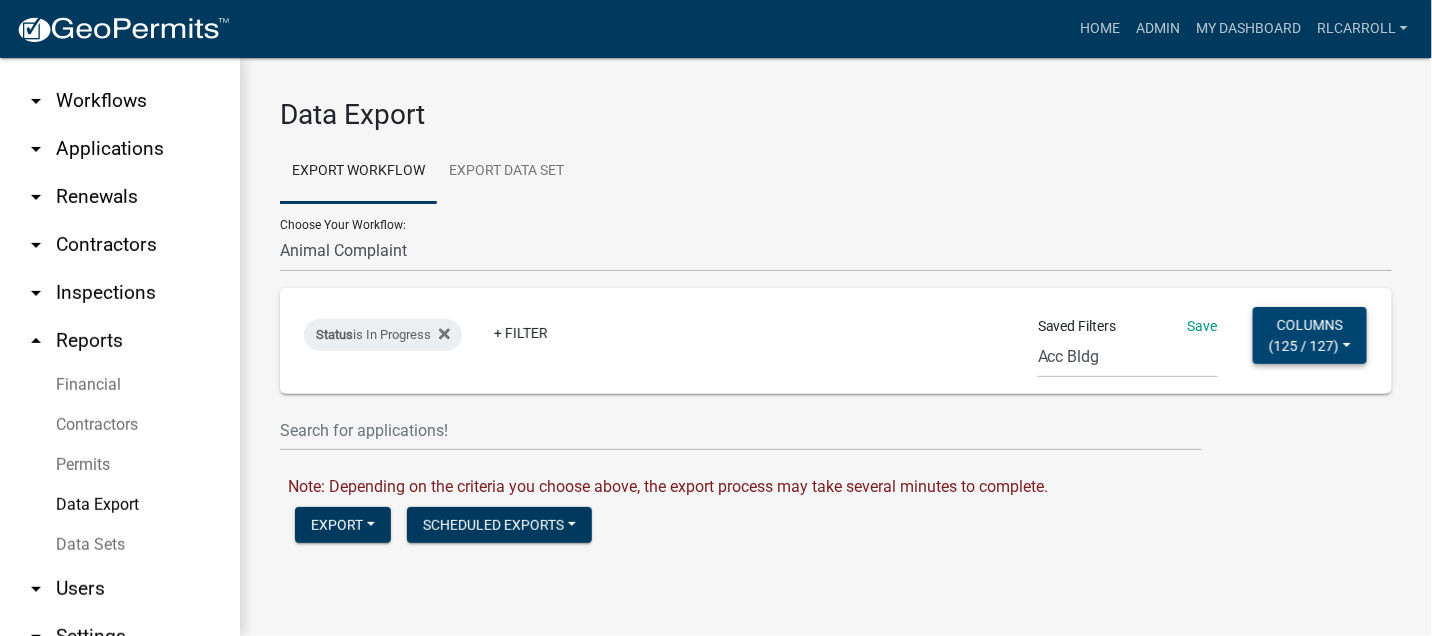 click on "Columns   (   125 / 127   )" at bounding box center [1310, 335] 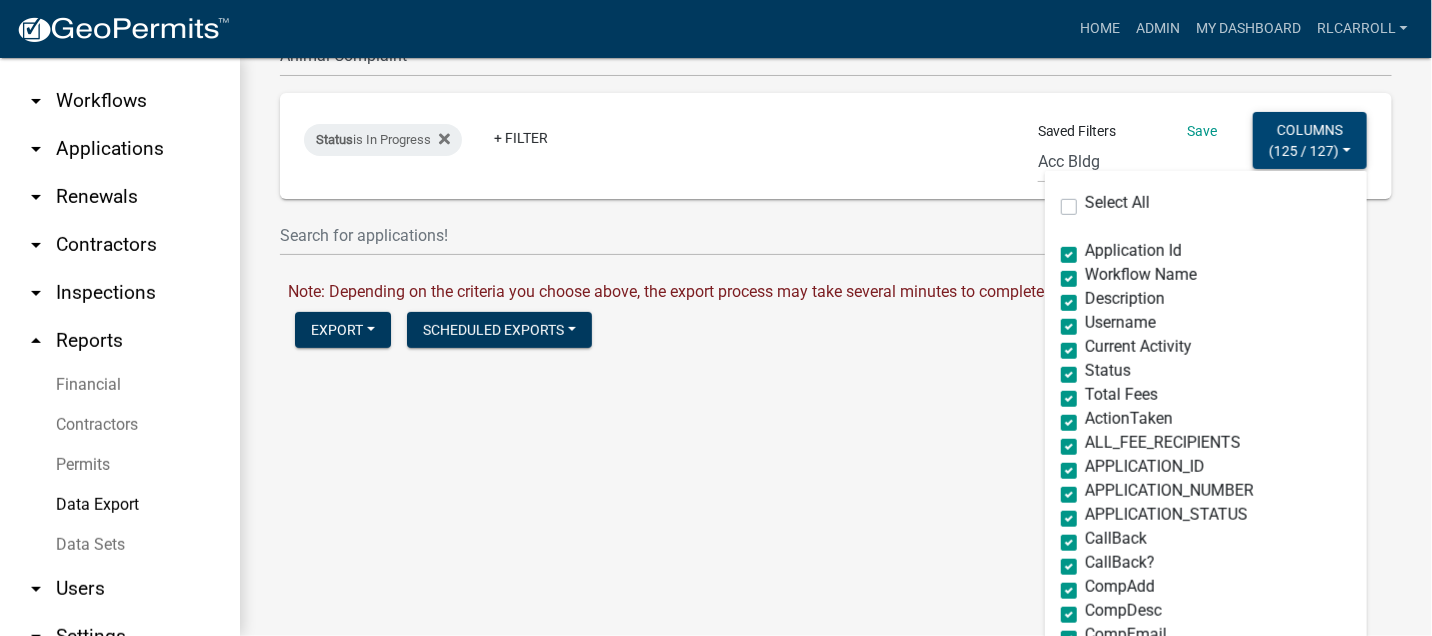 scroll, scrollTop: 222, scrollLeft: 0, axis: vertical 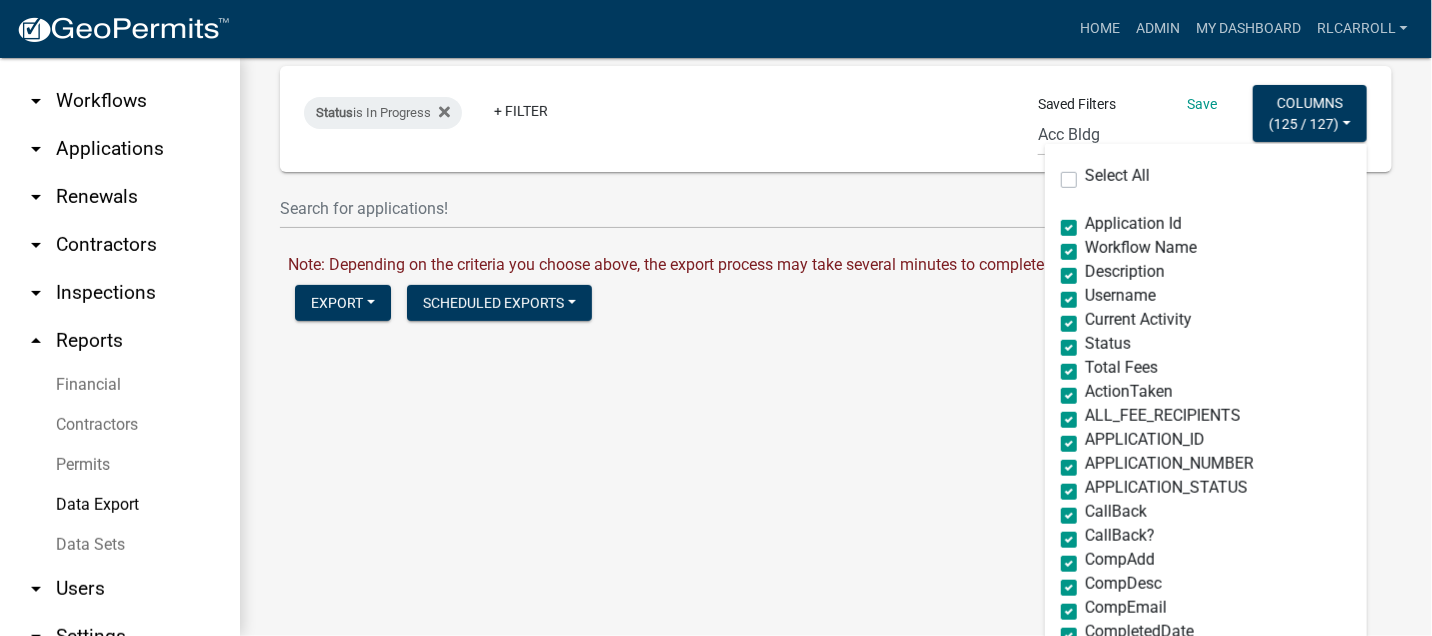 click on "Application Id" at bounding box center [1133, 224] 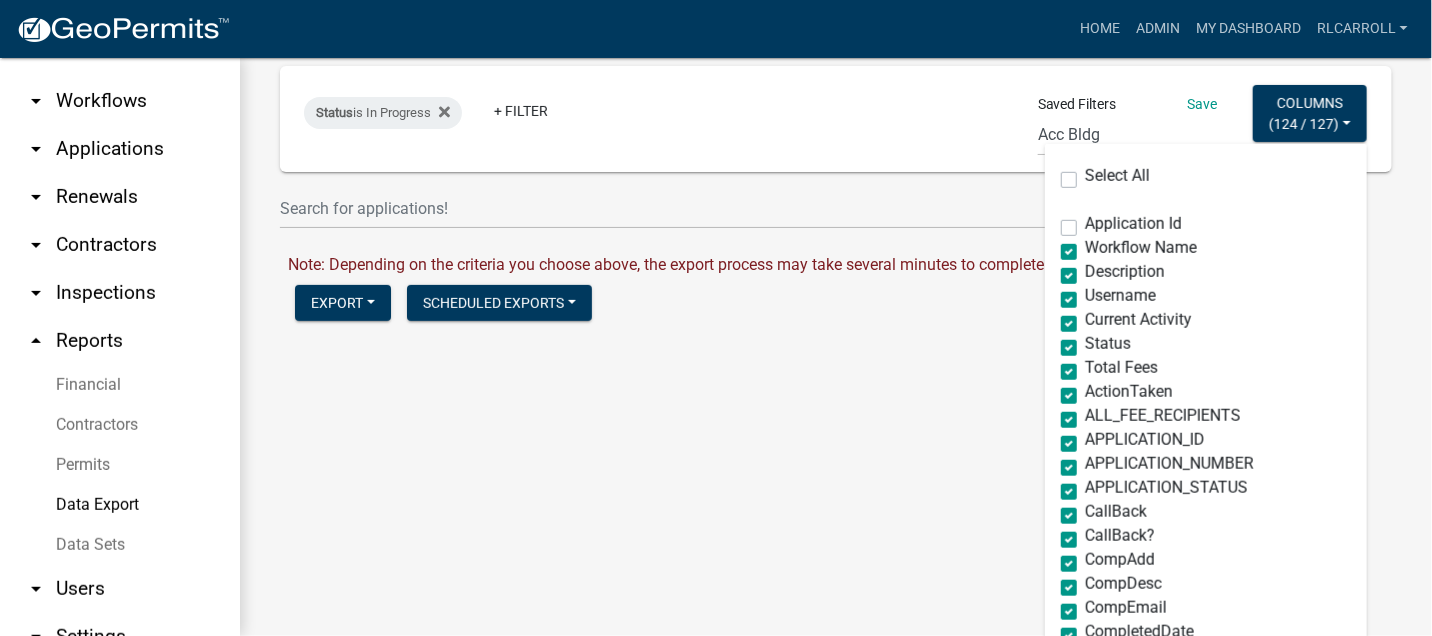 click on "Current Activity" at bounding box center (1138, 320) 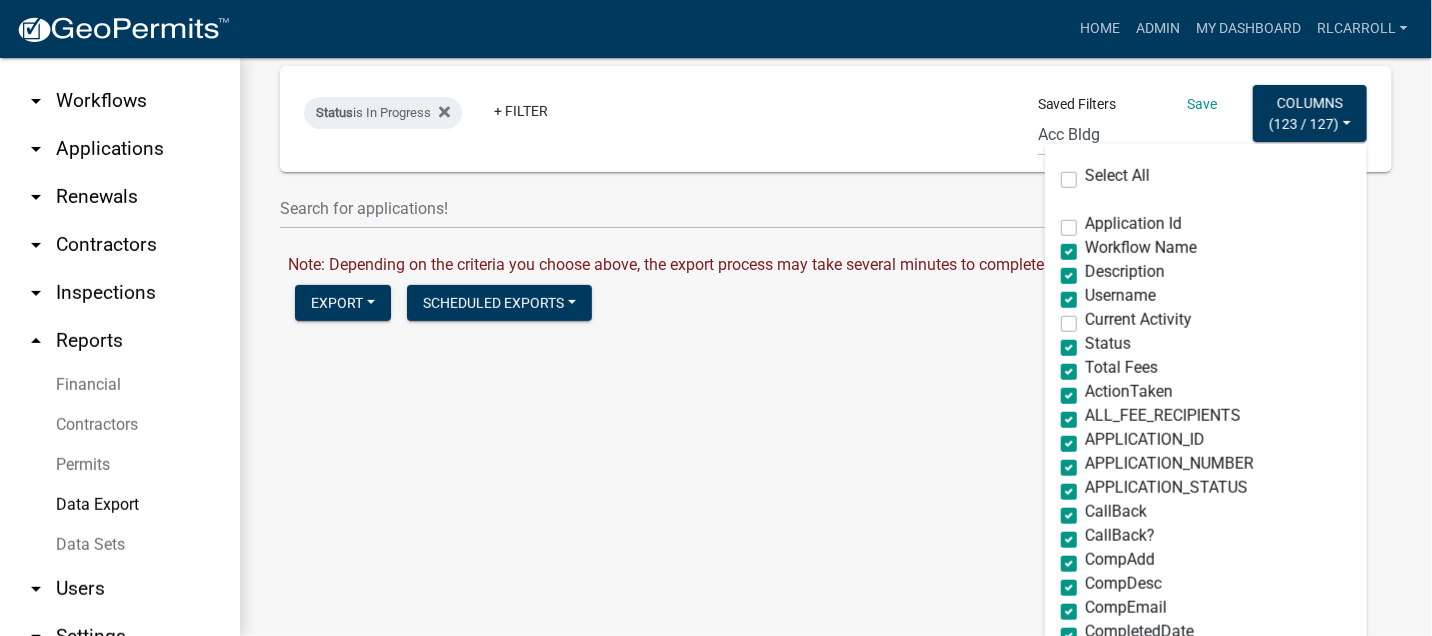 click on "Total Fees" at bounding box center [1121, 368] 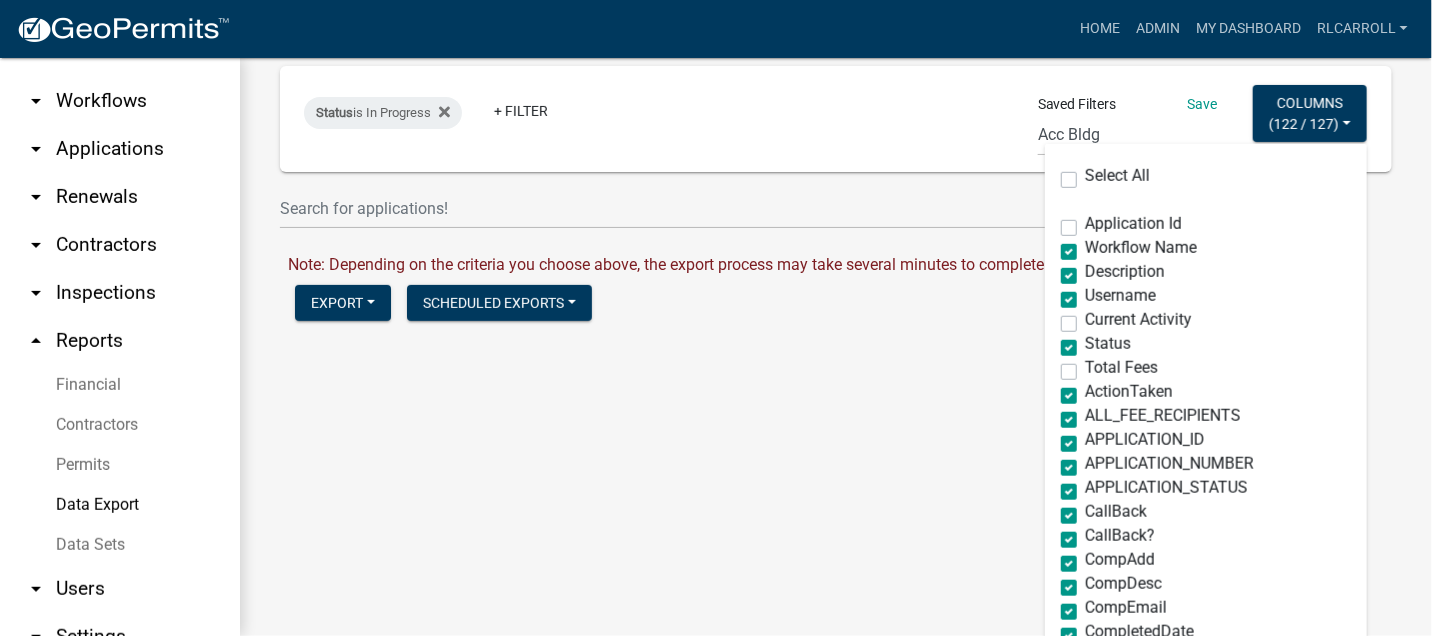 click on "ActionTaken" at bounding box center [1129, 392] 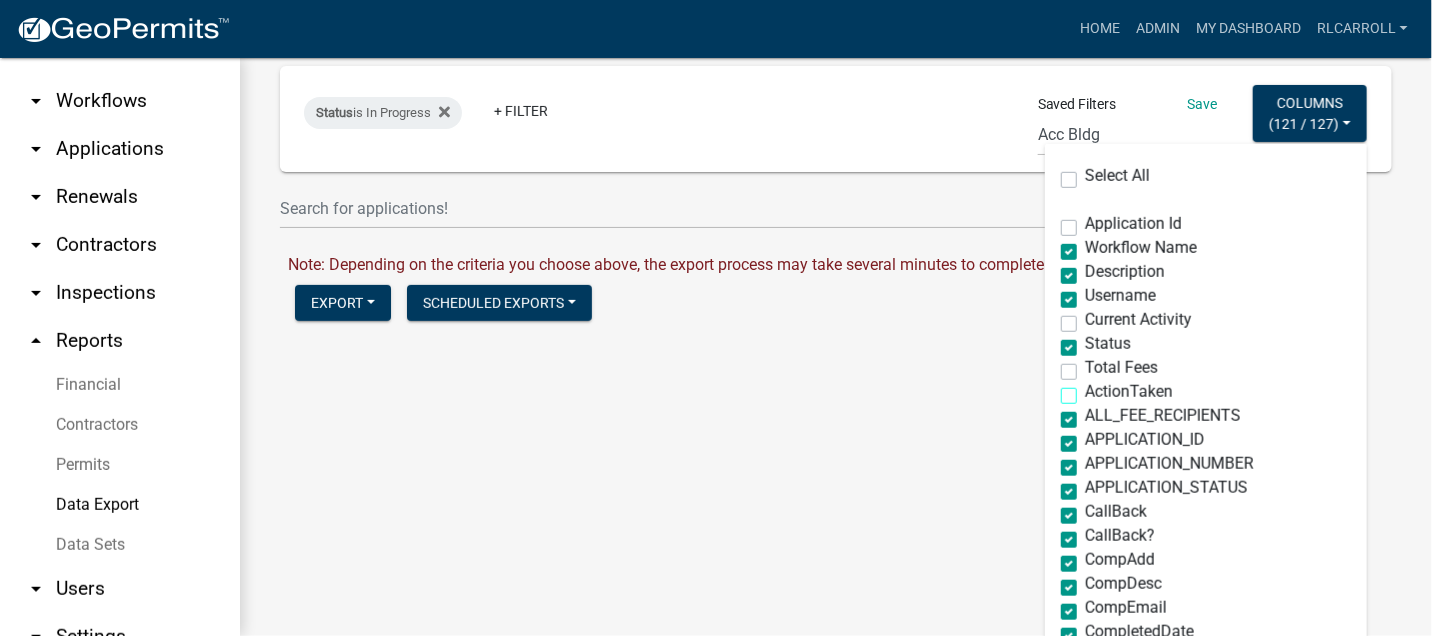scroll, scrollTop: 333, scrollLeft: 0, axis: vertical 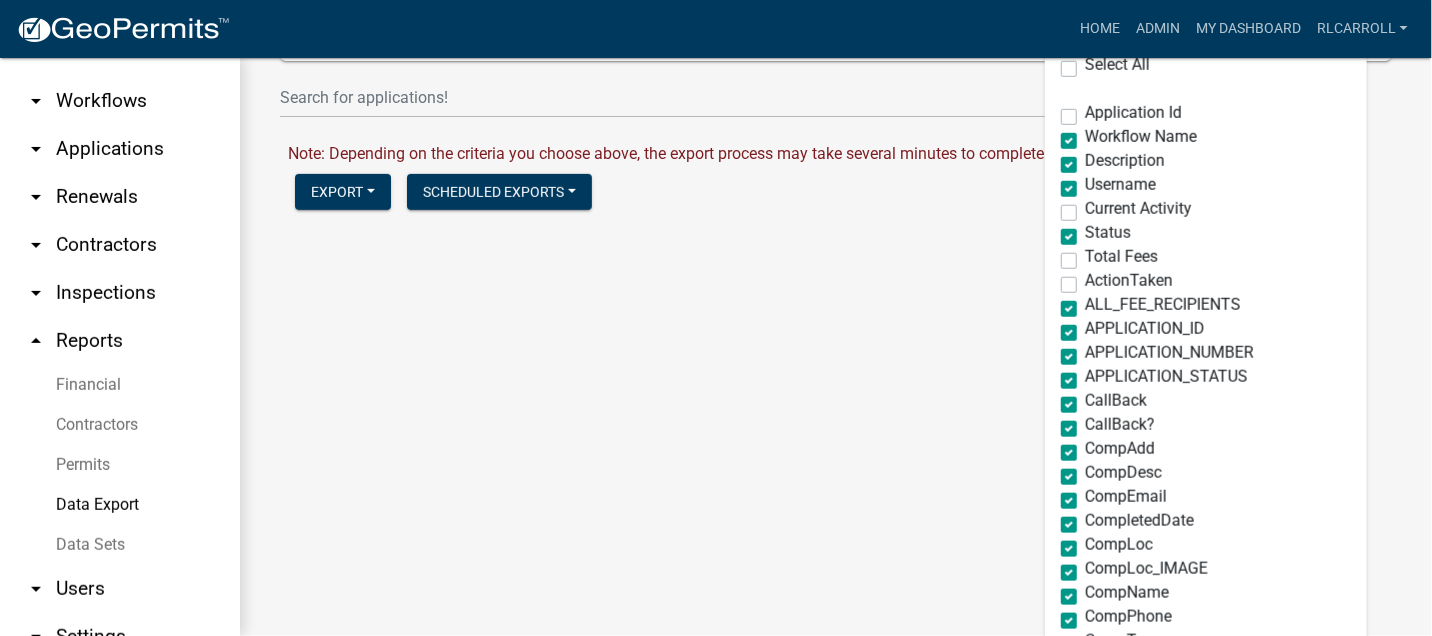 click on "ALL_FEE_RECIPIENTS" at bounding box center [1163, 305] 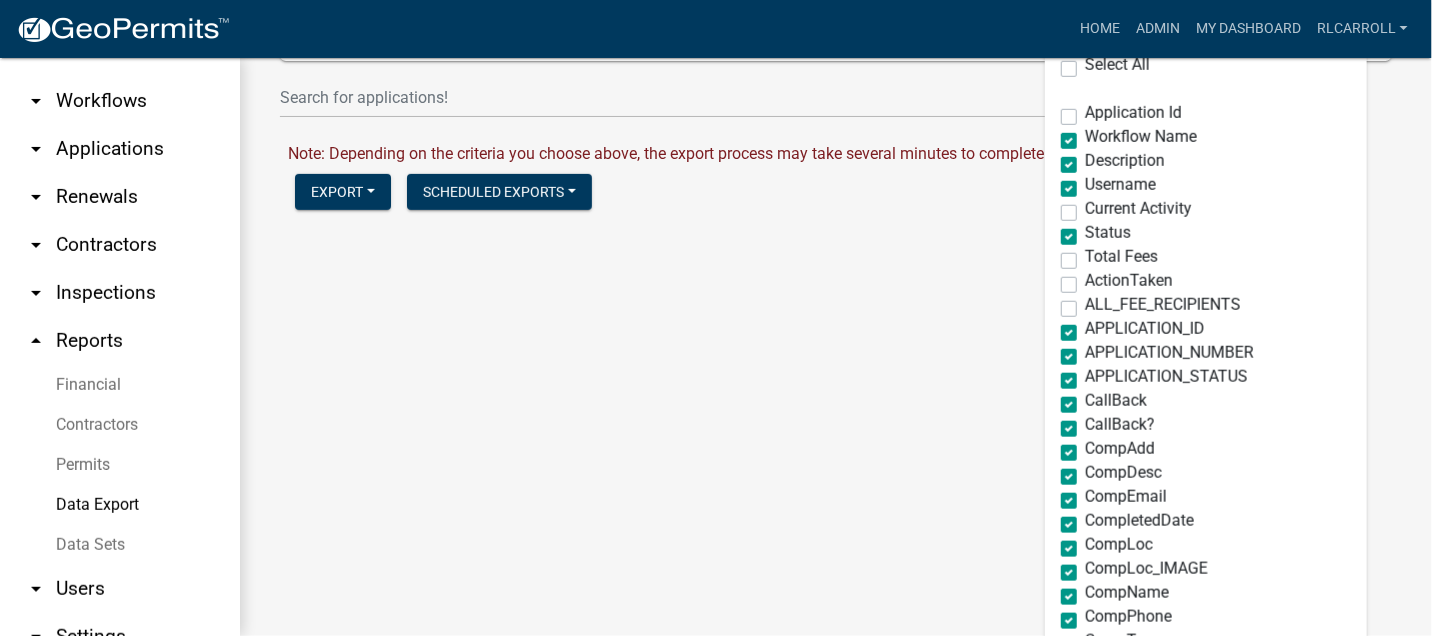 drag, startPoint x: 1047, startPoint y: 402, endPoint x: 1046, endPoint y: 415, distance: 13.038404 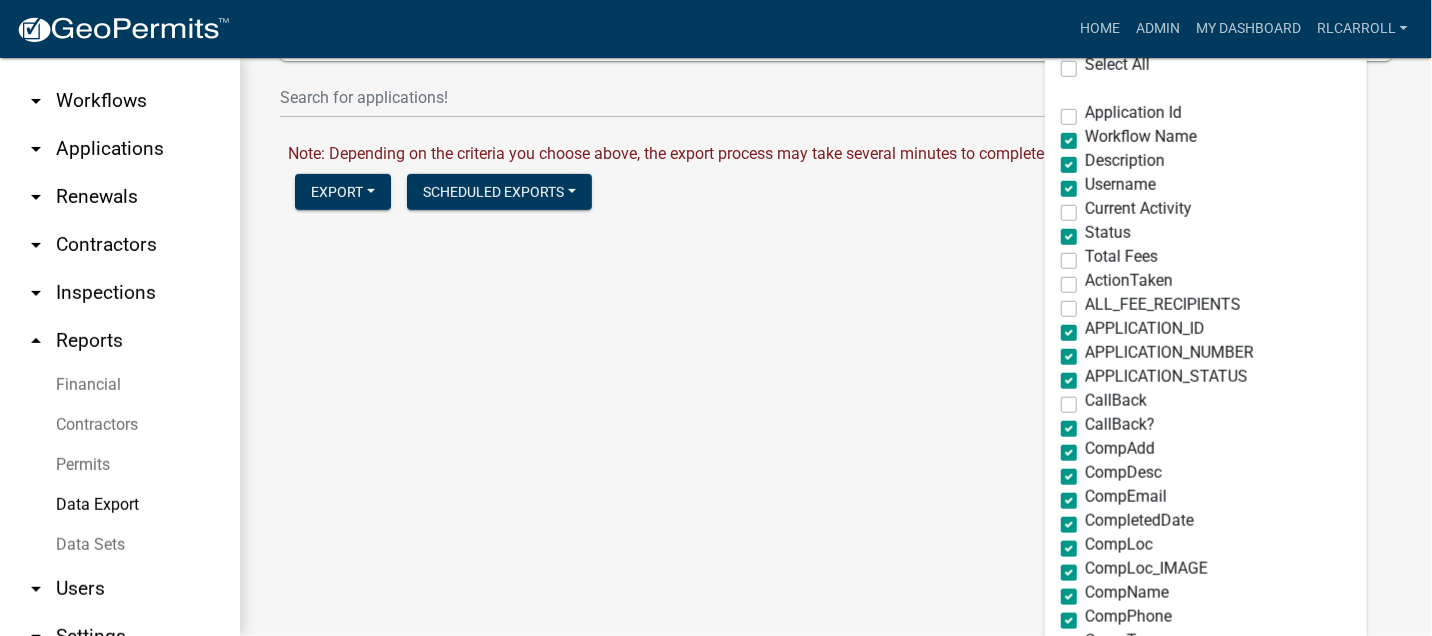 click on "CallBack?" at bounding box center (1120, 425) 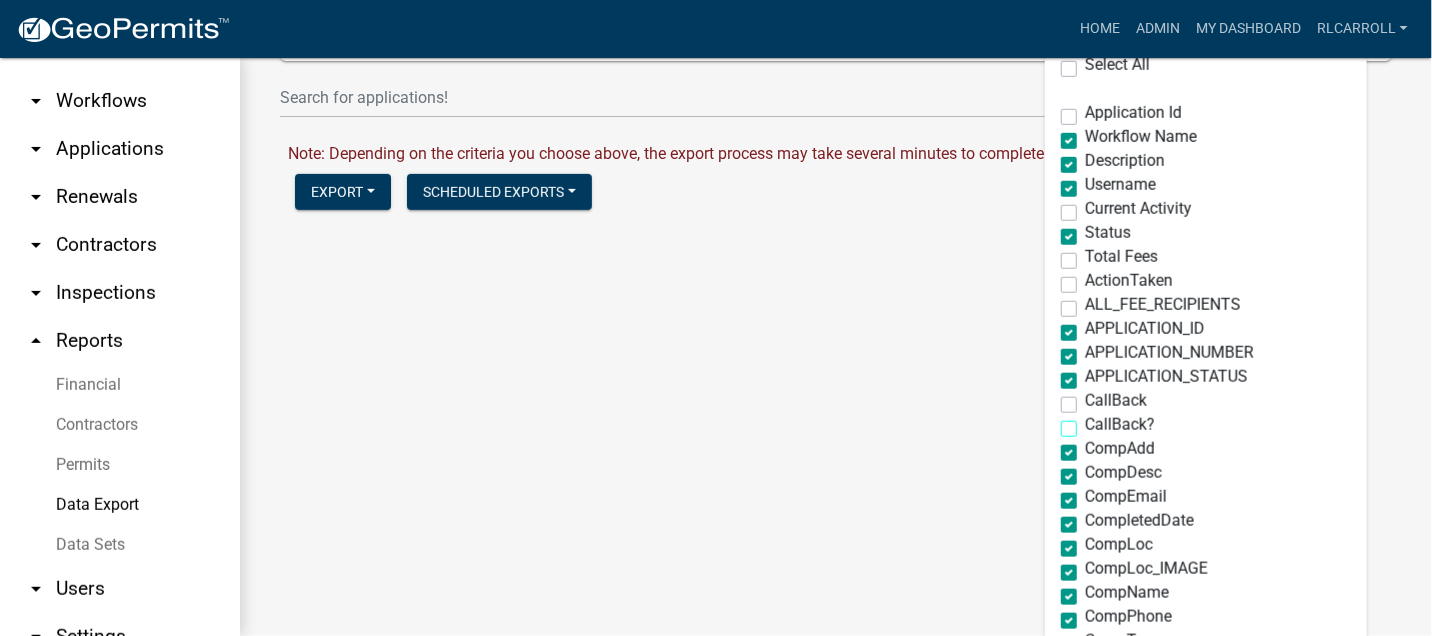 scroll, scrollTop: 444, scrollLeft: 0, axis: vertical 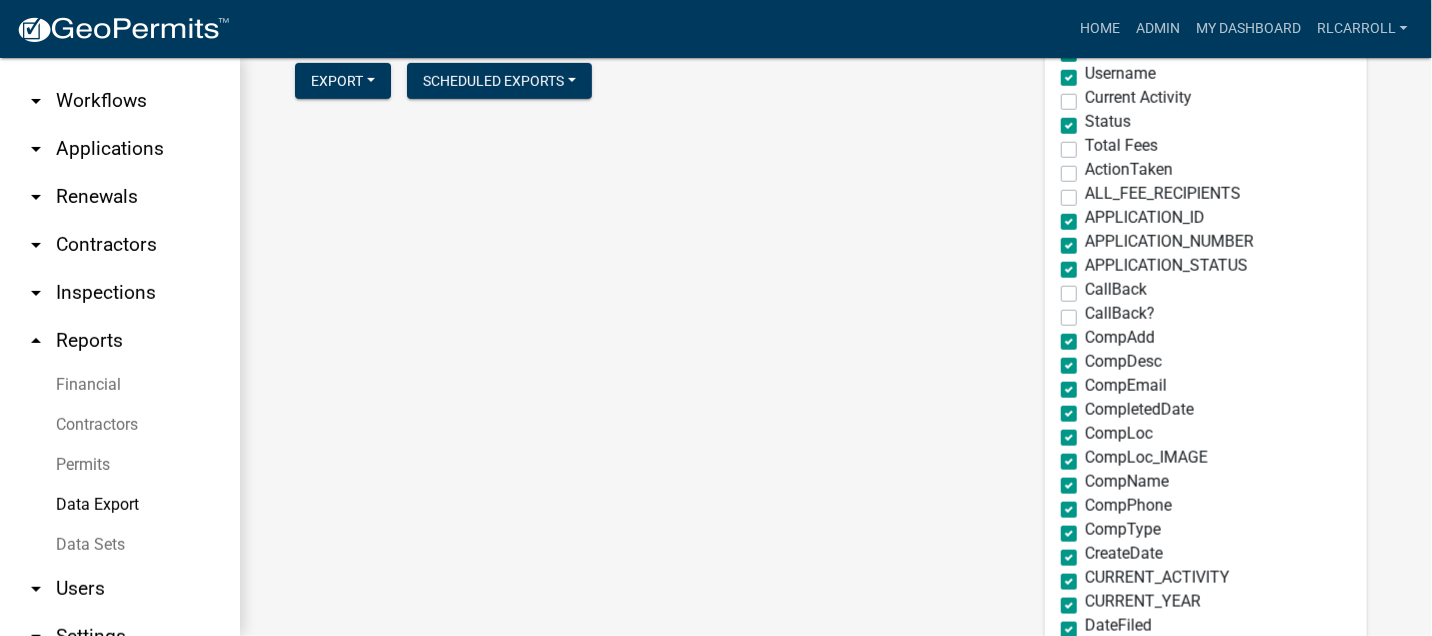 click on "CompEmail" at bounding box center (1126, 386) 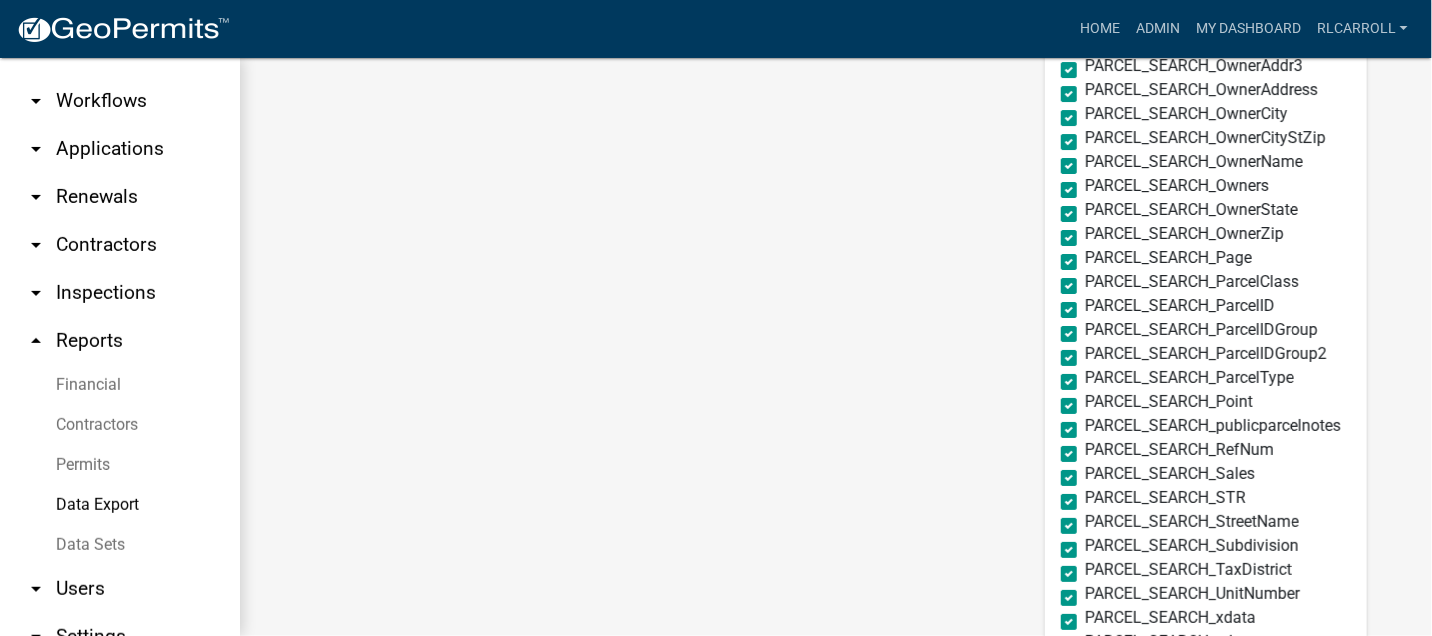 scroll, scrollTop: 2872, scrollLeft: 0, axis: vertical 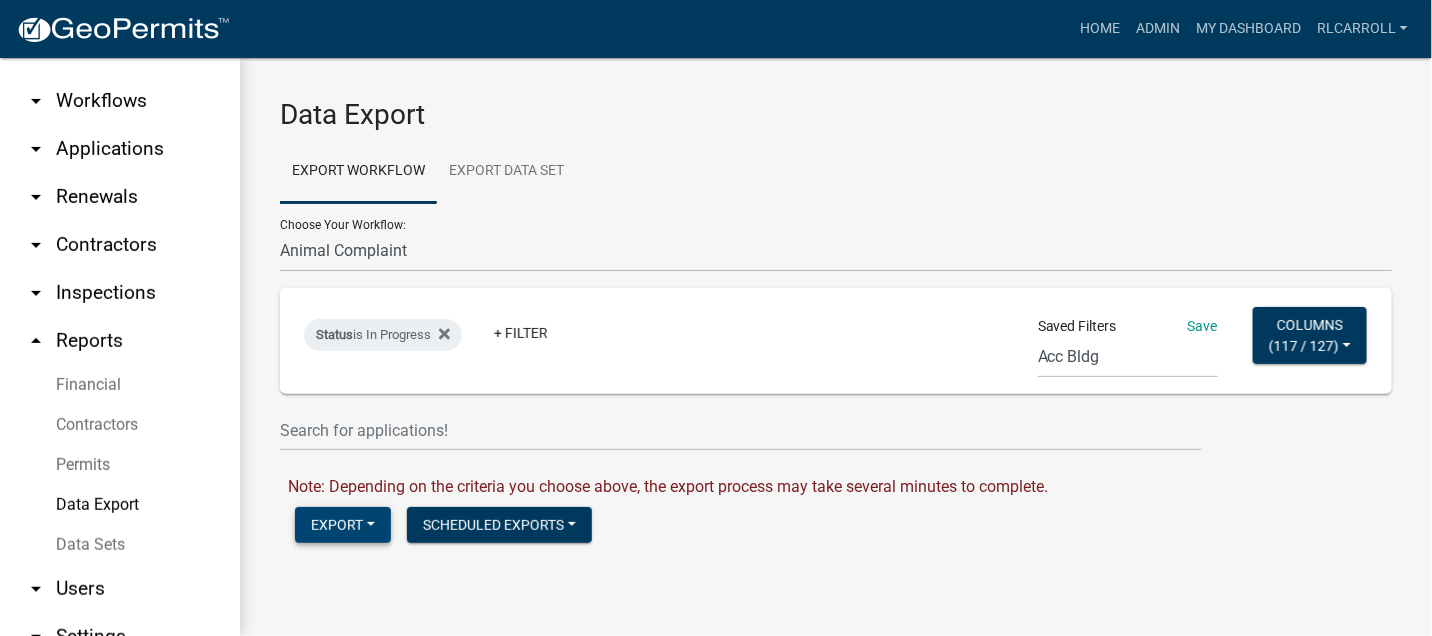 click on "Export" at bounding box center [343, 525] 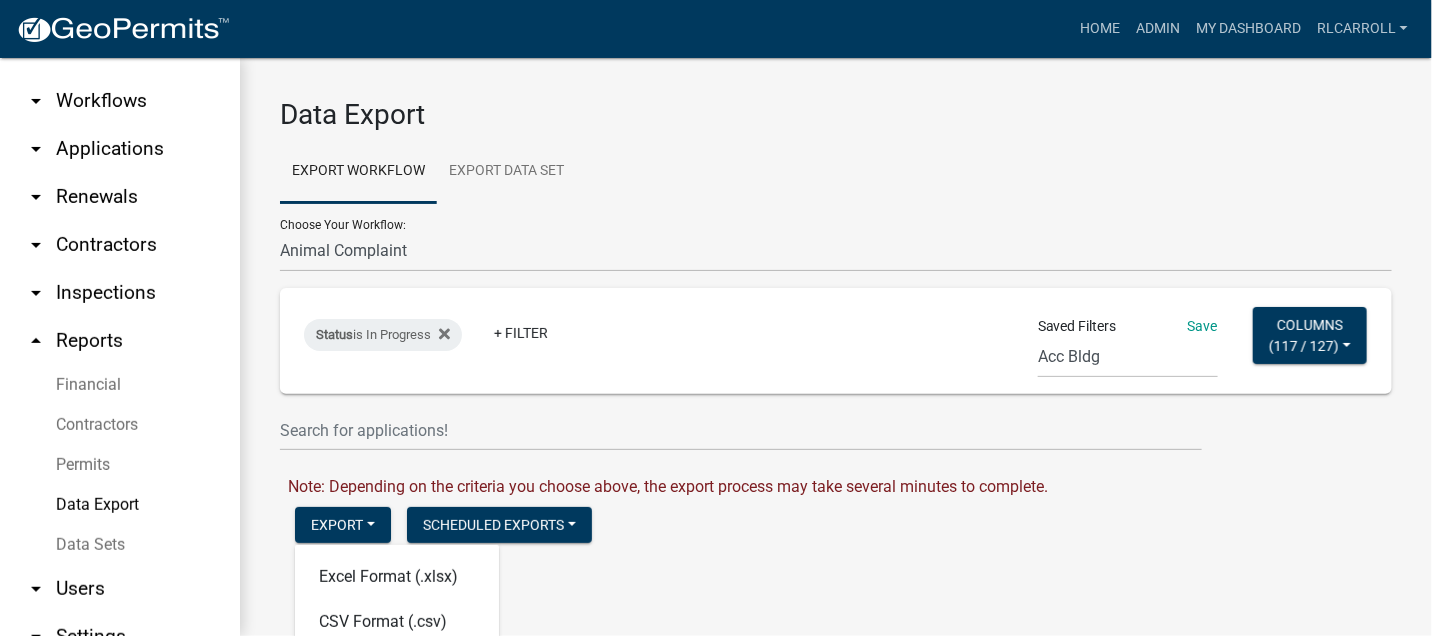 click on "Export   Excel Format (.xlsx)   CSV Format (.csv)   Shape Format (.zip)    Scheduled Exports   +   Create New" 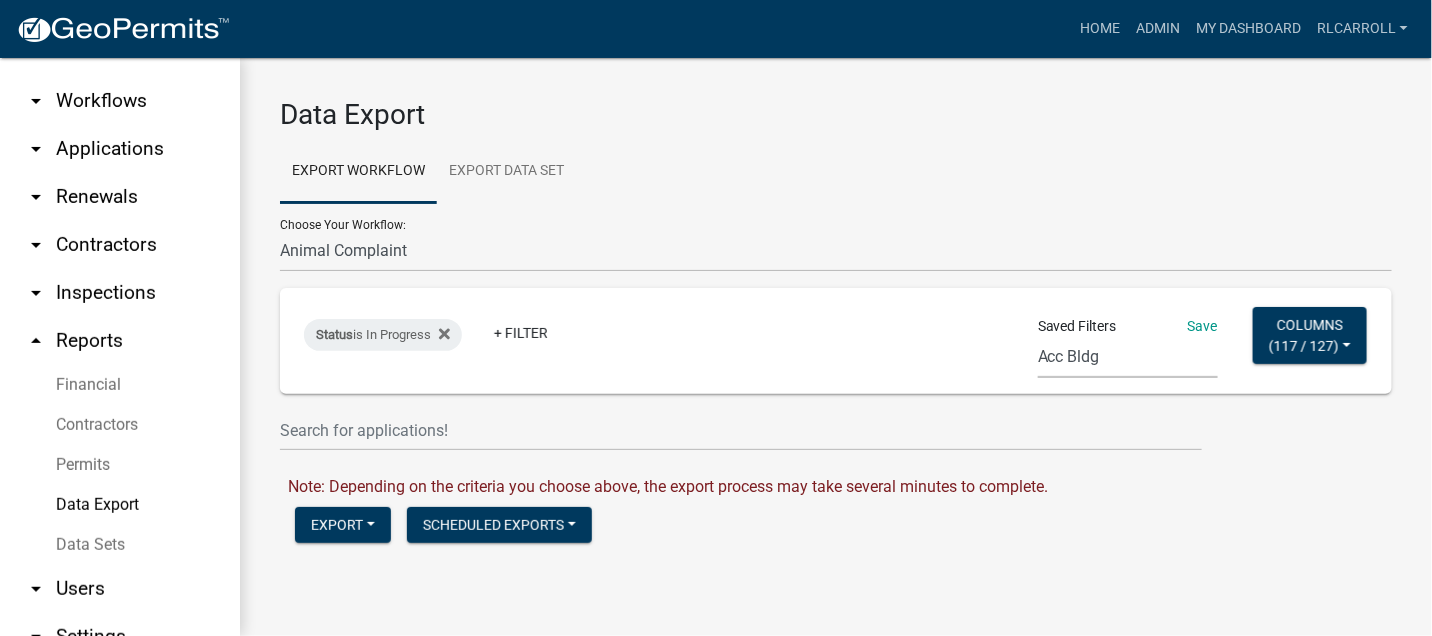 click on "Acc Bldg   E911   Acc Bldg   Add   Driveway   Inspection   Manufactured Home    Plat   Trade   Site Built   Test Acc Bldg   MH   Addition   Residential Trade Permits   Site Built homes   Reflective Signs   E911   Business Email List   Site Built Home   Bus list   Permit Report   Business License report   Site Built home   simple BL list   new bl   Basic ACR   basic   911   Everify   (new filter)" at bounding box center [1128, 357] 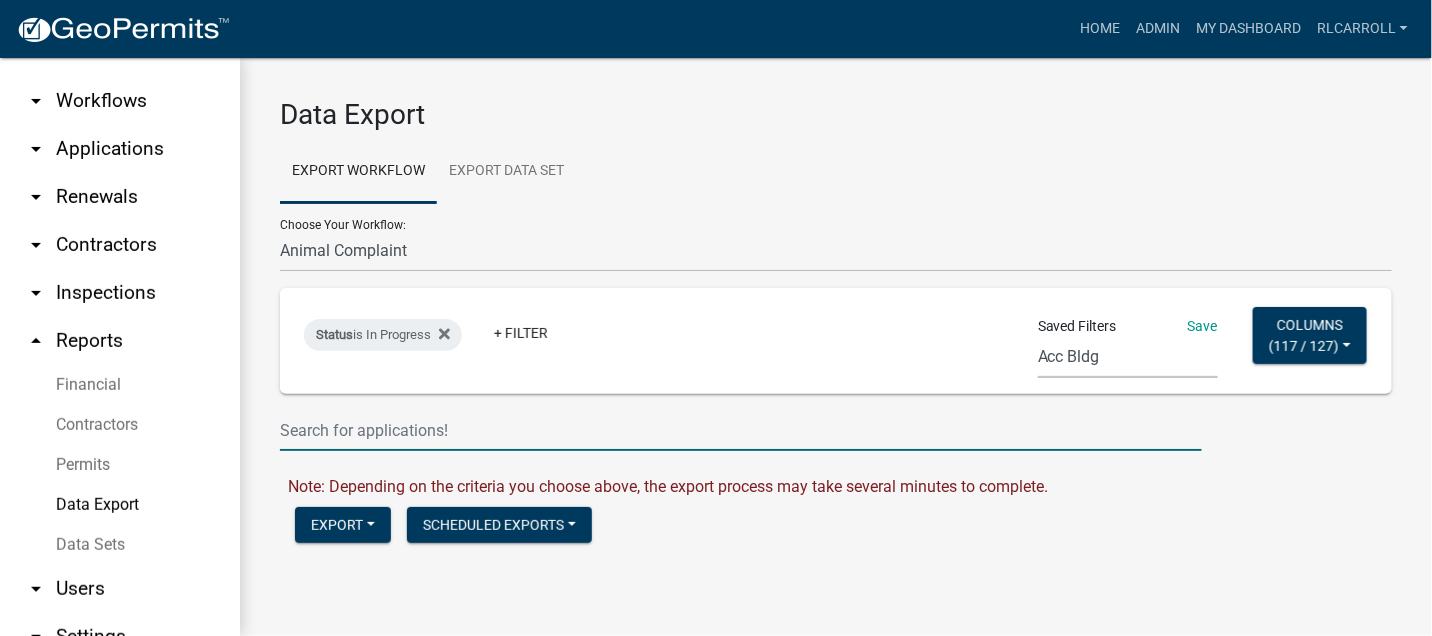 click at bounding box center (741, 430) 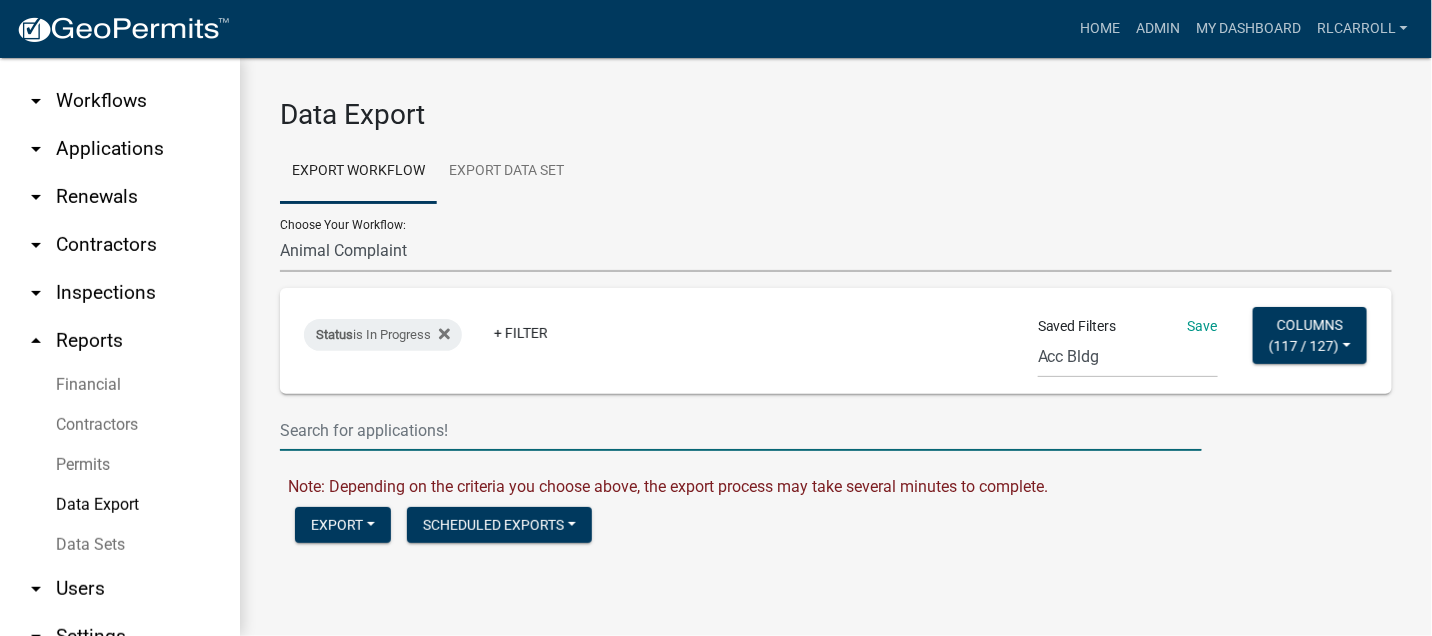 click on "Accessory Building Permit ACO Report Addition Building Permit Animal Complaint Business License Business License Renewal Commercial Building Permit Complaint Form Contractors Driveway Permit E911 Address Request Inspection Schedule Manufactured Home Permit Notice of Violation Other Permit Types Plat Approval Pre-owned Manufactured Home inspection Reflective Address Sign Order  Residential Trade Permits/Renovations/ Pools Site Built Home Permit Timber Harvest Notification" at bounding box center (836, 251) 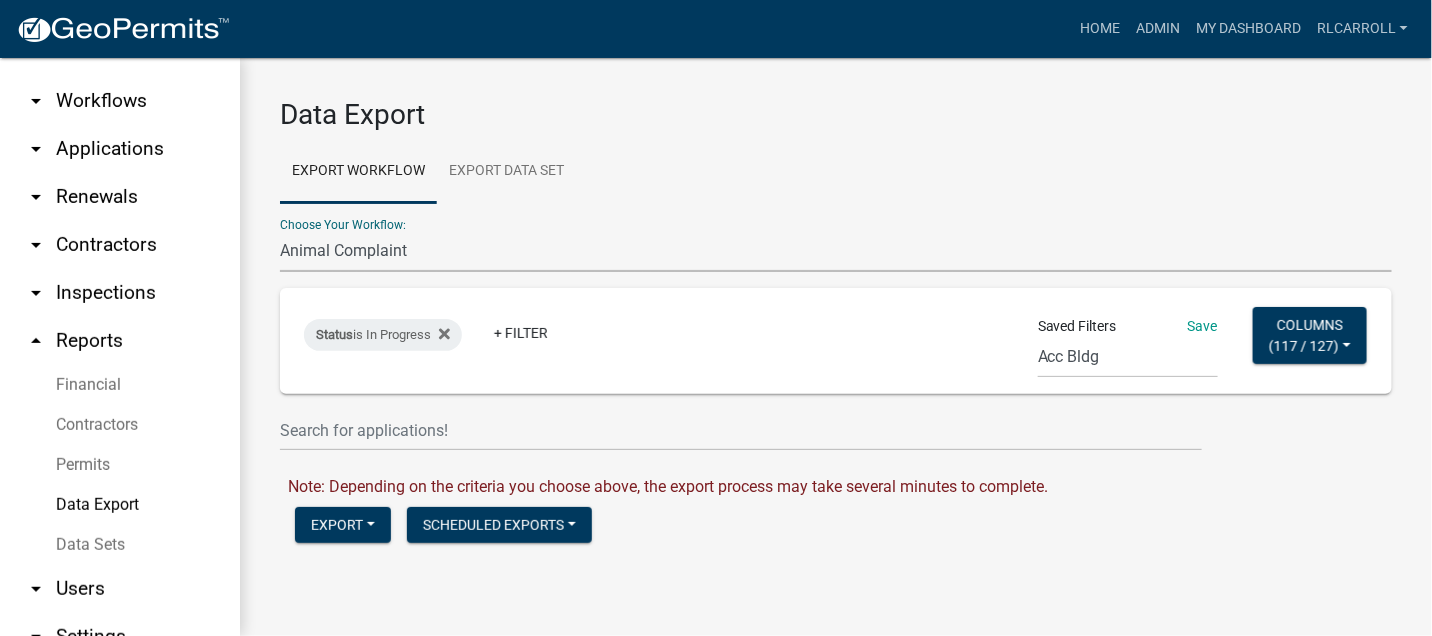 click on "Data Export Export Workflow Export Data Set Choose Your Workflow: Accessory Building Permit ACO Report Addition Building Permit Animal Complaint Business License Business License Renewal Commercial Building Permit Complaint Form Contractors Driveway Permit E911 Address Request Inspection Schedule Manufactured Home Permit Notice of Violation Other Permit Types Plat Approval Pre-owned Manufactured Home inspection Reflective Address Sign Order  Residential Trade Permits/Renovations/ Pools Site Built Home Permit Timber Harvest Notification Status  is In Progress   + Filter  Saved Filters  Save   Acc Bldg   E911   Acc Bldg   Add   Driveway   Inspection   Manufactured Home    Plat   Trade   Site Built   Test Acc Bldg   MH   Addition   Residential Trade Permits   Site Built homes   Reflective Signs   E911   Business Email List   Site Built Home   Bus list   Permit Report   Business License report   Site Built home   simple BL list   new bl   Basic ACR   basic   911   Everify   (new filter)   Columns   (   117 / 127" 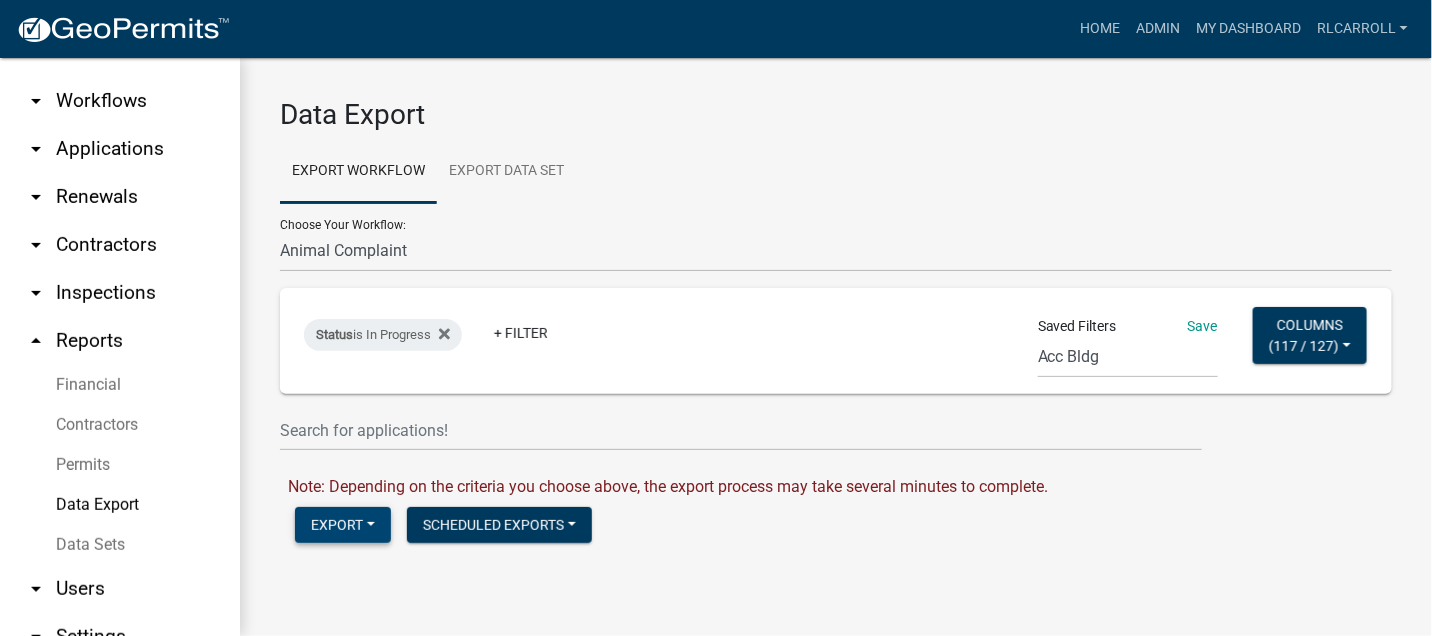 click on "Export" at bounding box center [343, 525] 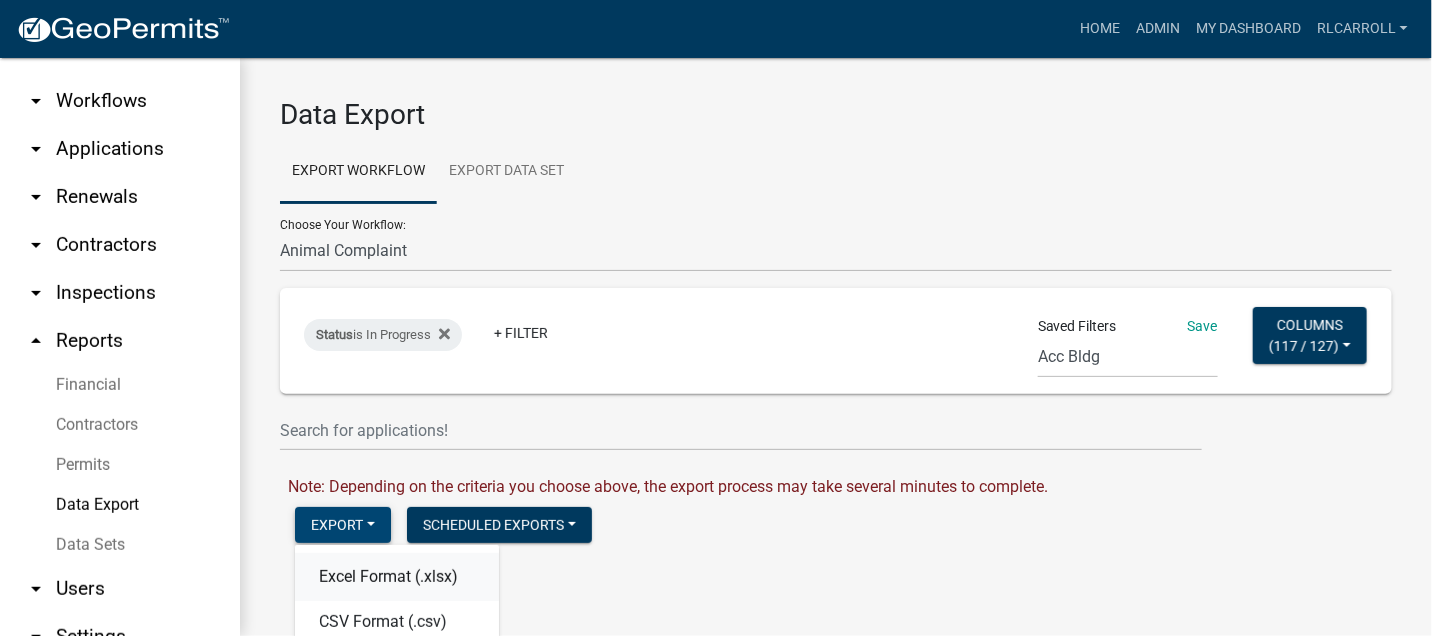 scroll, scrollTop: 72, scrollLeft: 0, axis: vertical 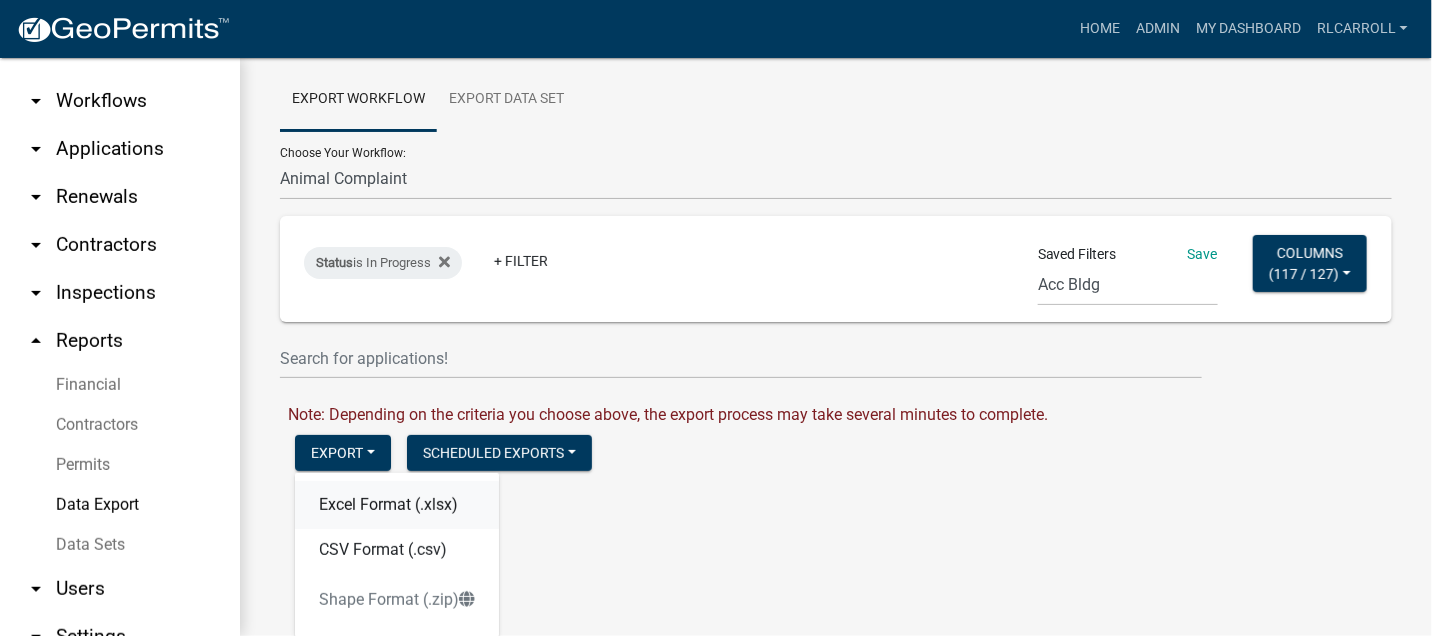 click on "Excel Format (.xlsx)" 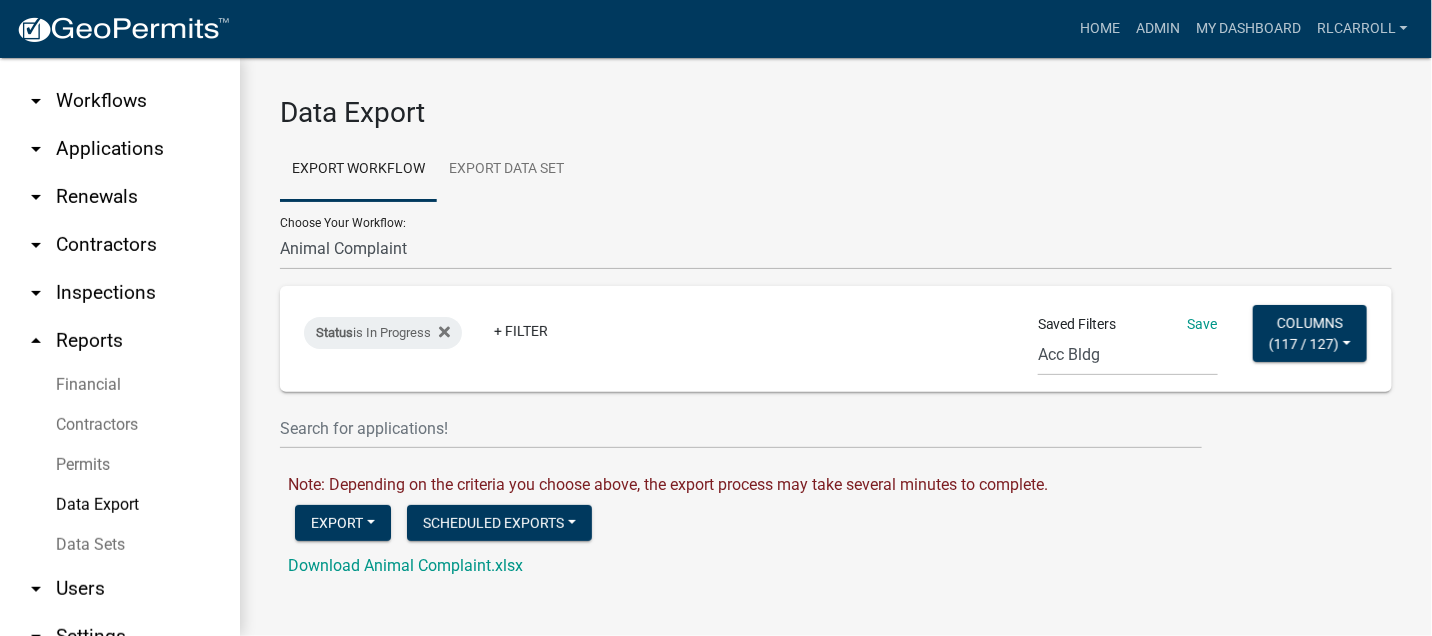 scroll, scrollTop: 1, scrollLeft: 0, axis: vertical 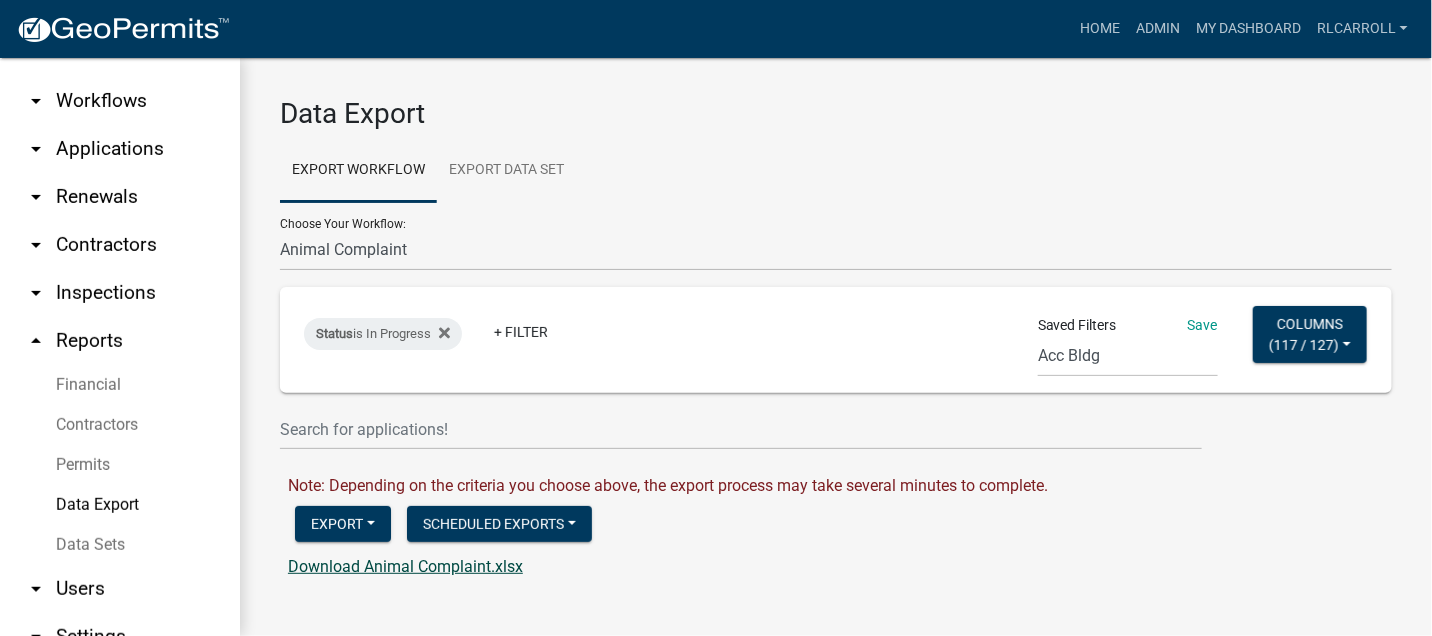 click on "Download Animal Complaint.xlsx" 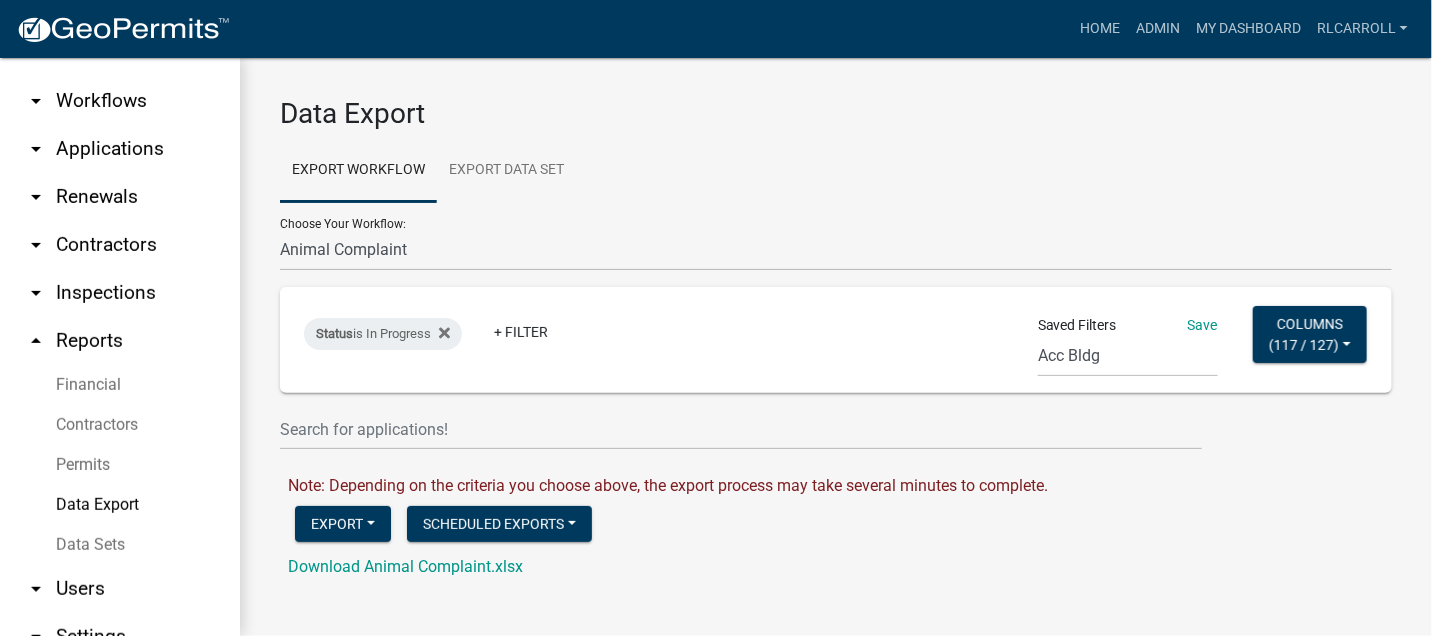 click on "Choose Your Workflow: Accessory Building Permit ACO Report Addition Building Permit Animal Complaint Business License Business License Renewal Commercial Building Permit Complaint Form Contractors Driveway Permit E911 Address Request Inspection Schedule Manufactured Home Permit Notice of Violation Other Permit Types Plat Approval Pre-owned Manufactured Home inspection Reflective Address Sign Order  Residential Trade Permits/Renovations/ Pools Site Built Home Permit Timber Harvest Notification" at bounding box center (836, 236) 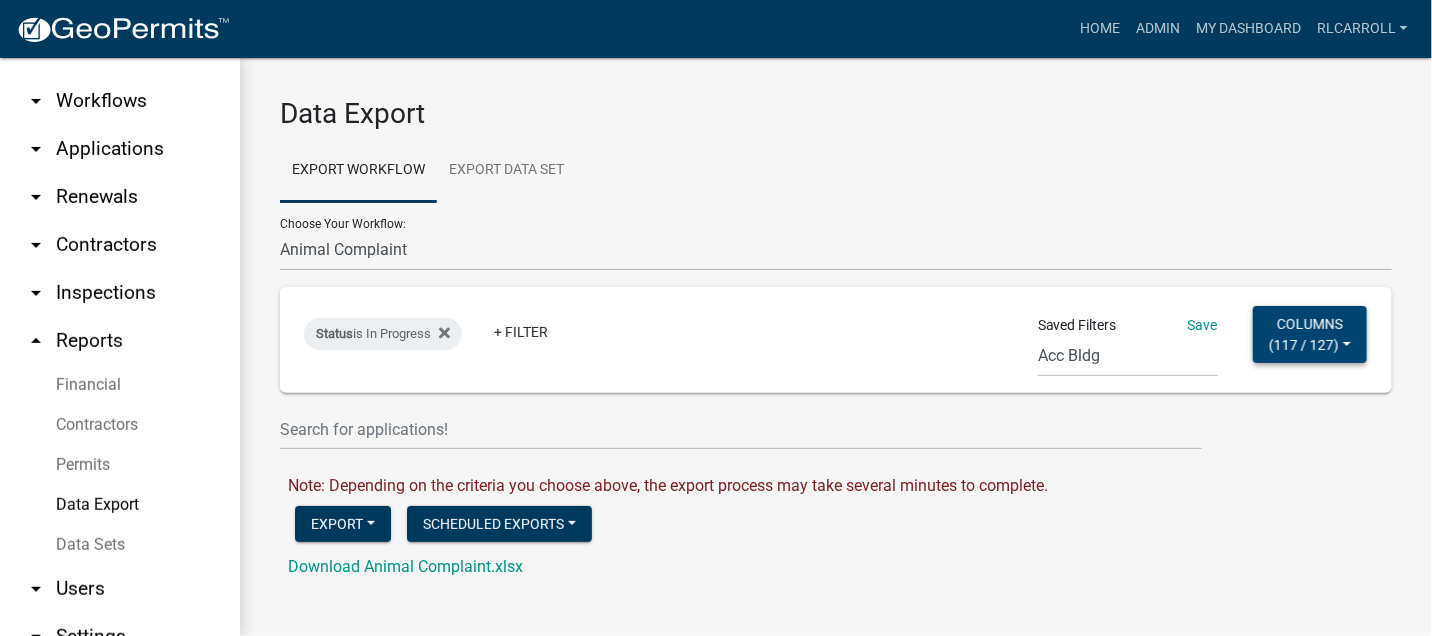 click on "Columns   (   117 / 127   )" at bounding box center (1310, 334) 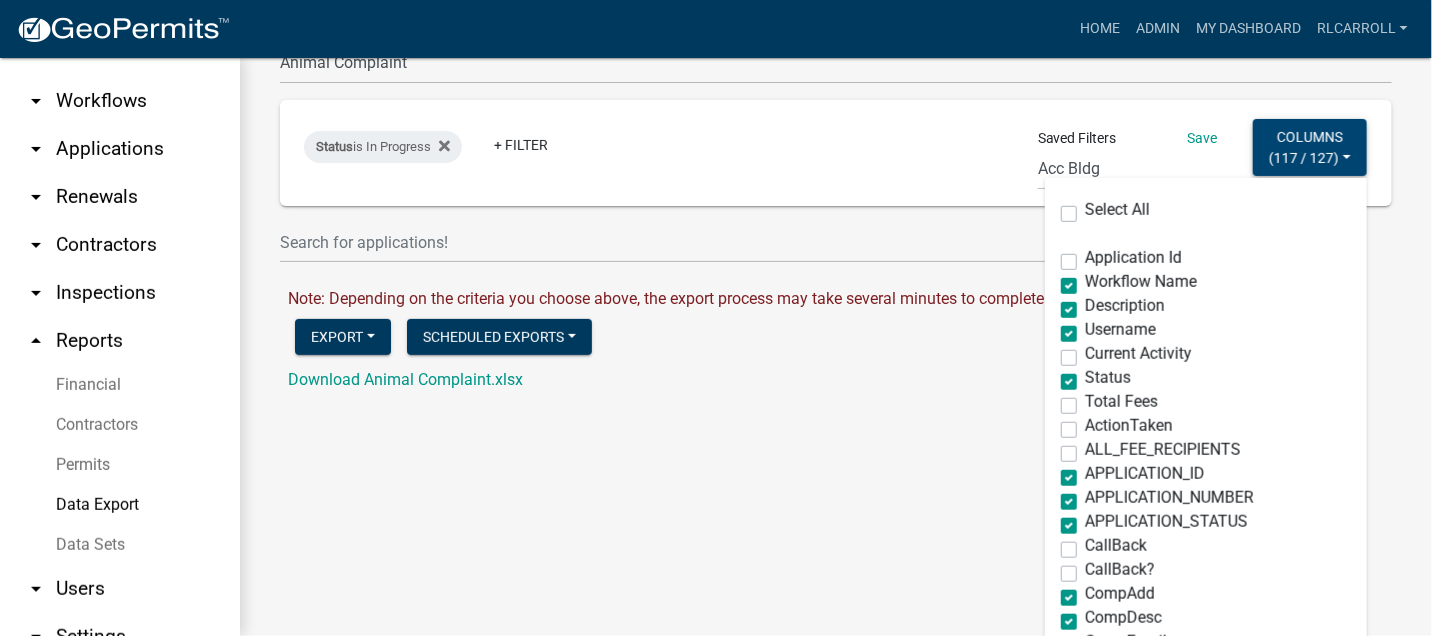scroll, scrollTop: 223, scrollLeft: 0, axis: vertical 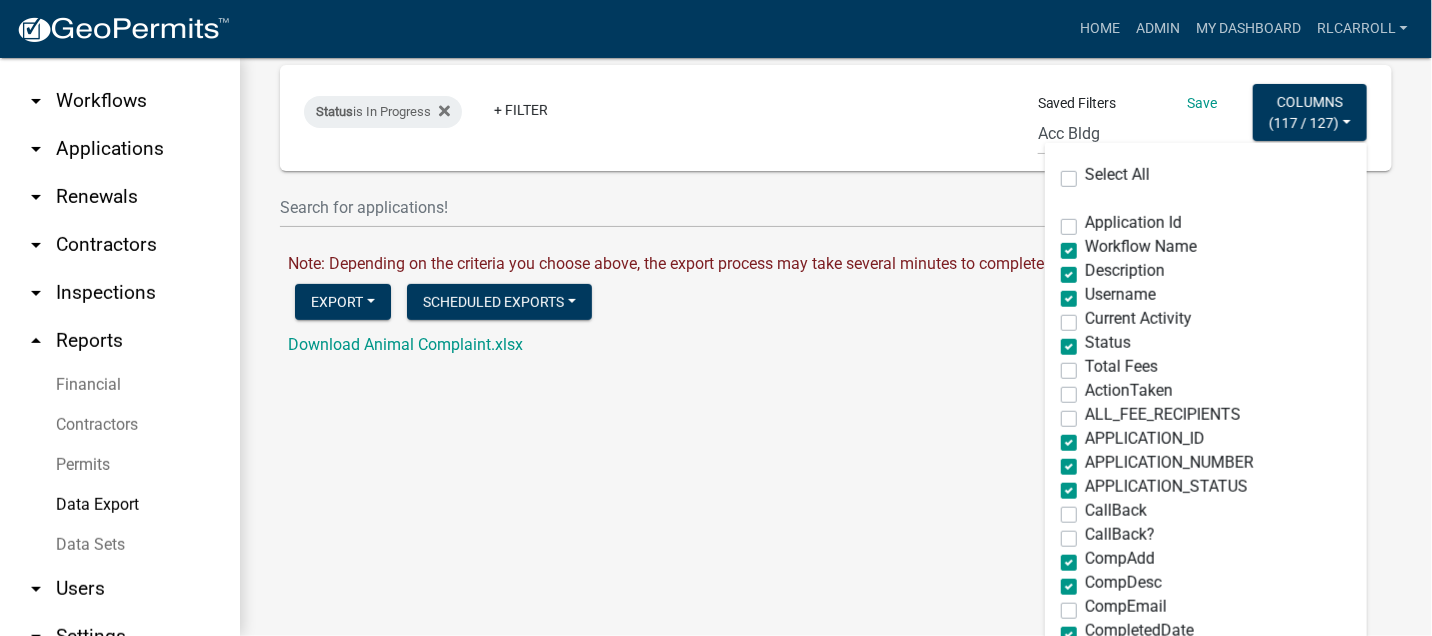 click on "Username" at bounding box center (1120, 295) 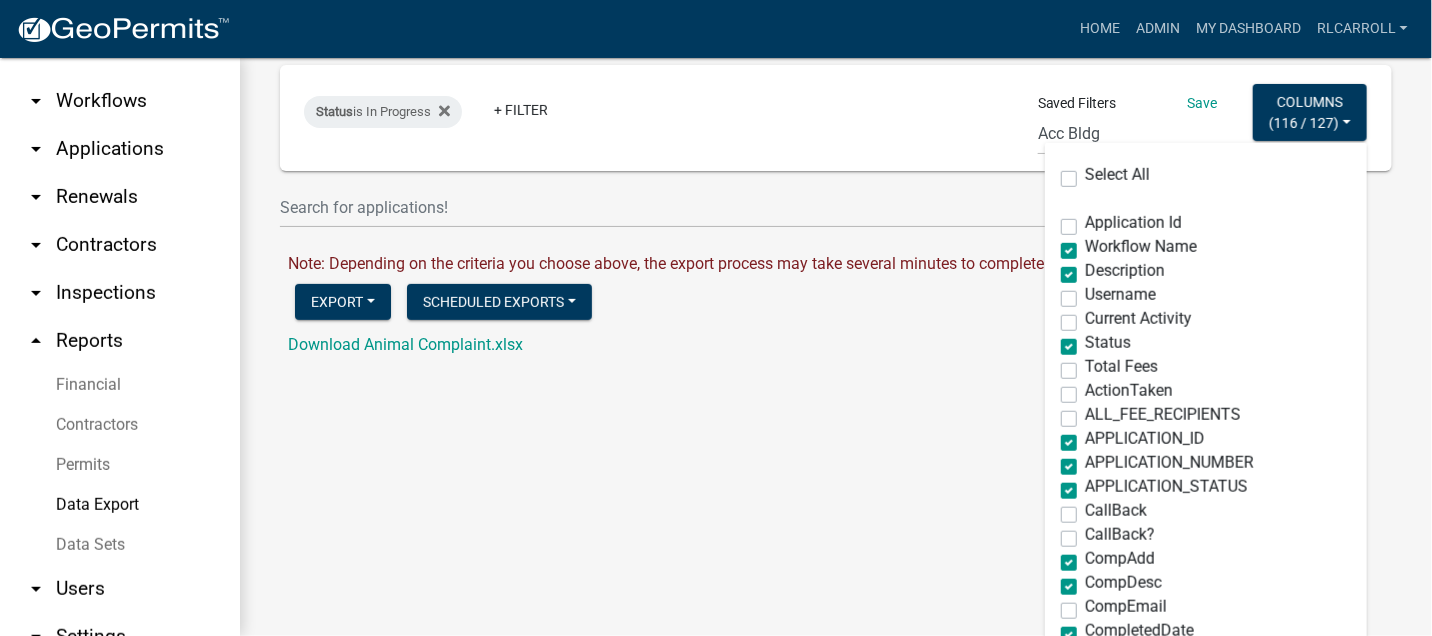 click on "Workflow Name" at bounding box center (1141, 247) 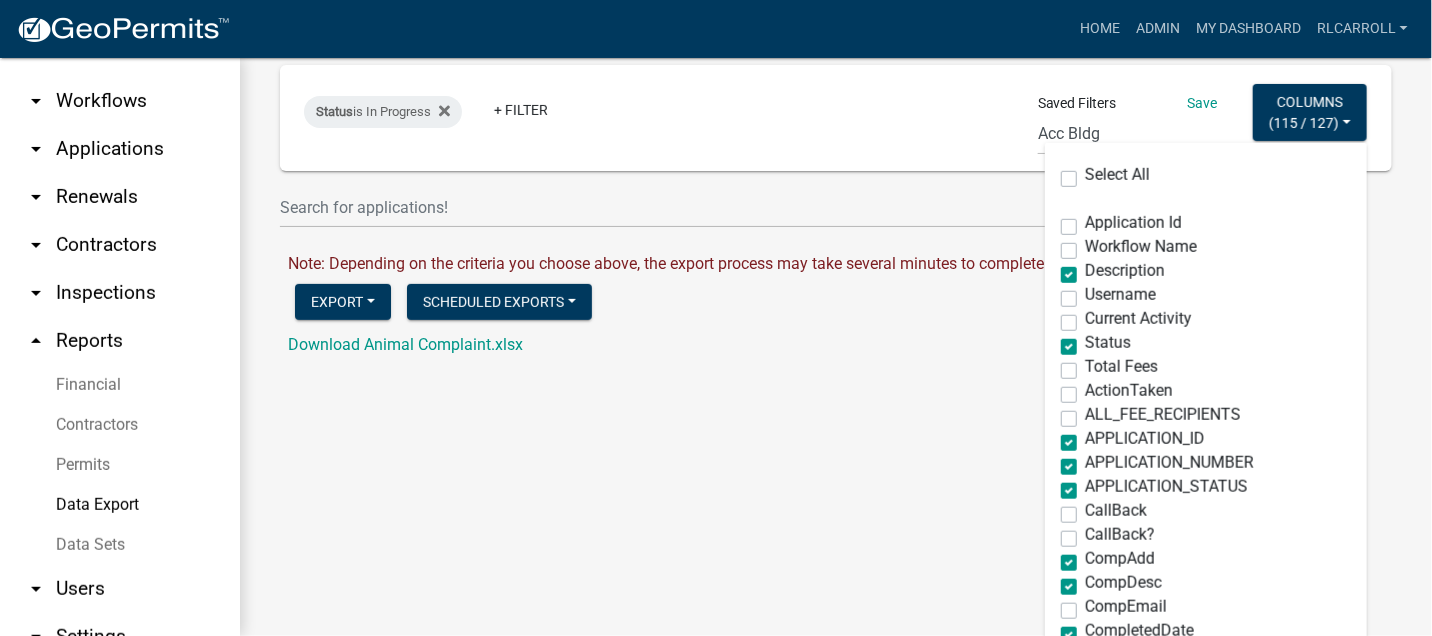 click on "APPLICATION_ID" at bounding box center (1145, 439) 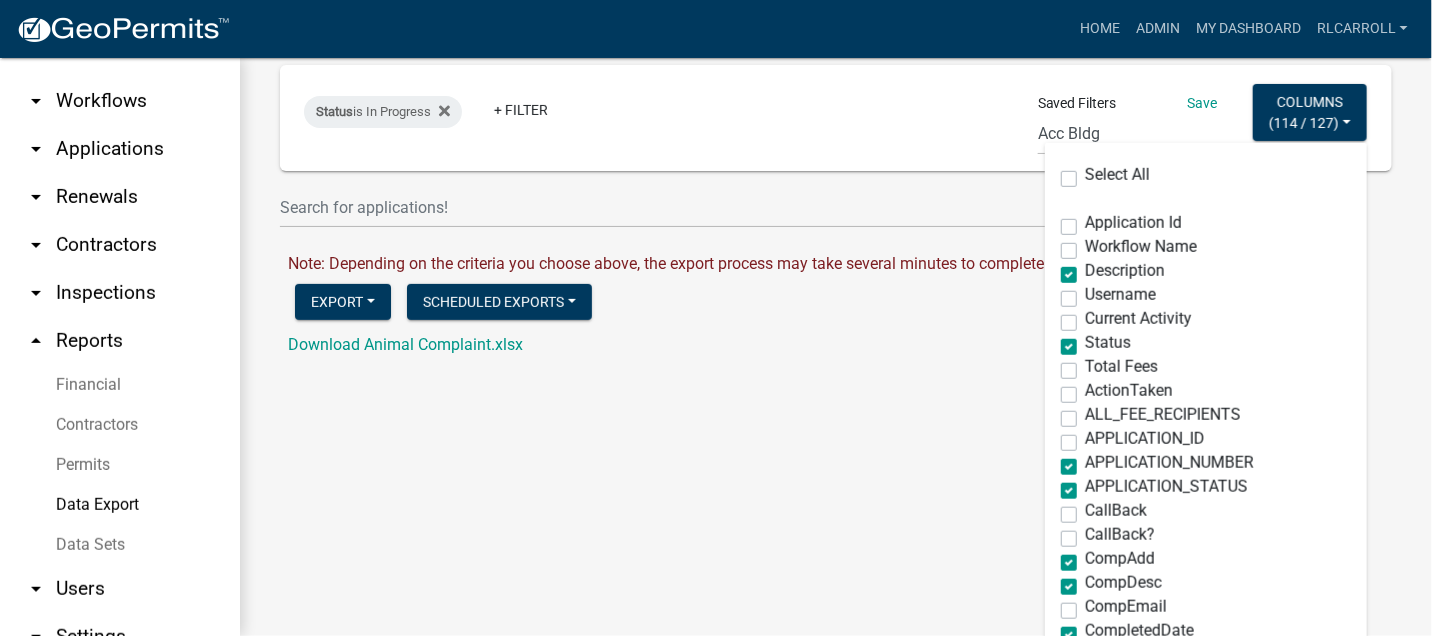 click on "APPLICATION_NUMBER" at bounding box center [1169, 463] 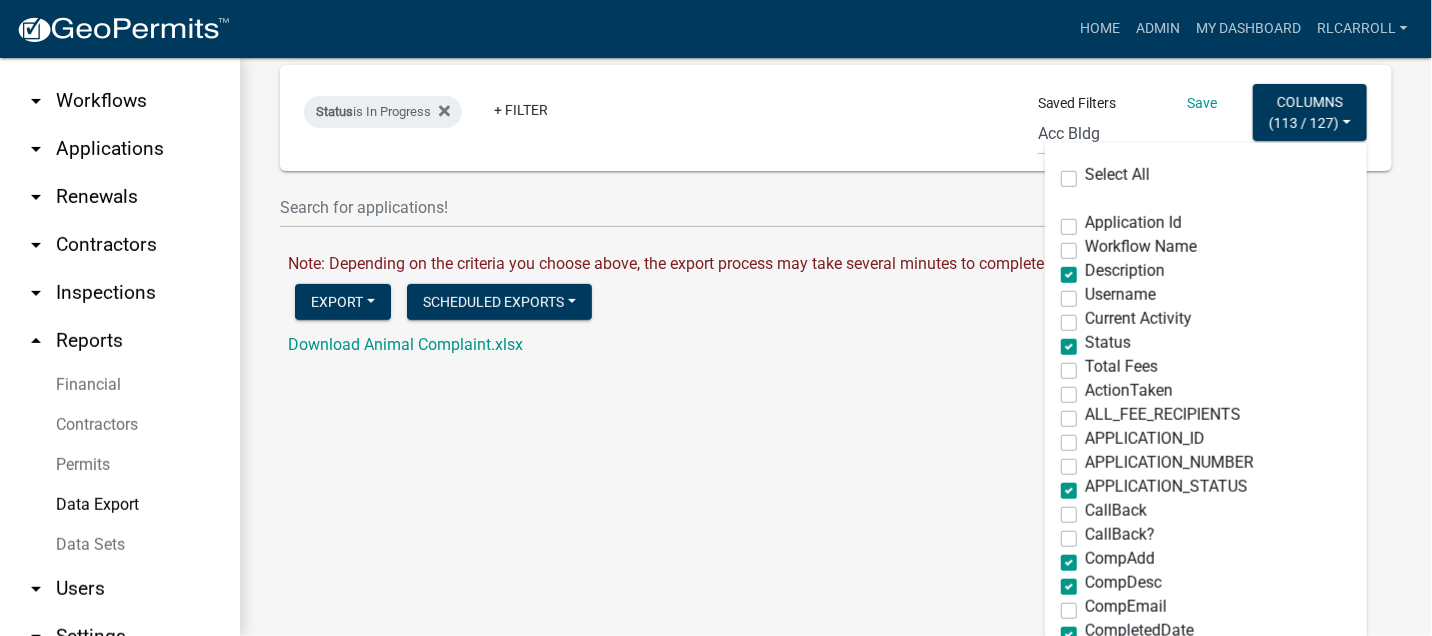 click on "APPLICATION_STATUS" at bounding box center (1166, 487) 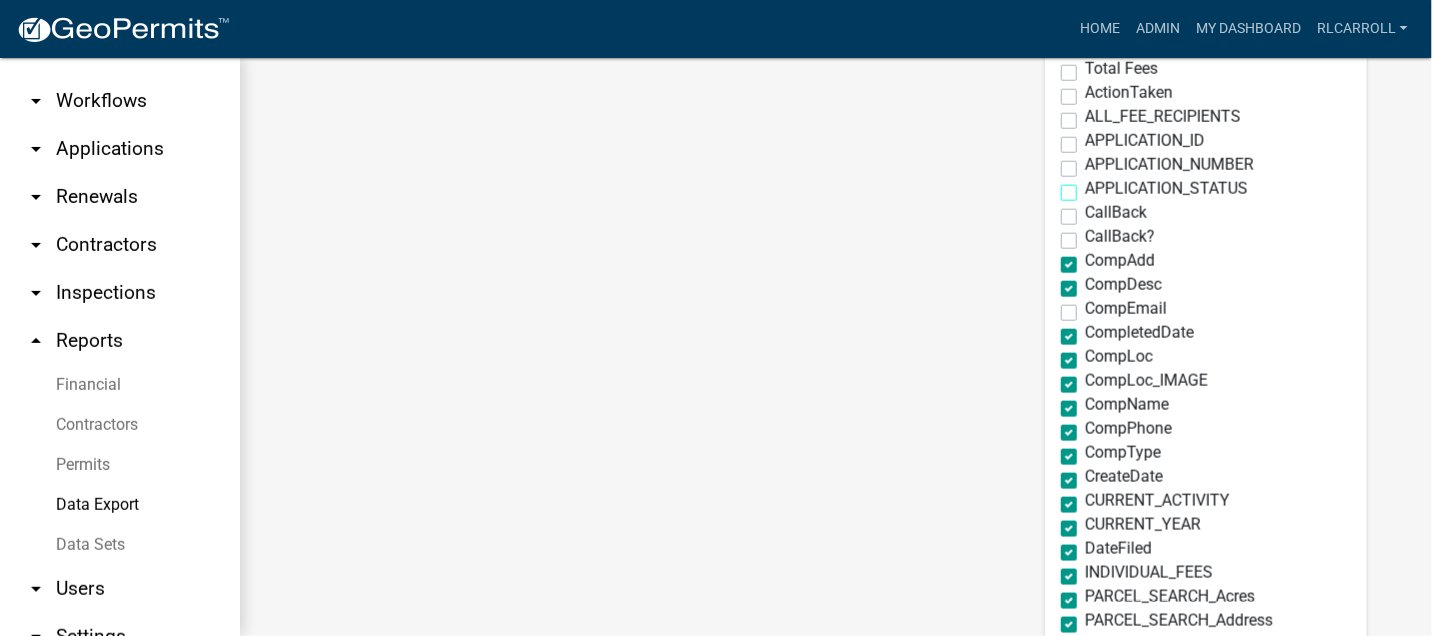 scroll, scrollTop: 557, scrollLeft: 0, axis: vertical 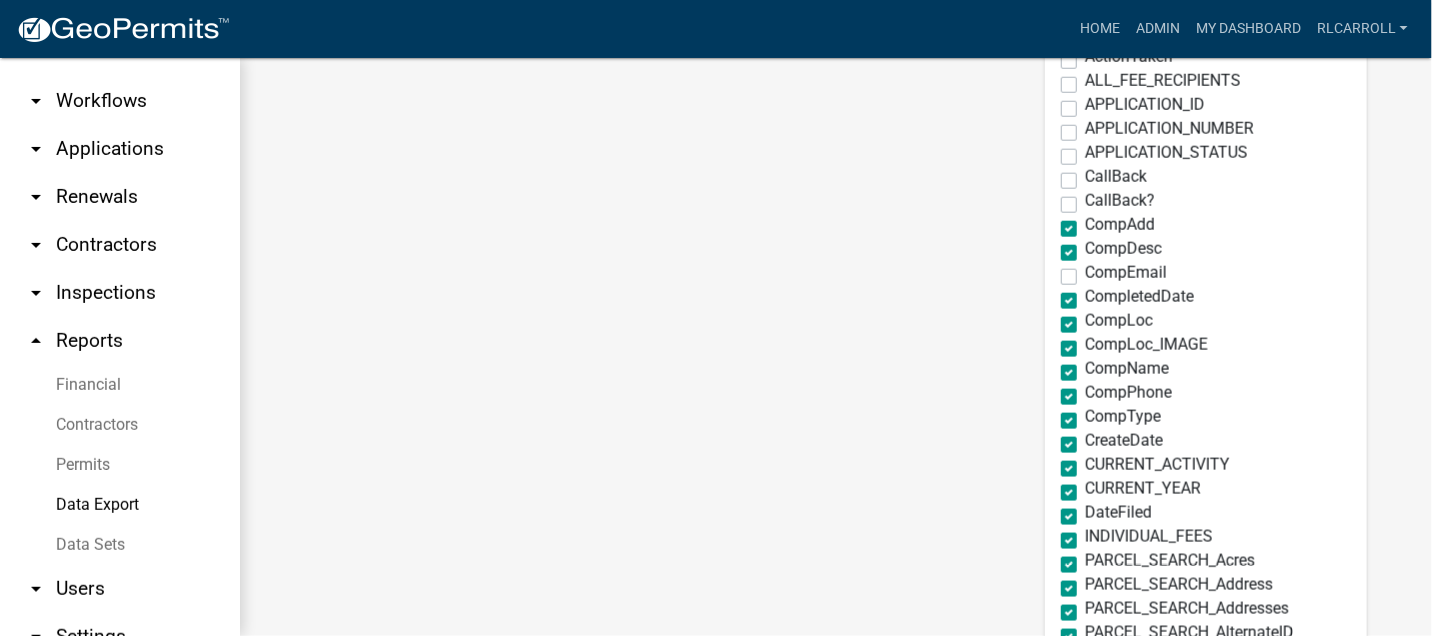 click on "CompletedDate" at bounding box center [1139, 297] 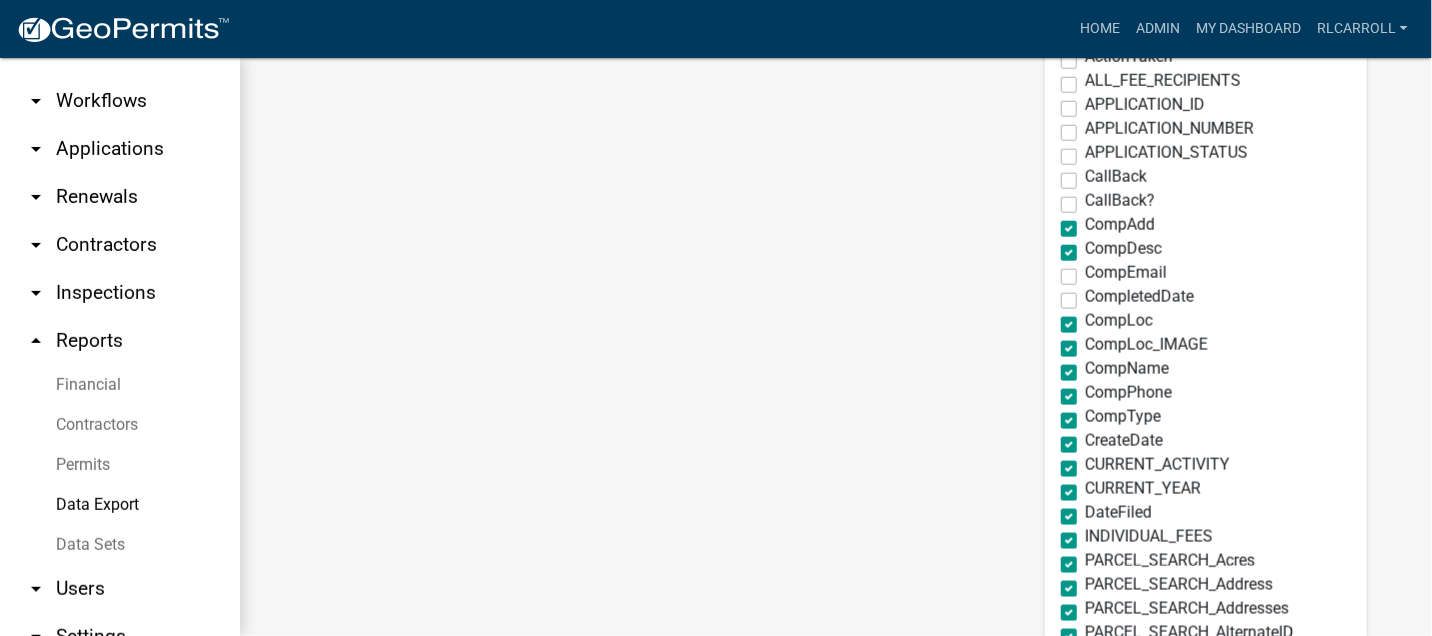 click on "CompLoc_IMAGE" at bounding box center [1146, 345] 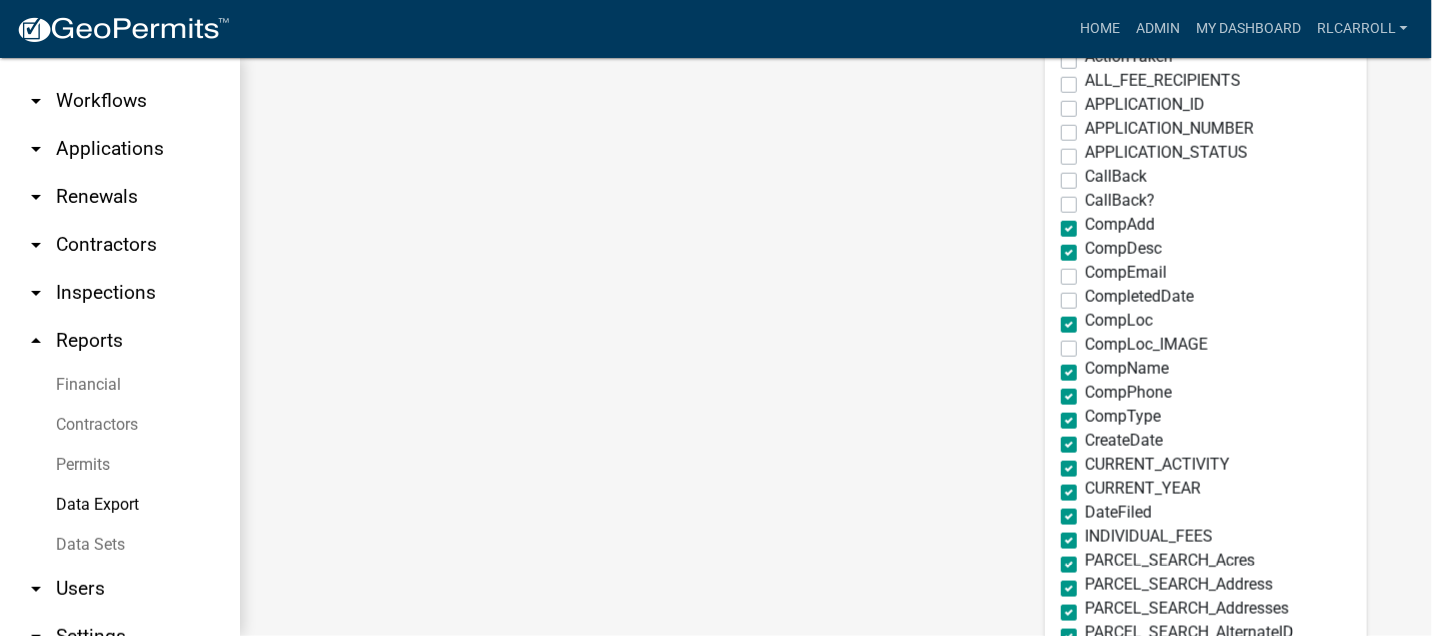 click on "CURRENT_ACTIVITY" at bounding box center (1157, 465) 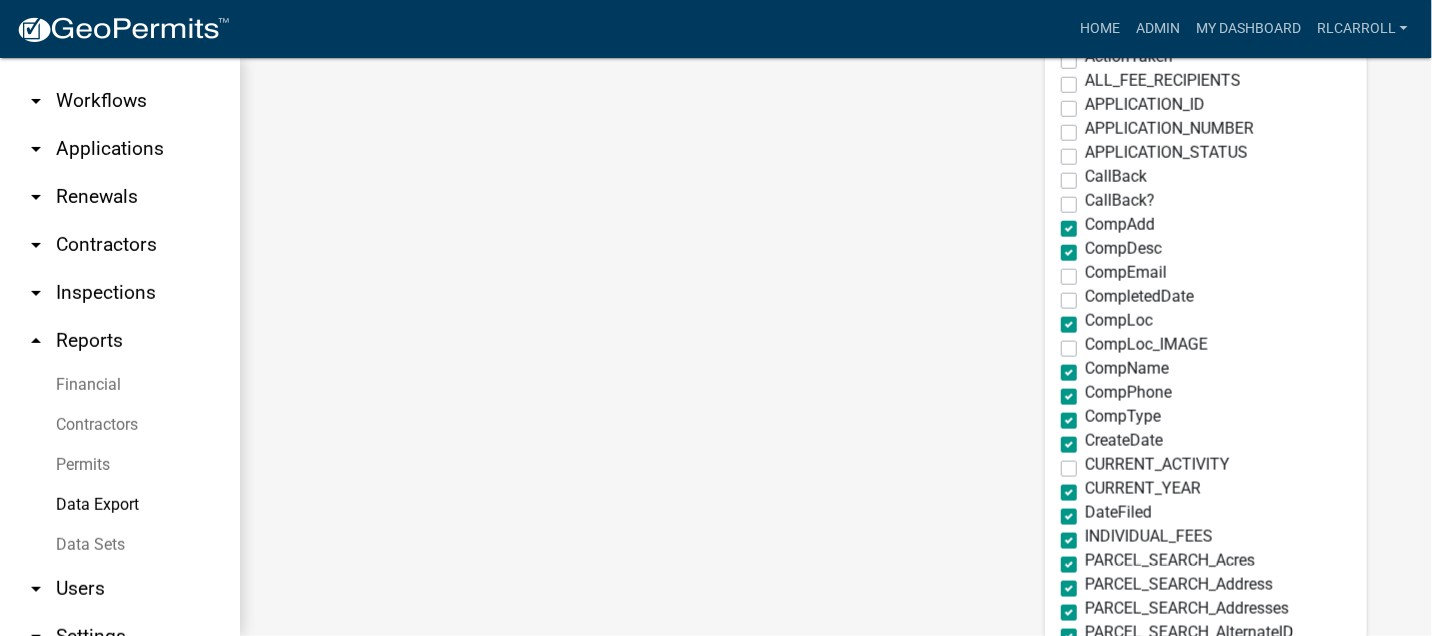 click on "CURRENT_YEAR" at bounding box center (1143, 489) 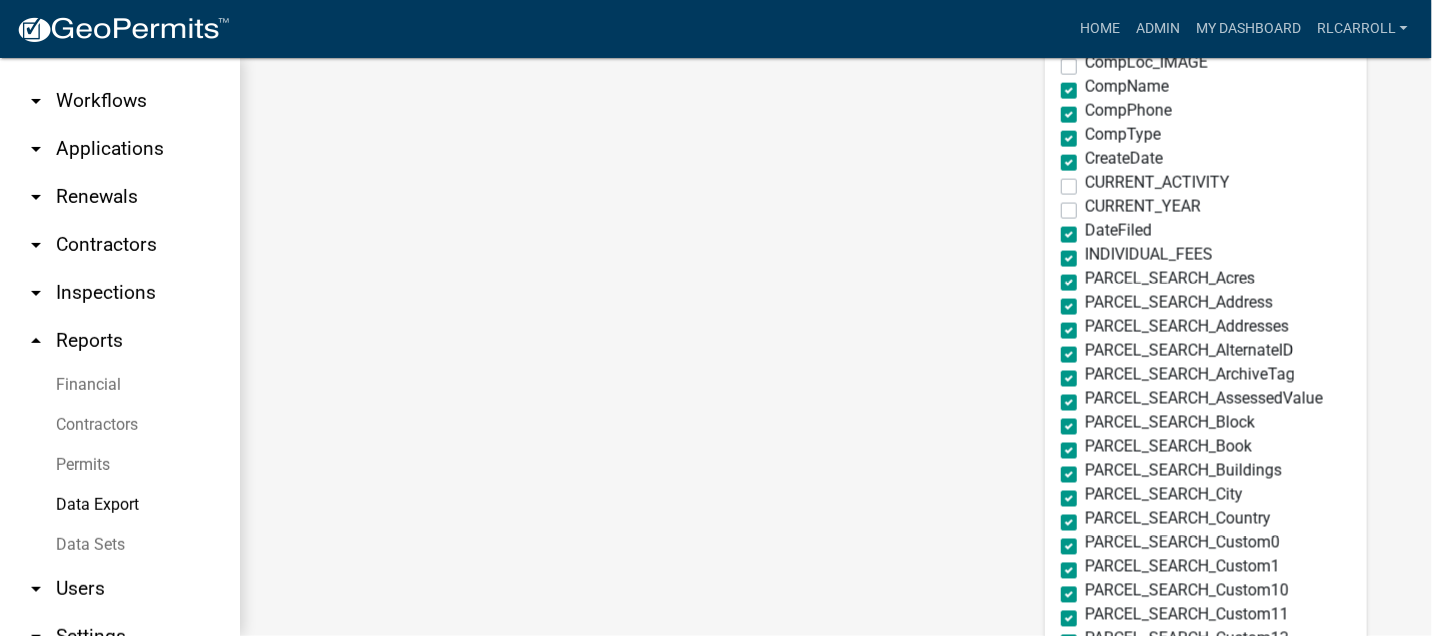 scroll, scrollTop: 890, scrollLeft: 0, axis: vertical 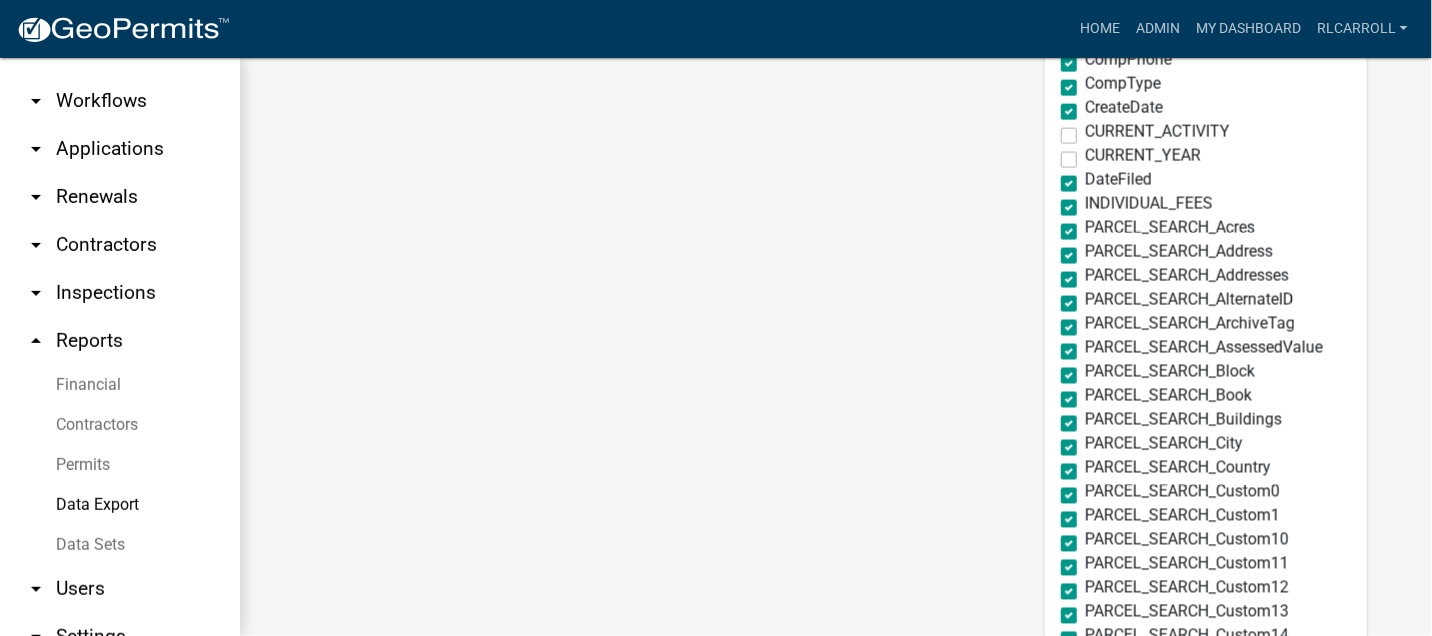 click on "INDIVIDUAL_FEES" at bounding box center (1149, 204) 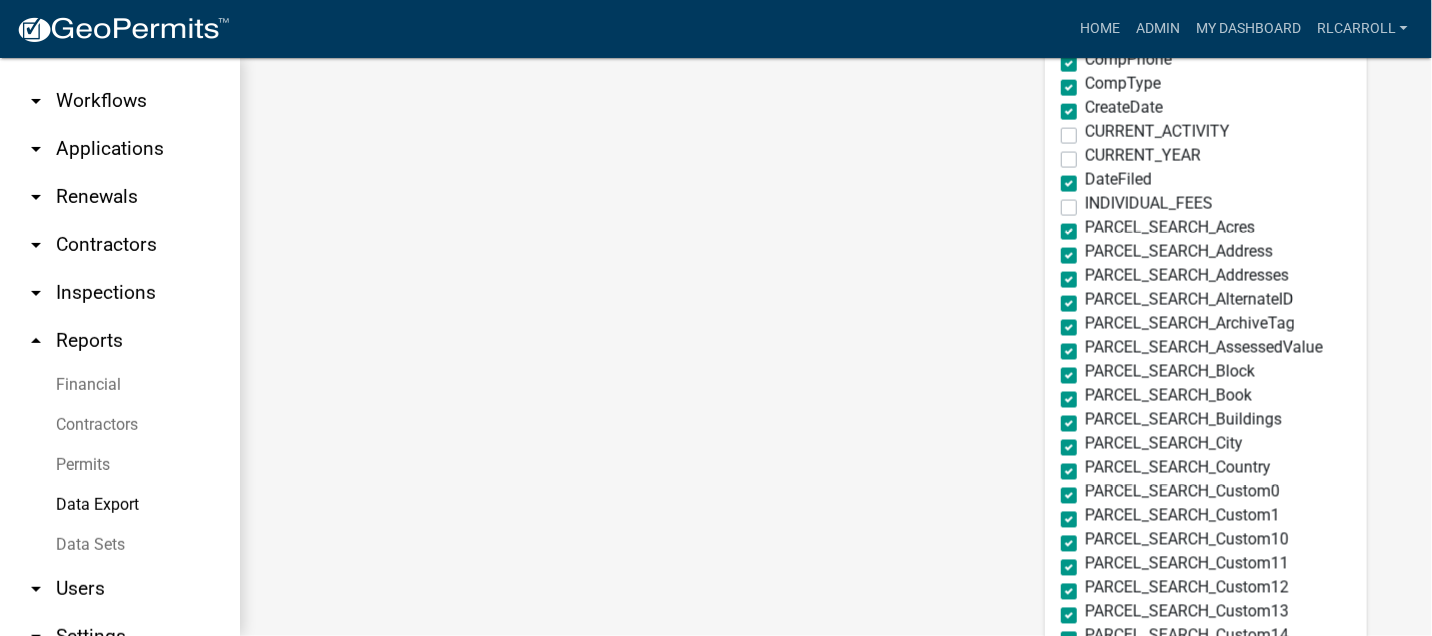 click on "PARCEL_SEARCH_Acres" at bounding box center [1170, 228] 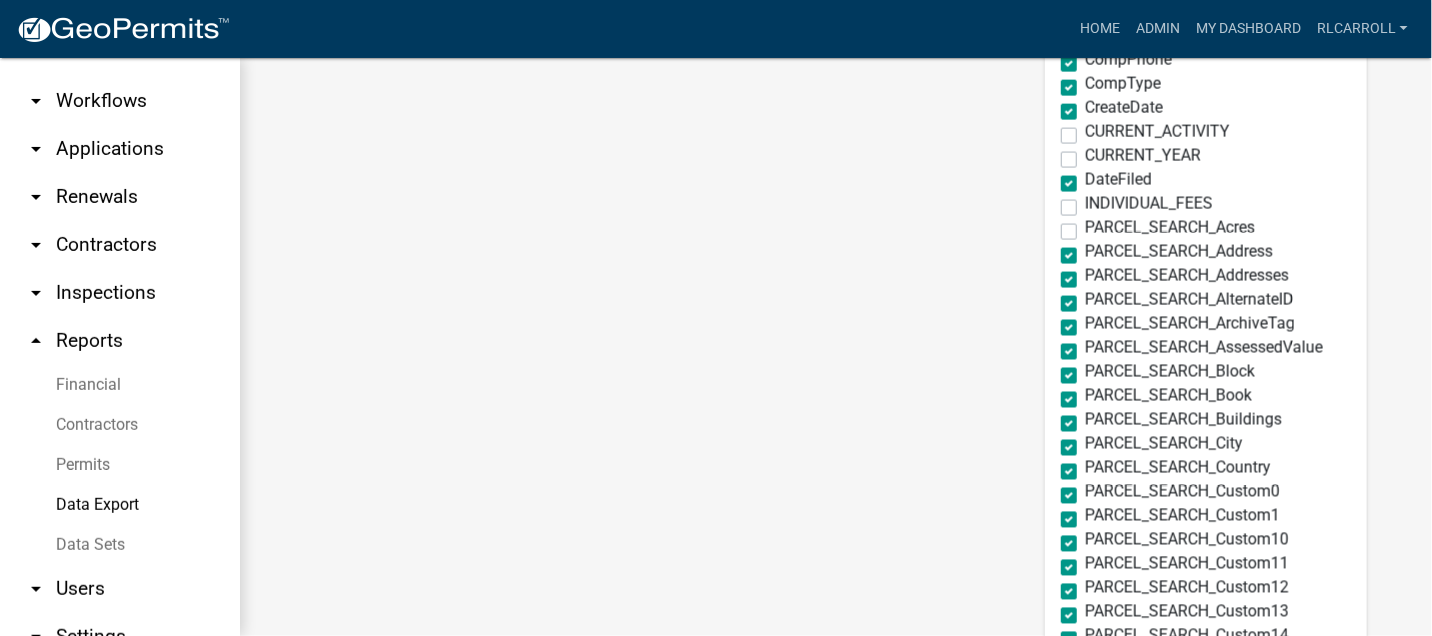 click on "PARCEL_SEARCH_Addresses" at bounding box center [1187, 276] 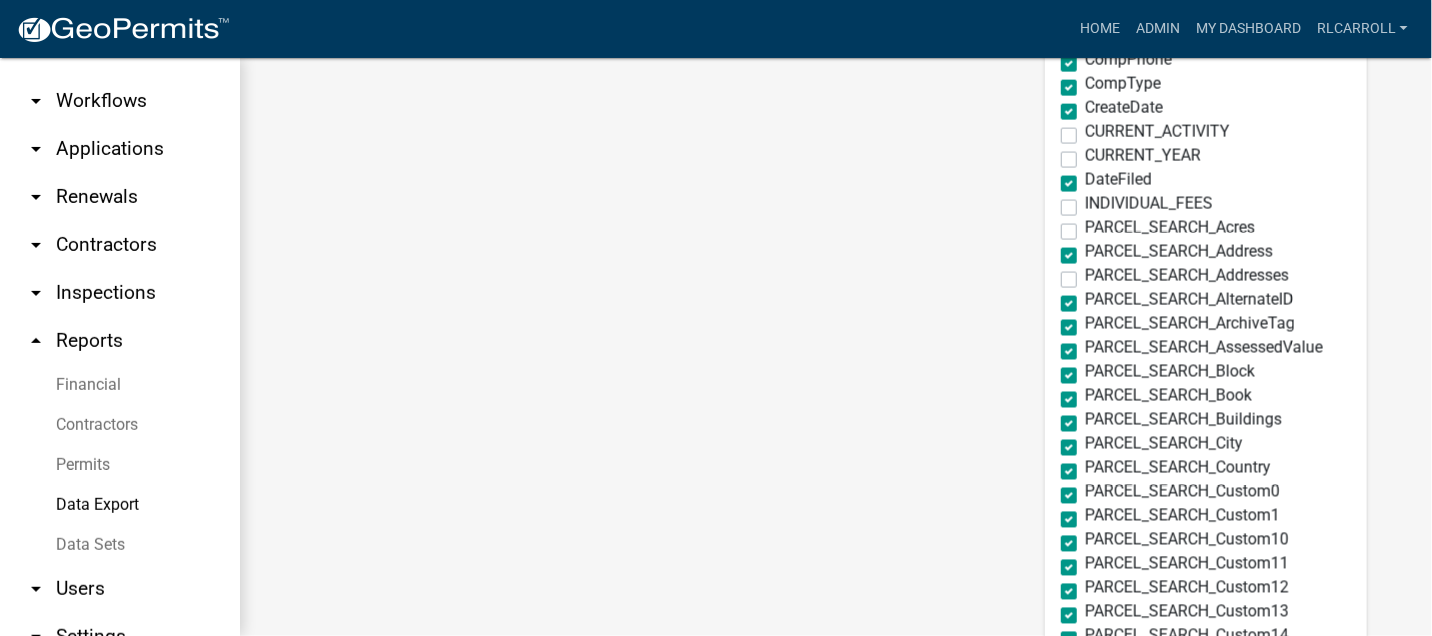 click on "PARCEL_SEARCH_ArchiveTag" at bounding box center (1190, 324) 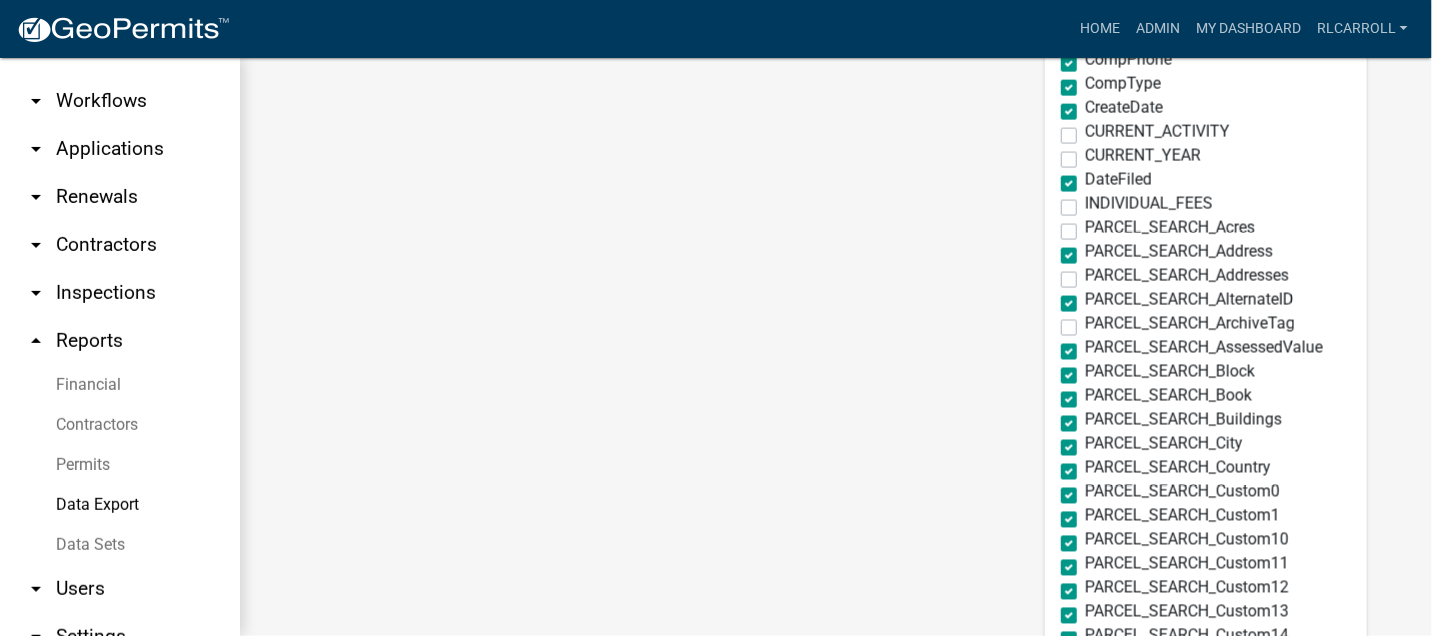 click on "PARCEL_SEARCH_AssessedValue" at bounding box center (1204, 348) 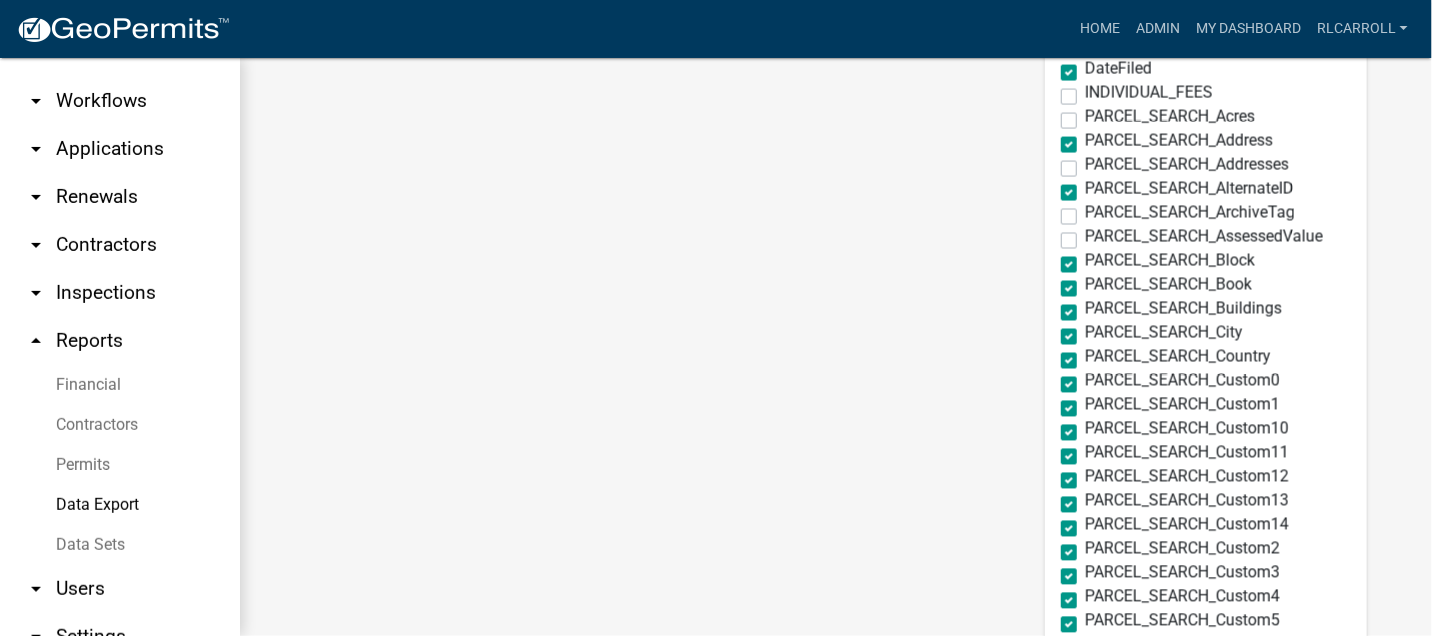 scroll, scrollTop: 1112, scrollLeft: 0, axis: vertical 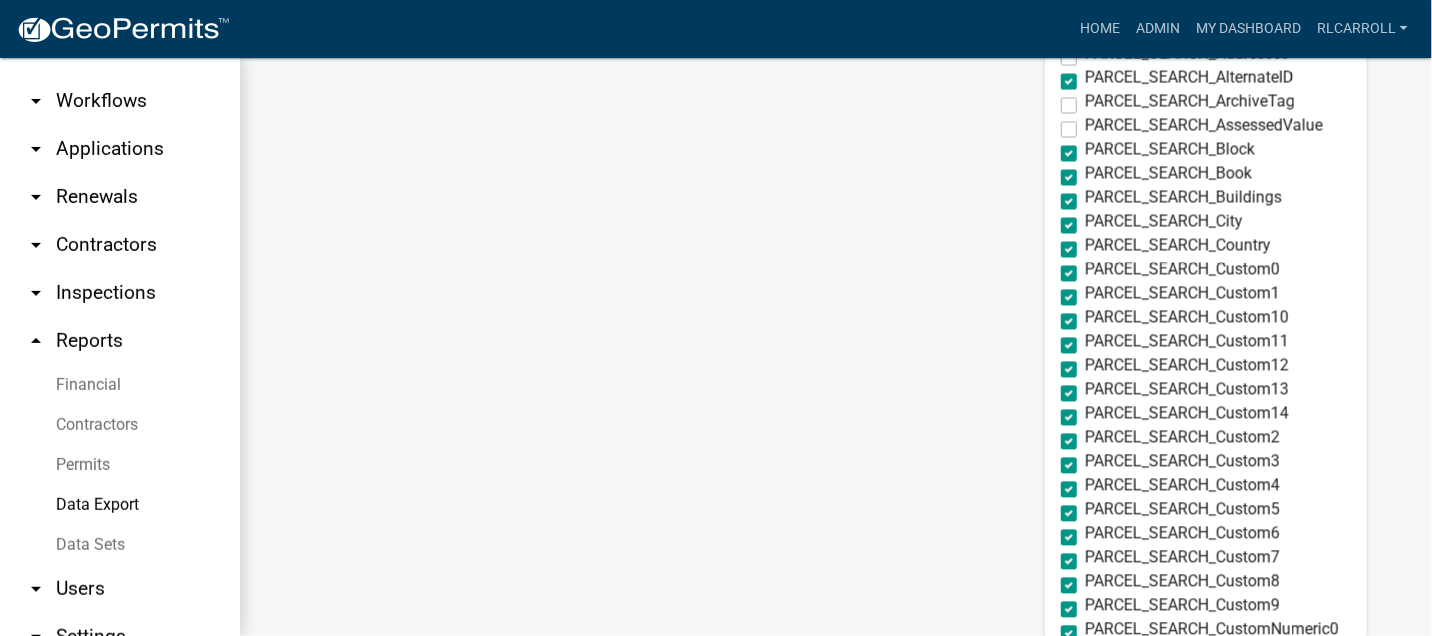 click on "PARCEL_SEARCH_Block" at bounding box center [1170, 150] 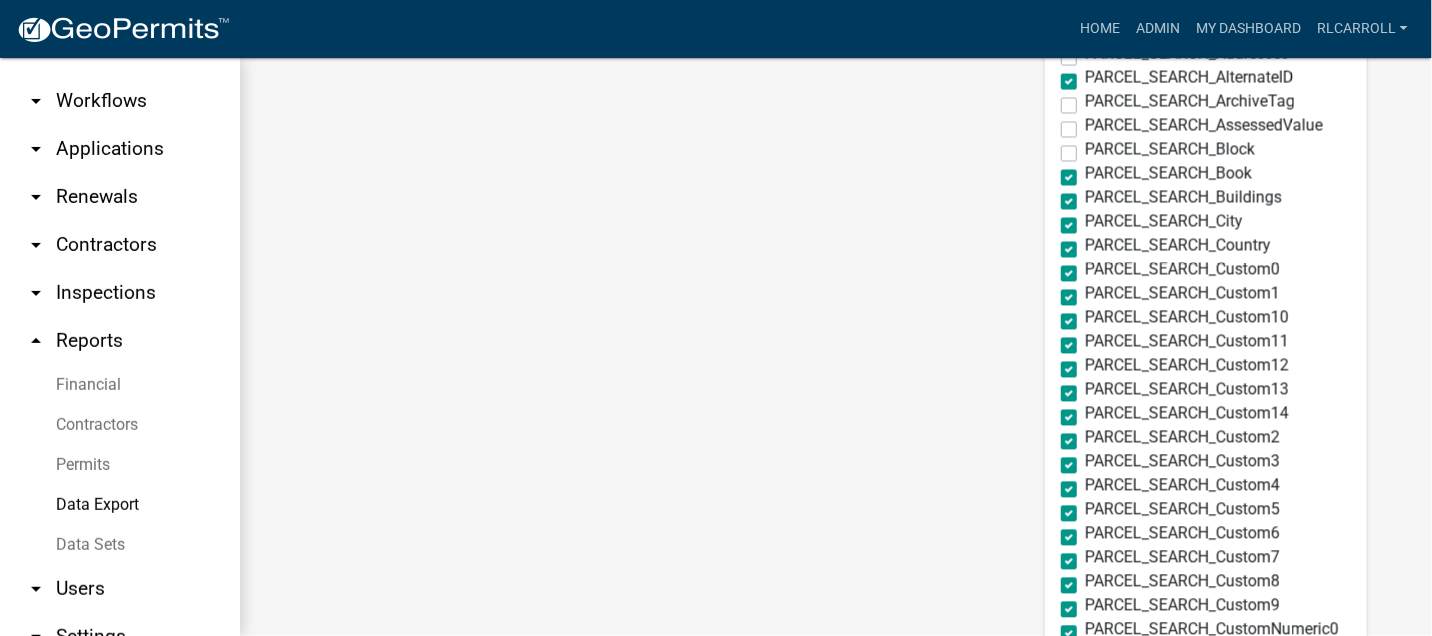 drag, startPoint x: 1043, startPoint y: 173, endPoint x: 1043, endPoint y: 195, distance: 22 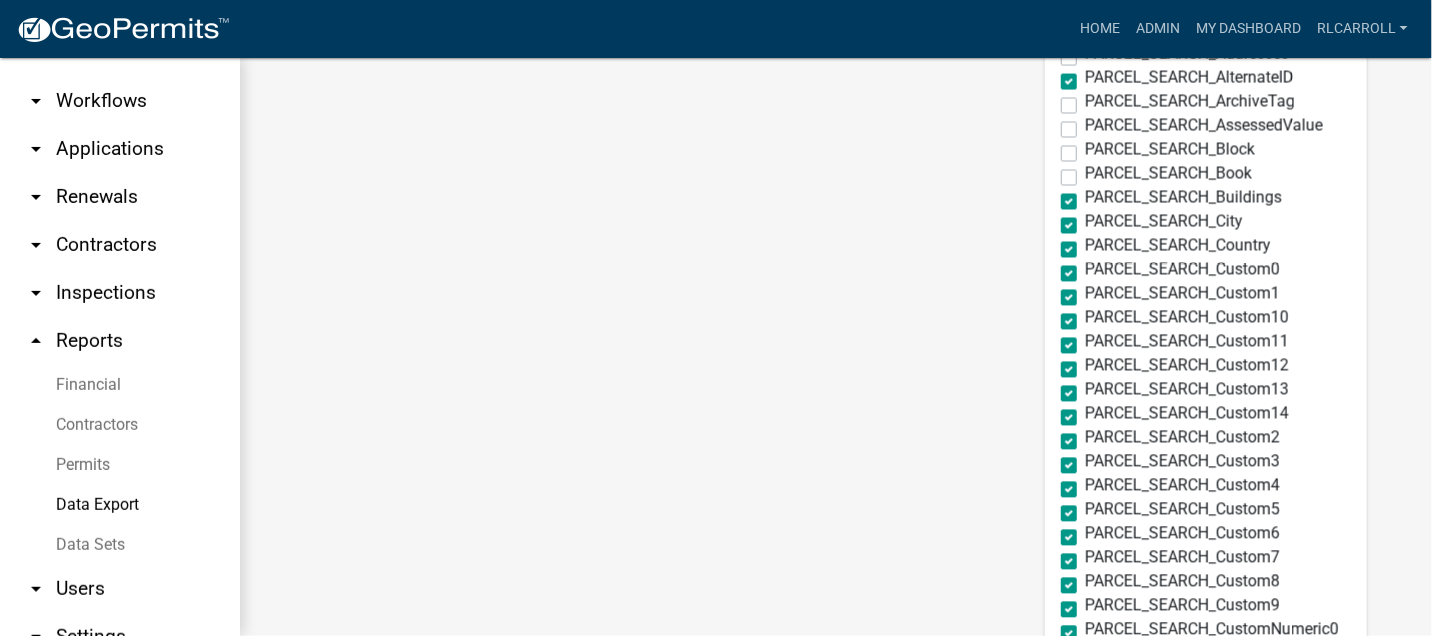 click on "PARCEL_SEARCH_Buildings" at bounding box center [1183, 198] 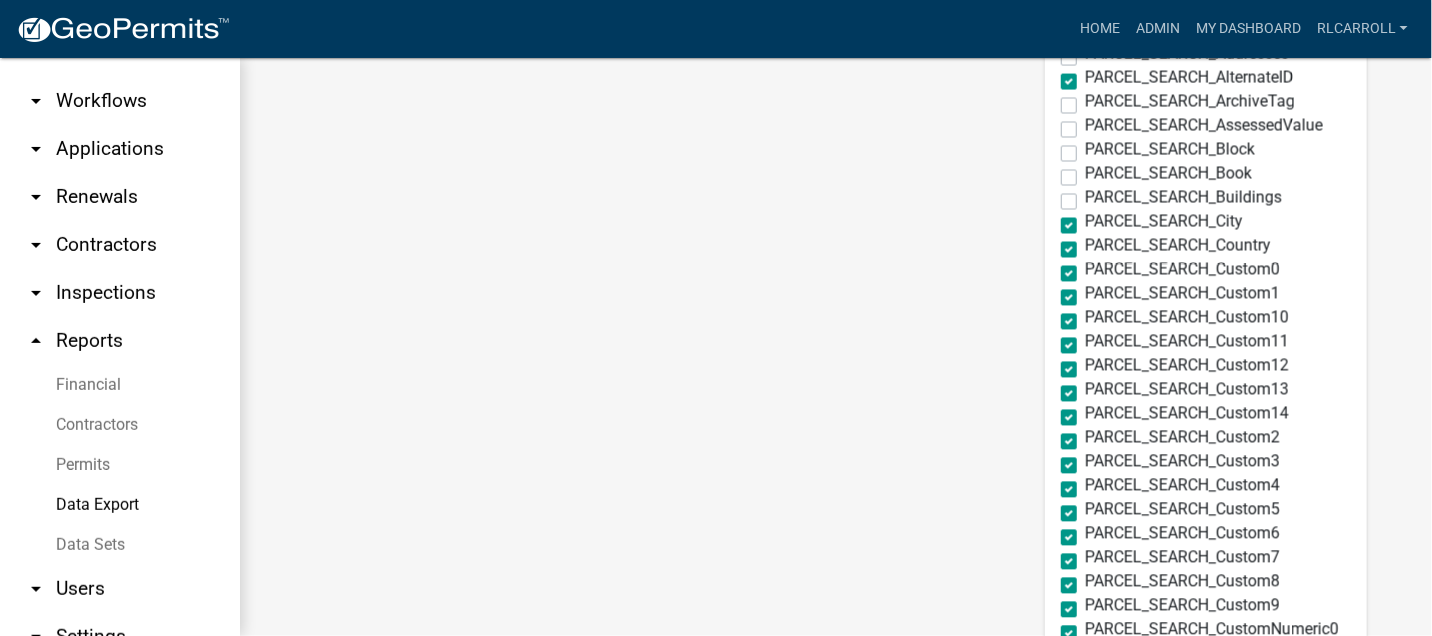 click on "PARCEL_SEARCH_City" at bounding box center (1164, 222) 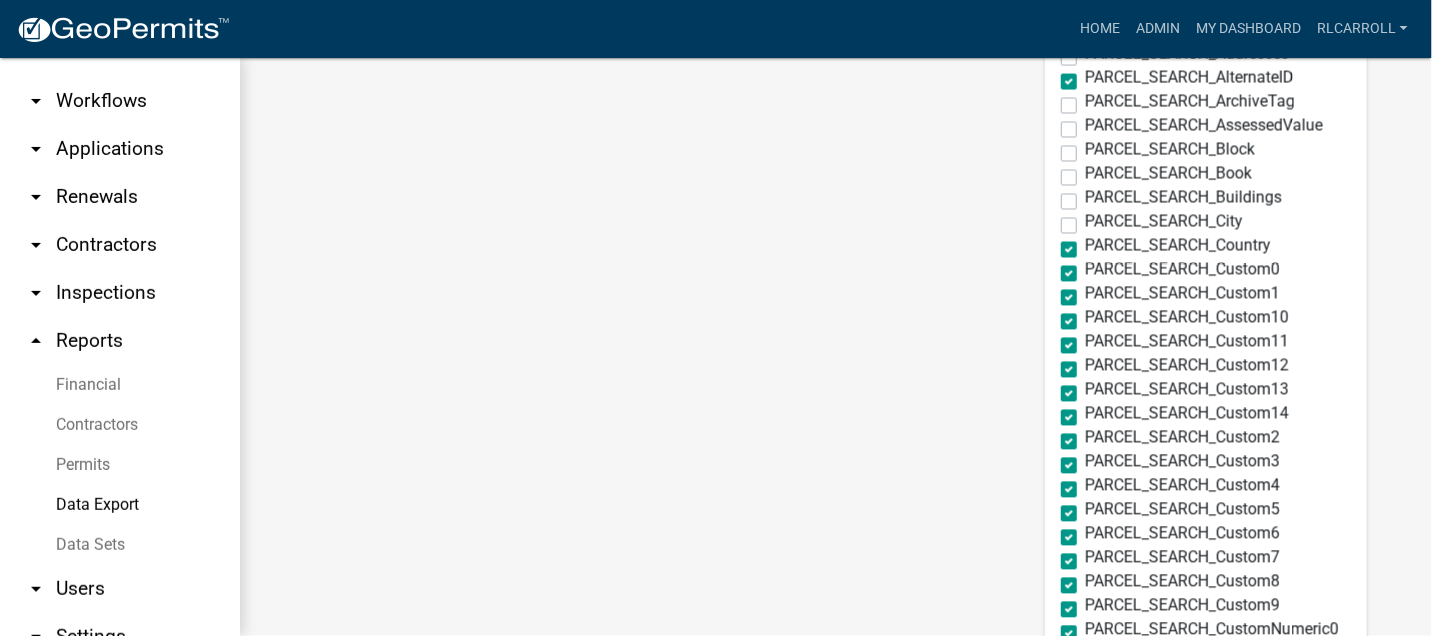 drag, startPoint x: 1043, startPoint y: 245, endPoint x: 1045, endPoint y: 259, distance: 14.142136 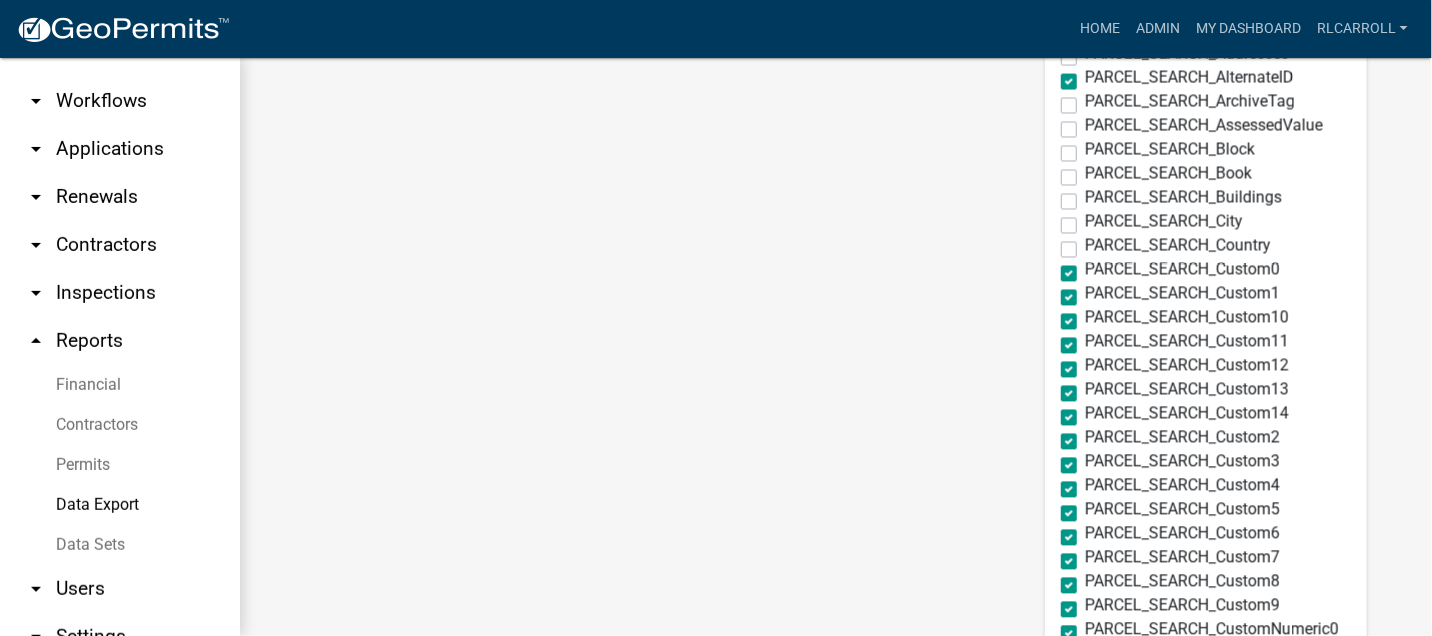 click on "PARCEL_SEARCH_Custom0" at bounding box center [1182, 270] 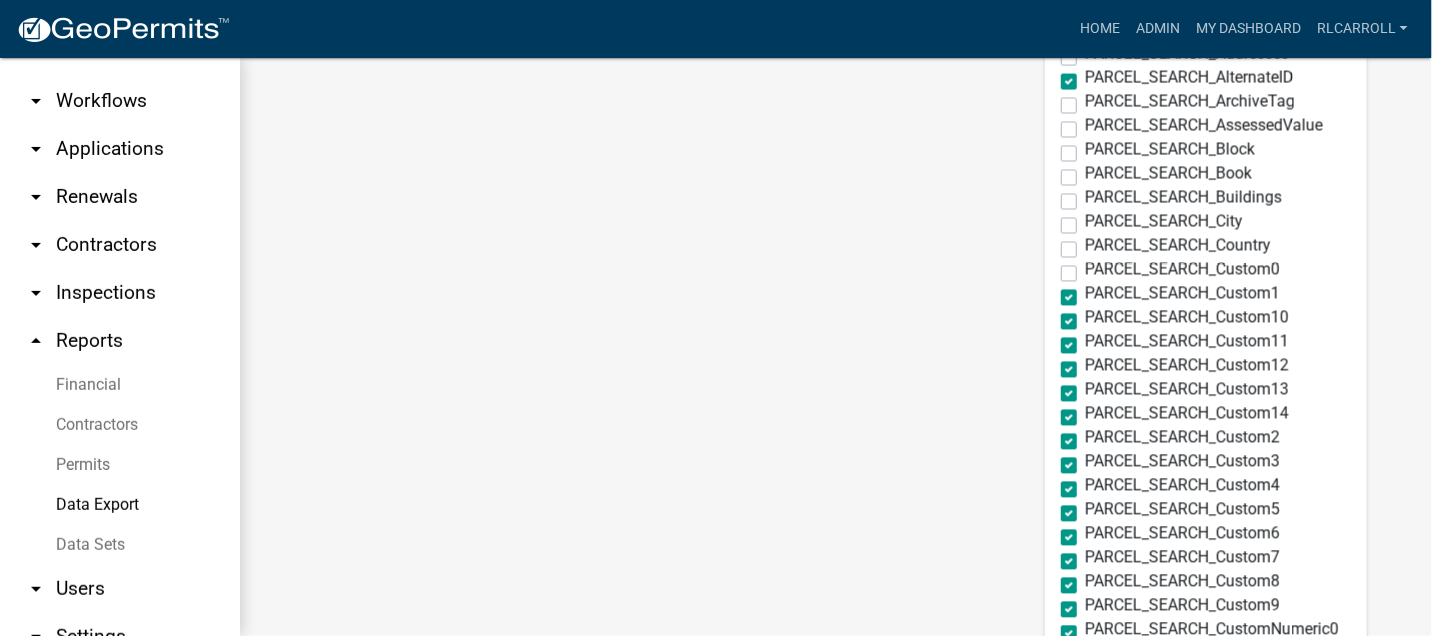 click on "PARCEL_SEARCH_Custom1" at bounding box center (1182, 294) 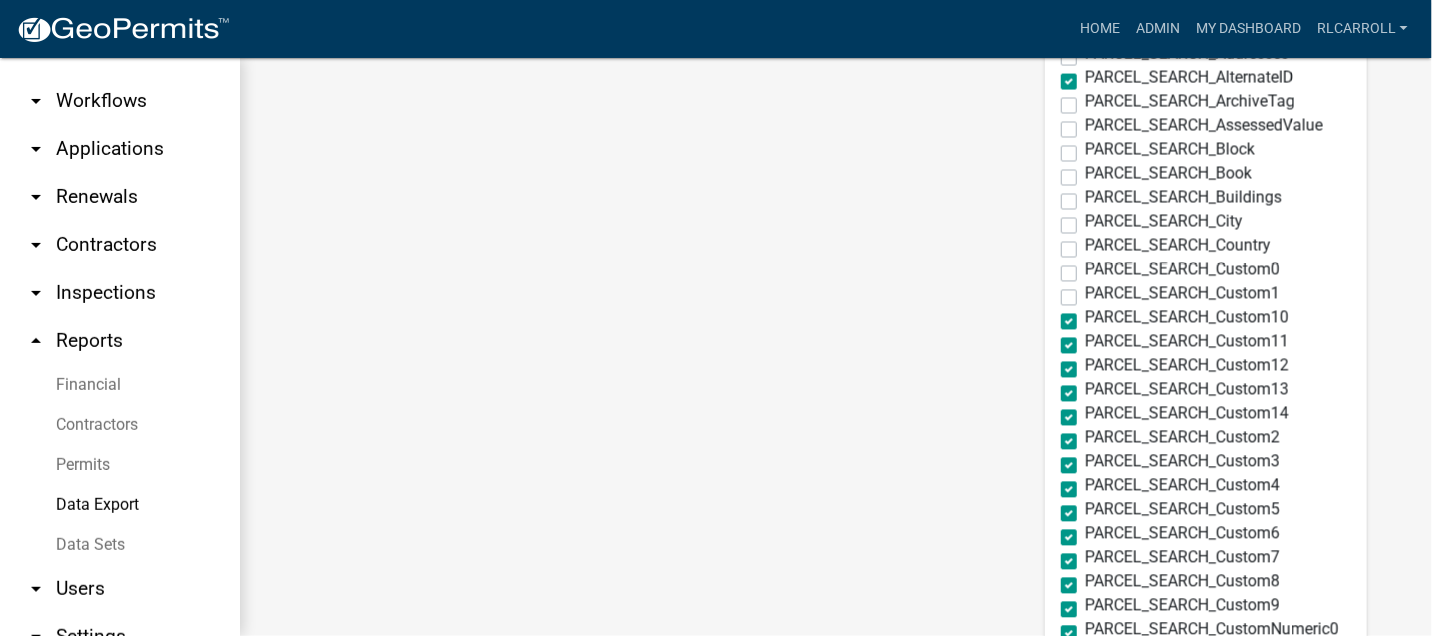 drag, startPoint x: 1046, startPoint y: 318, endPoint x: 1046, endPoint y: 336, distance: 18 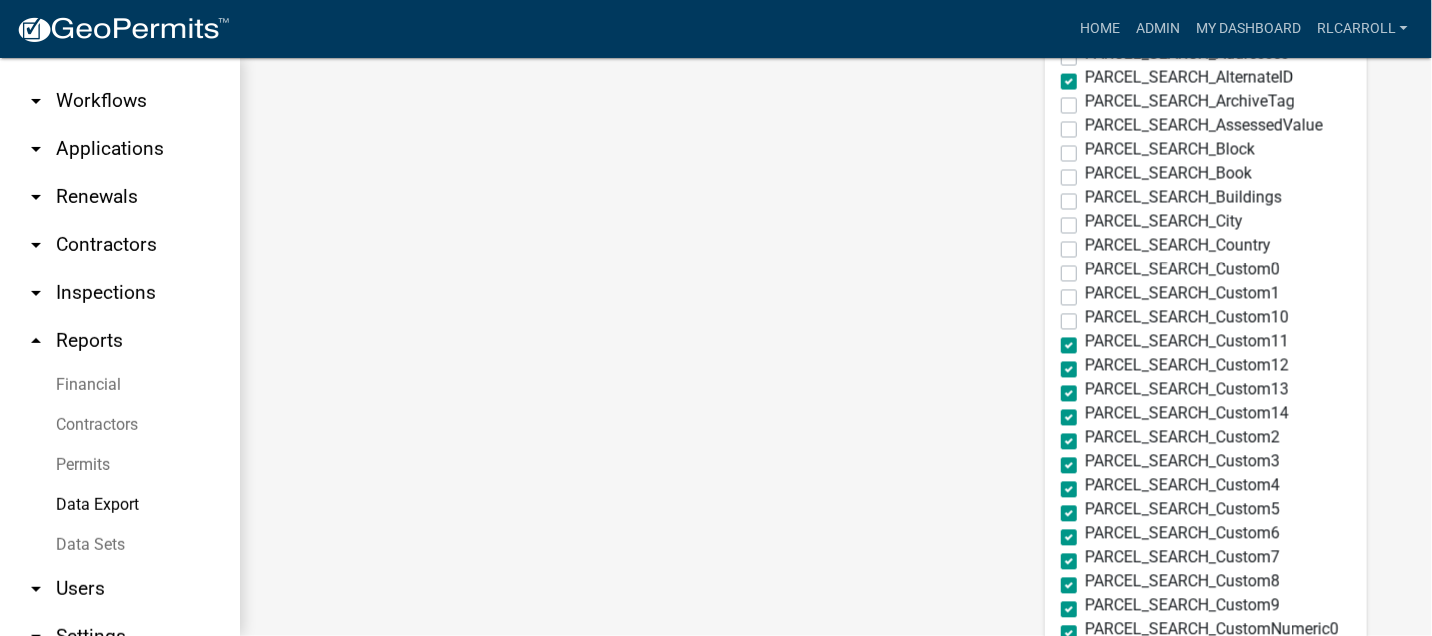 click on "PARCEL_SEARCH_Custom11" at bounding box center (1187, 342) 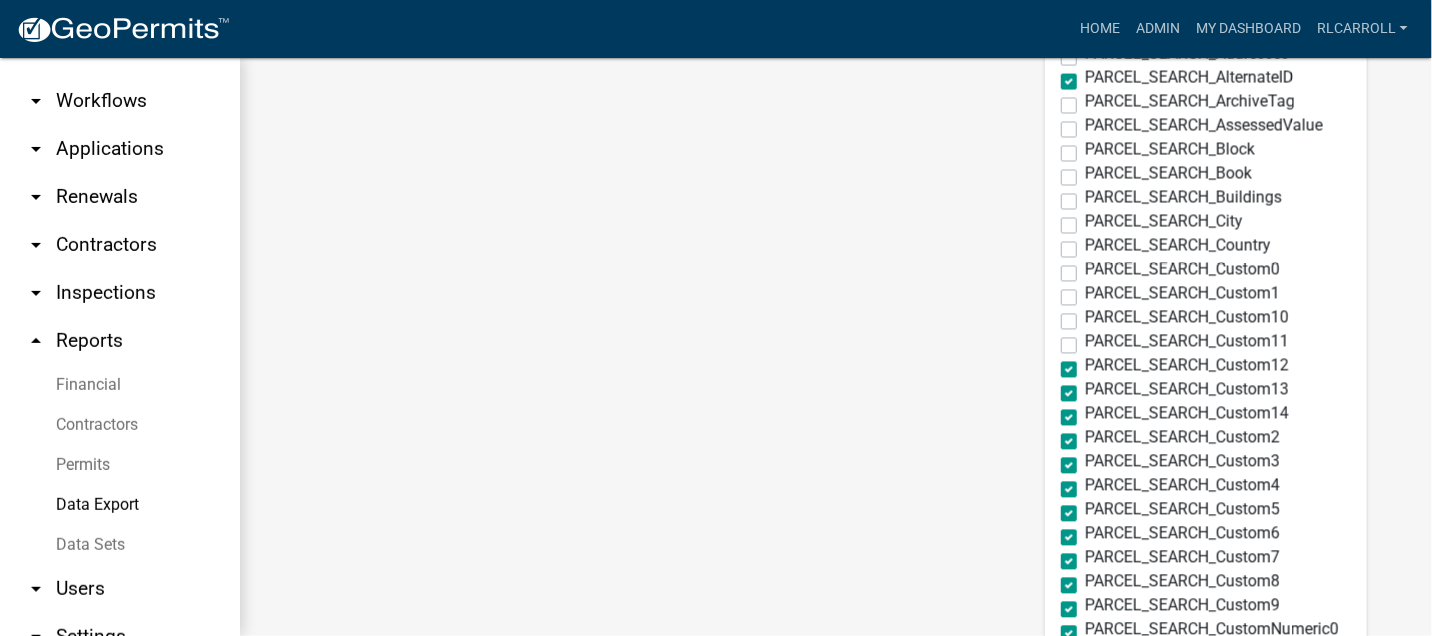 click on "PARCEL_SEARCH_Custom12" at bounding box center [1187, 366] 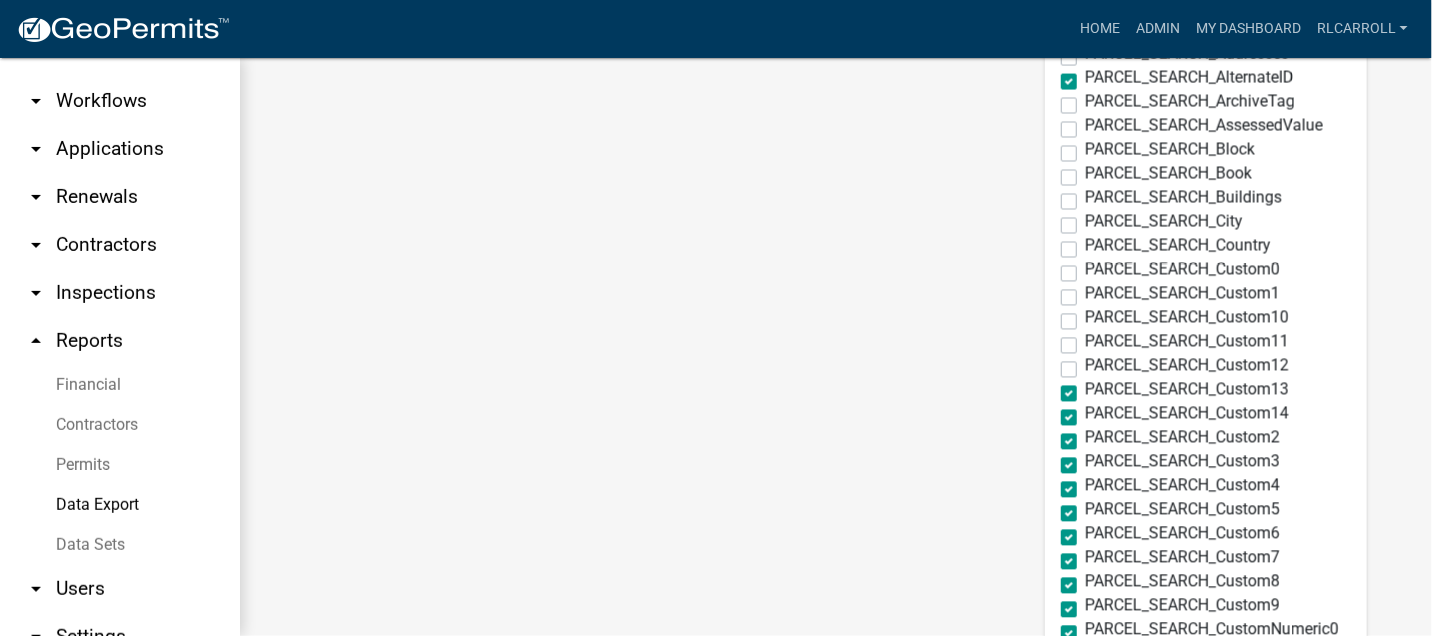drag, startPoint x: 1044, startPoint y: 389, endPoint x: 1043, endPoint y: 402, distance: 13.038404 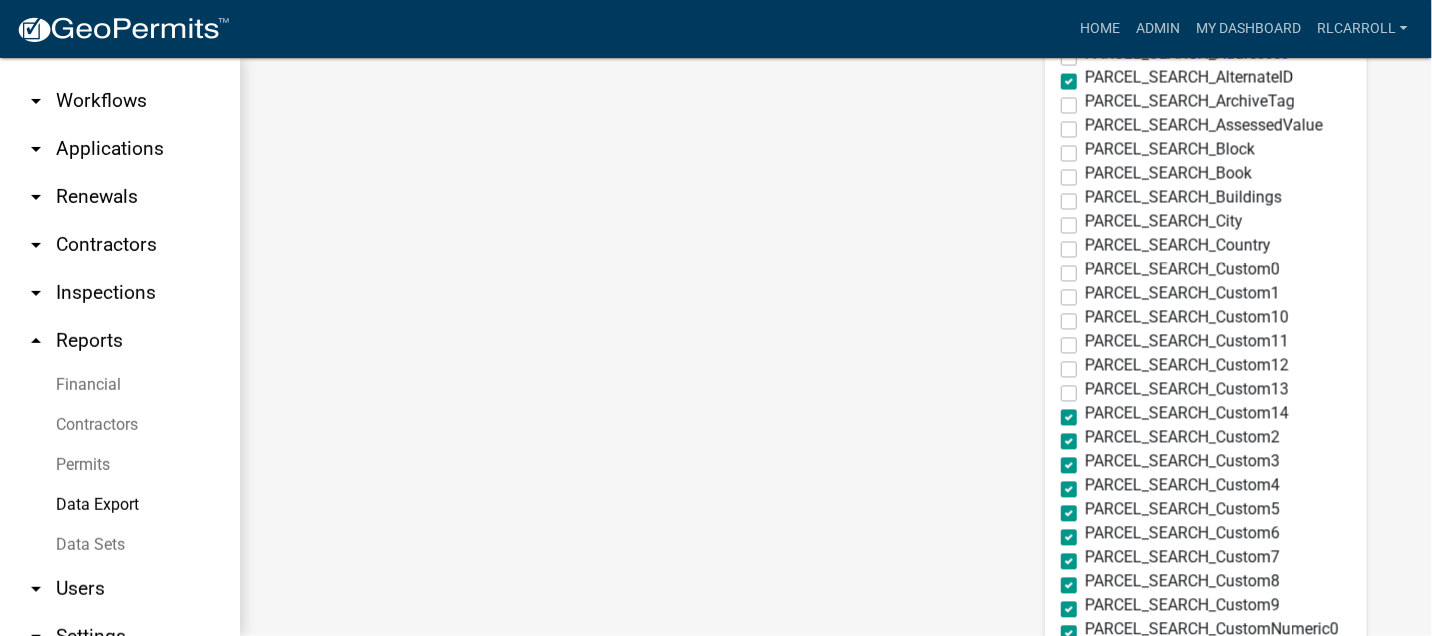 drag, startPoint x: 1043, startPoint y: 413, endPoint x: 1048, endPoint y: 433, distance: 20.615528 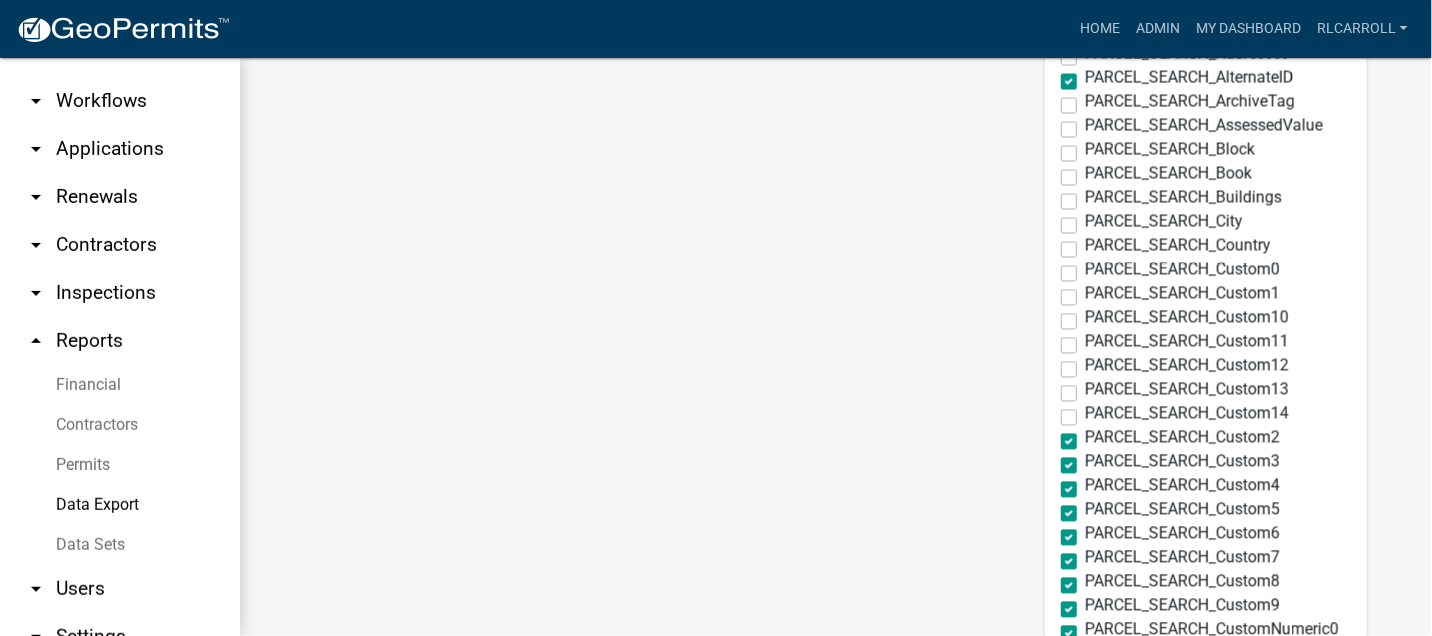drag, startPoint x: 1046, startPoint y: 435, endPoint x: 1048, endPoint y: 456, distance: 21.095022 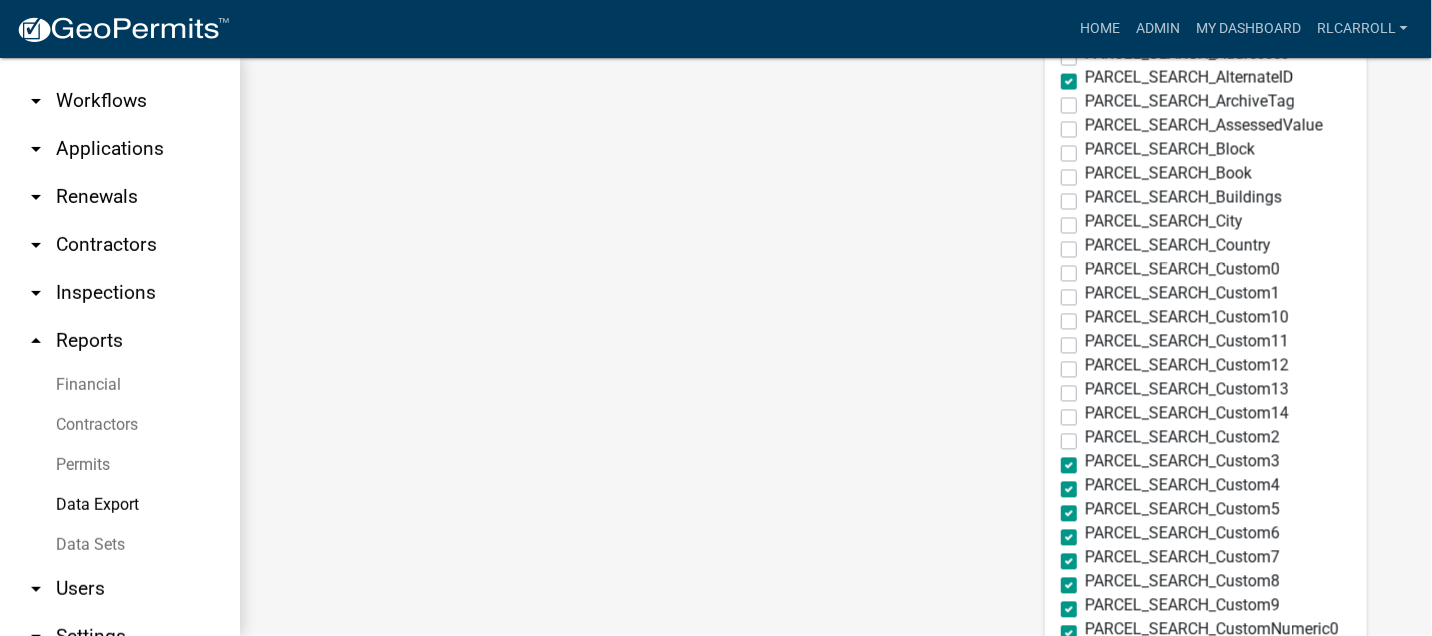 click on "PARCEL_SEARCH_Custom3" at bounding box center [1182, 462] 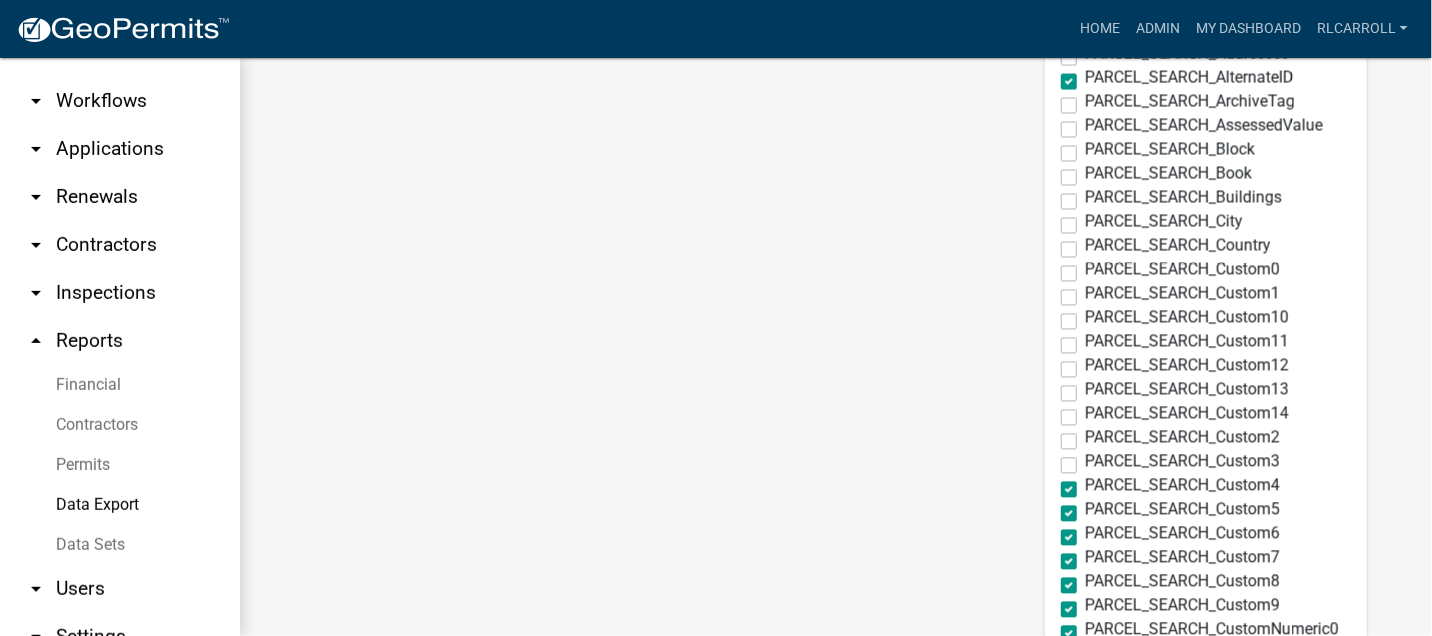 click on "PARCEL_SEARCH_Custom4" at bounding box center (1182, 486) 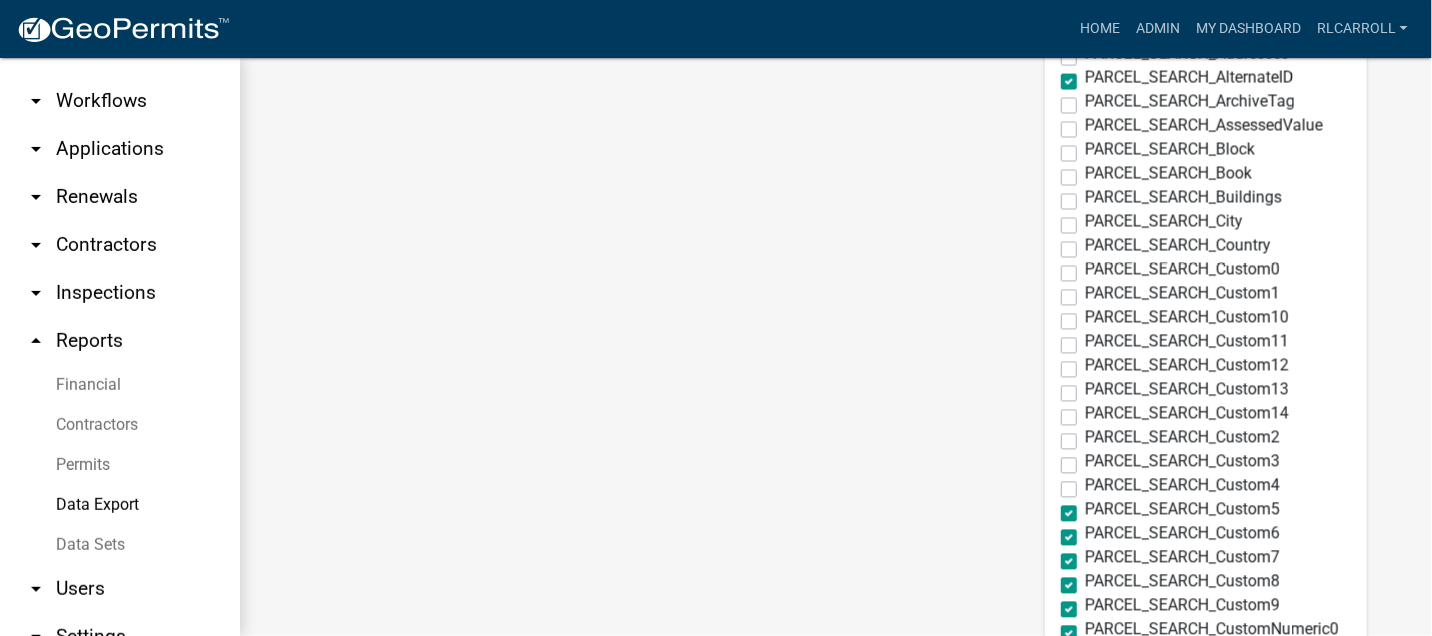 click on "PARCEL_SEARCH_Custom5" at bounding box center (1182, 510) 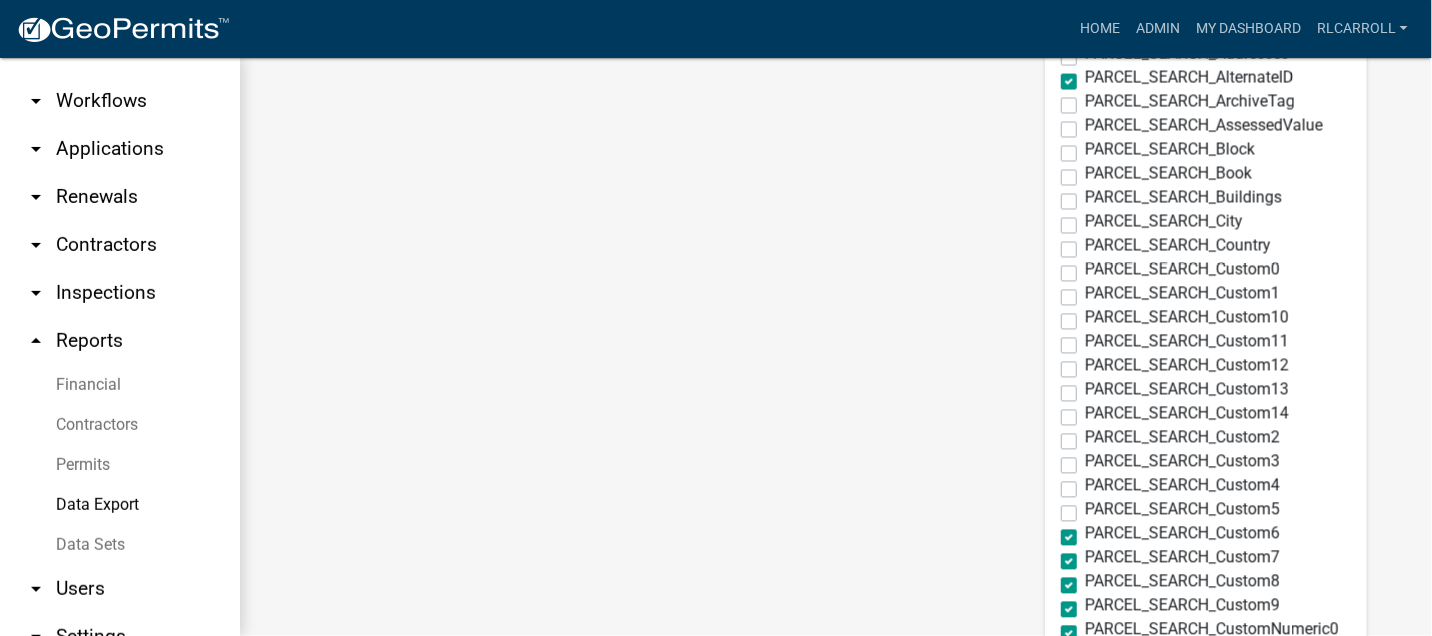 drag, startPoint x: 1046, startPoint y: 530, endPoint x: 1044, endPoint y: 549, distance: 19.104973 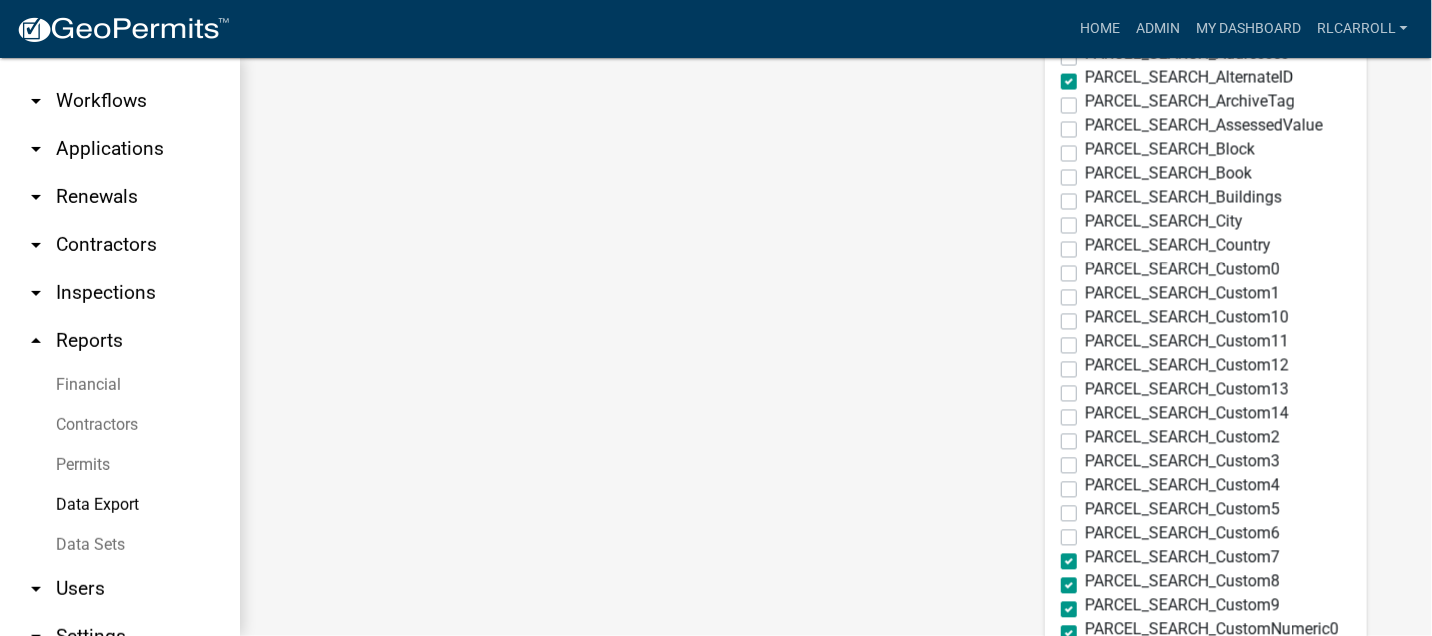 drag, startPoint x: 1044, startPoint y: 556, endPoint x: 1042, endPoint y: 574, distance: 18.110771 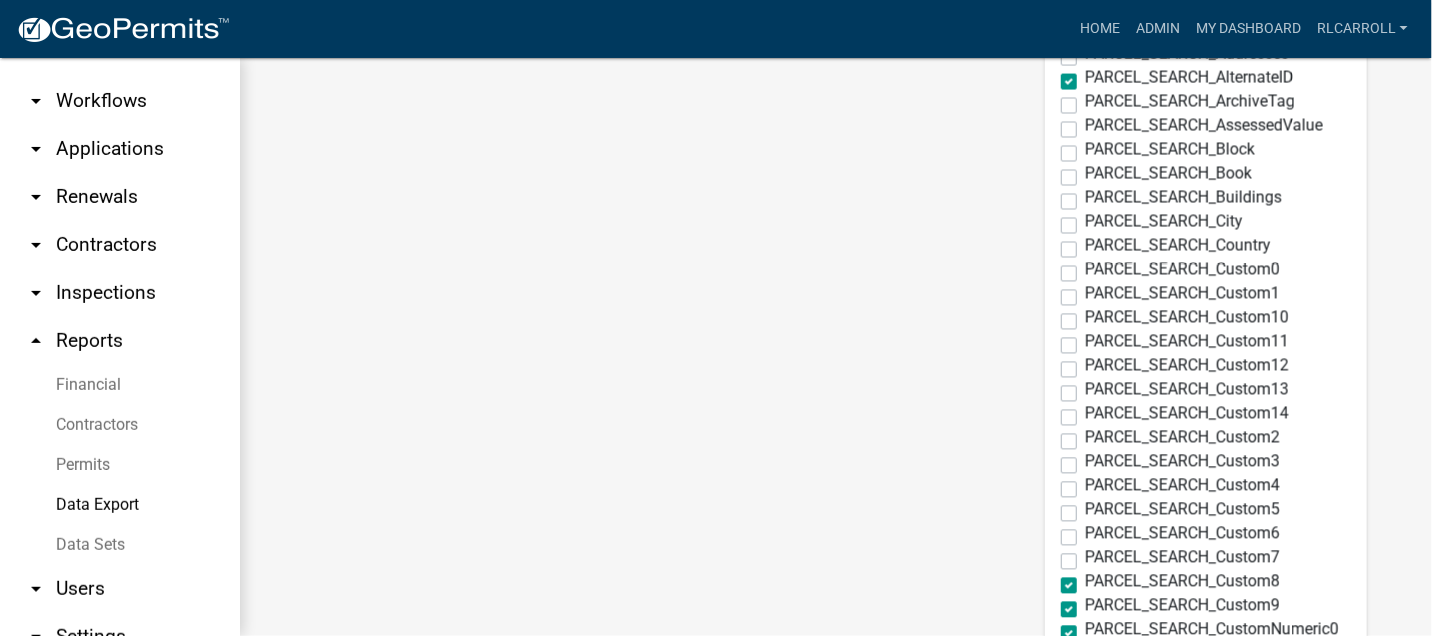 drag, startPoint x: 1042, startPoint y: 581, endPoint x: 1103, endPoint y: 533, distance: 77.62087 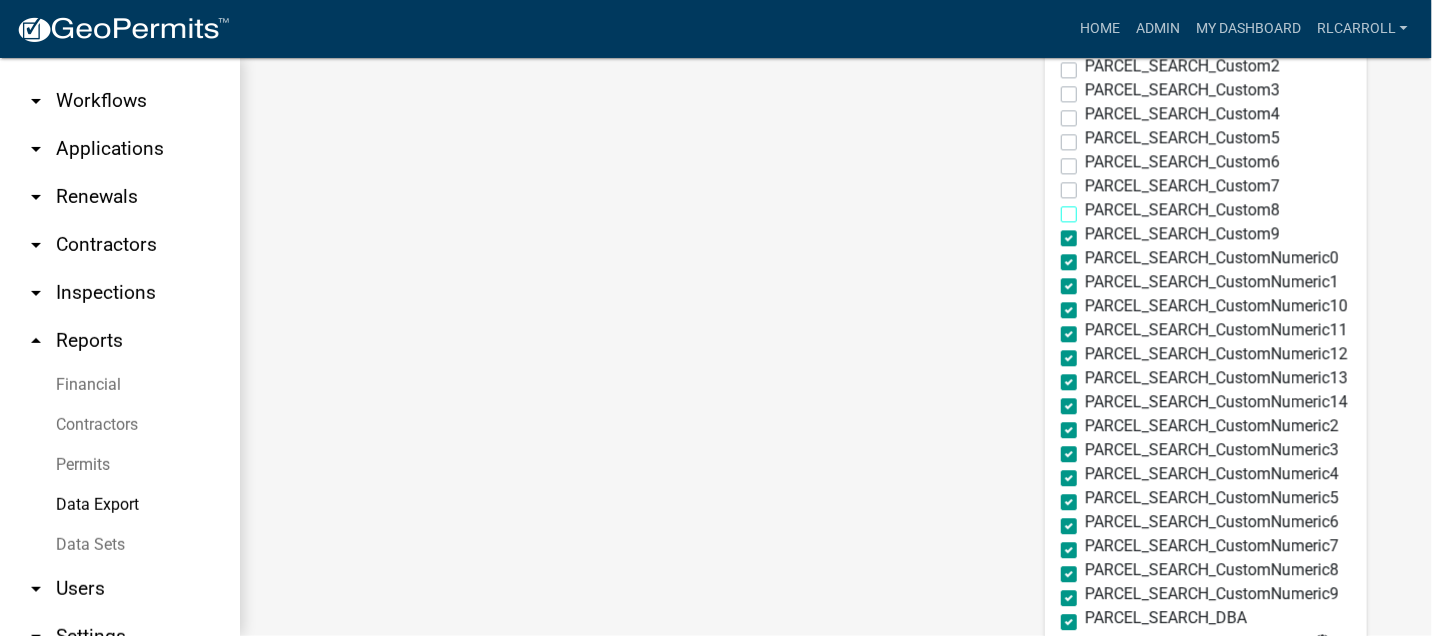 scroll, scrollTop: 1557, scrollLeft: 0, axis: vertical 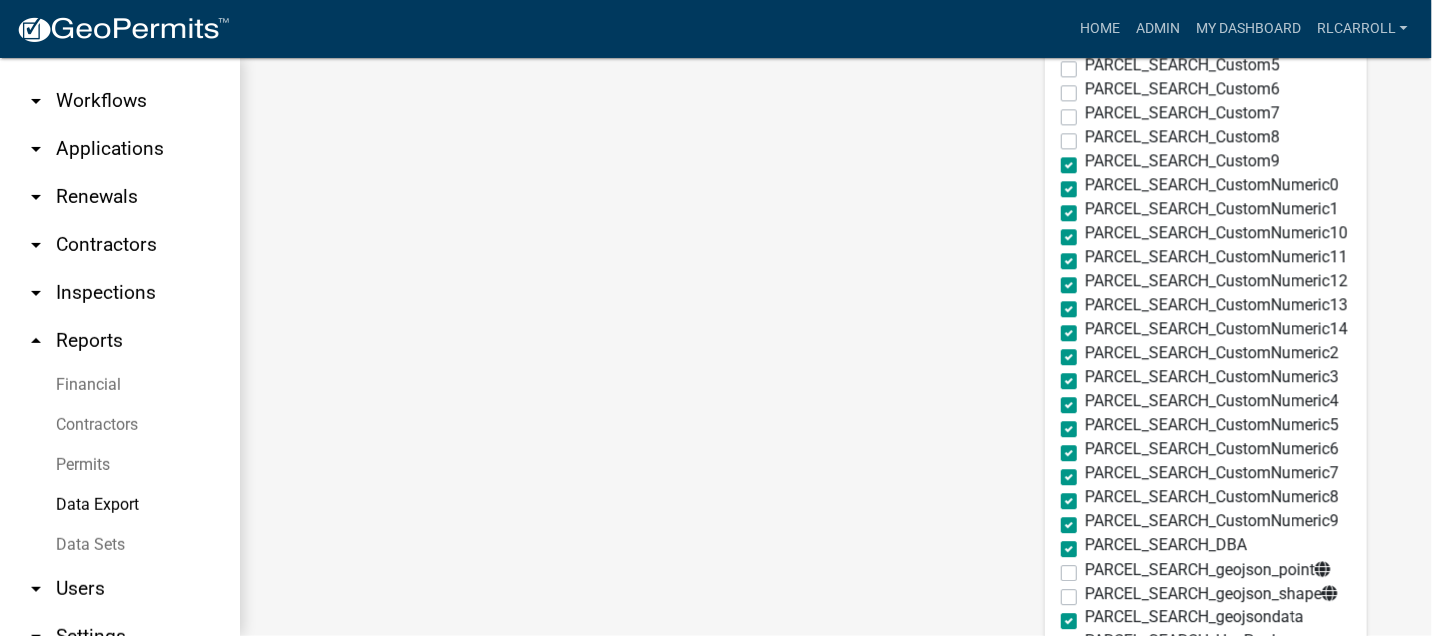 click on "PARCEL_SEARCH_Custom9" at bounding box center [1182, 161] 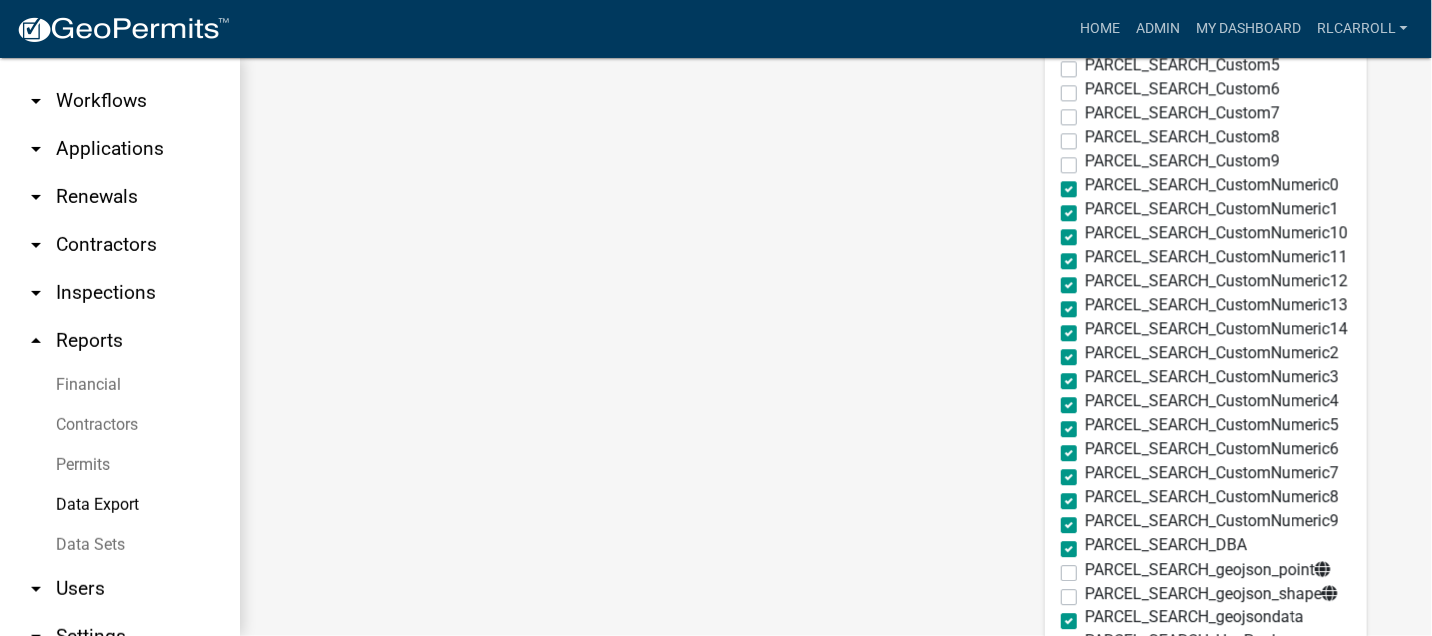 click on "PARCEL_SEARCH_CustomNumeric0" at bounding box center [1212, 185] 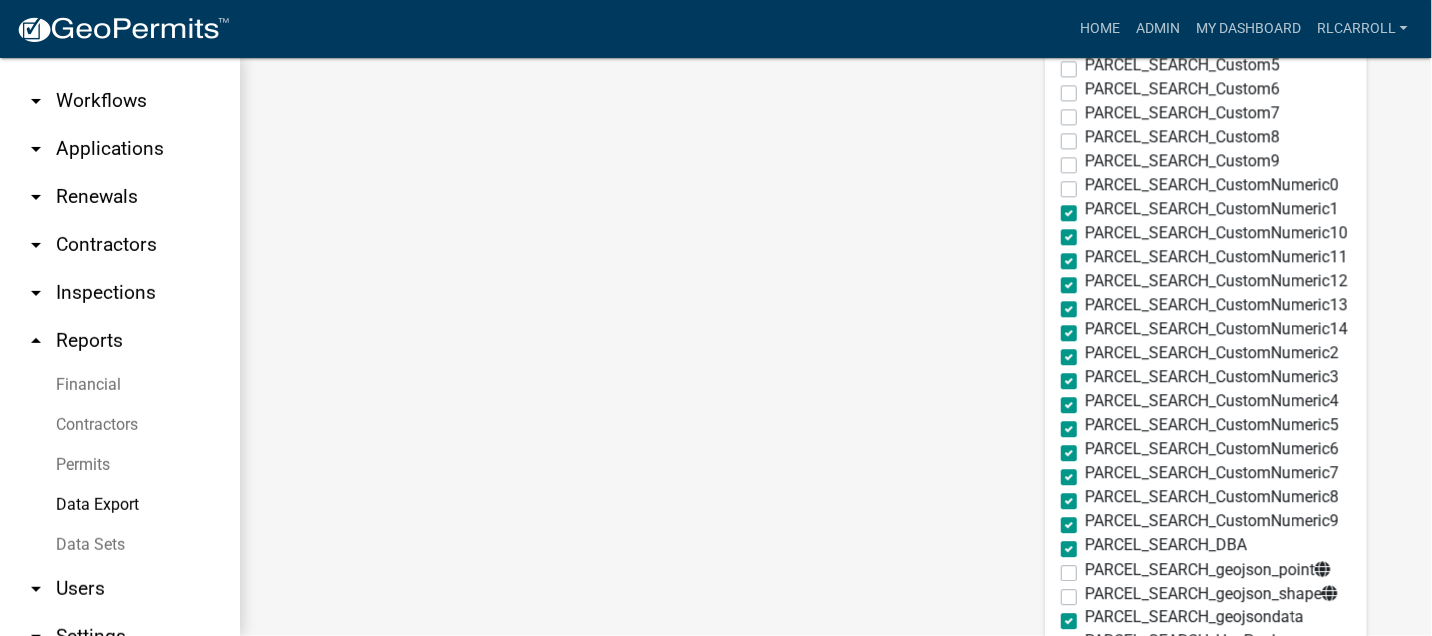 click on "PARCEL_SEARCH_CustomNumeric1" at bounding box center (1212, 209) 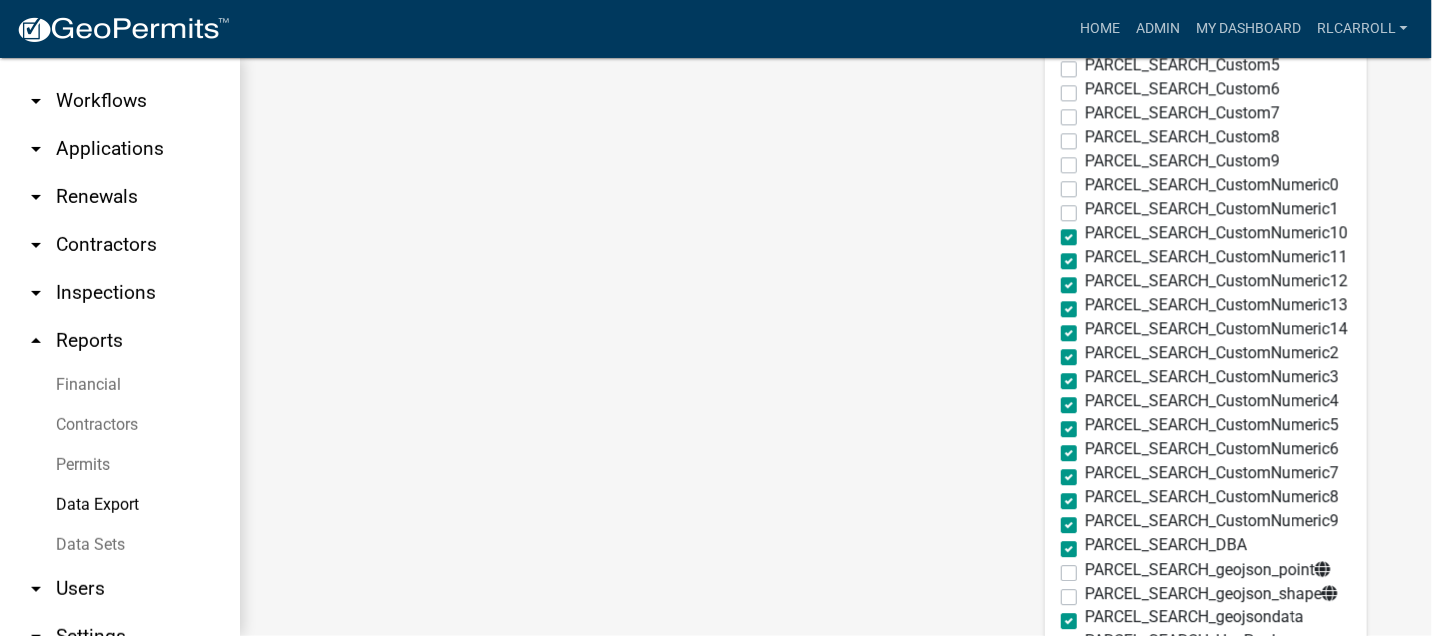 drag, startPoint x: 1046, startPoint y: 234, endPoint x: 1046, endPoint y: 257, distance: 23 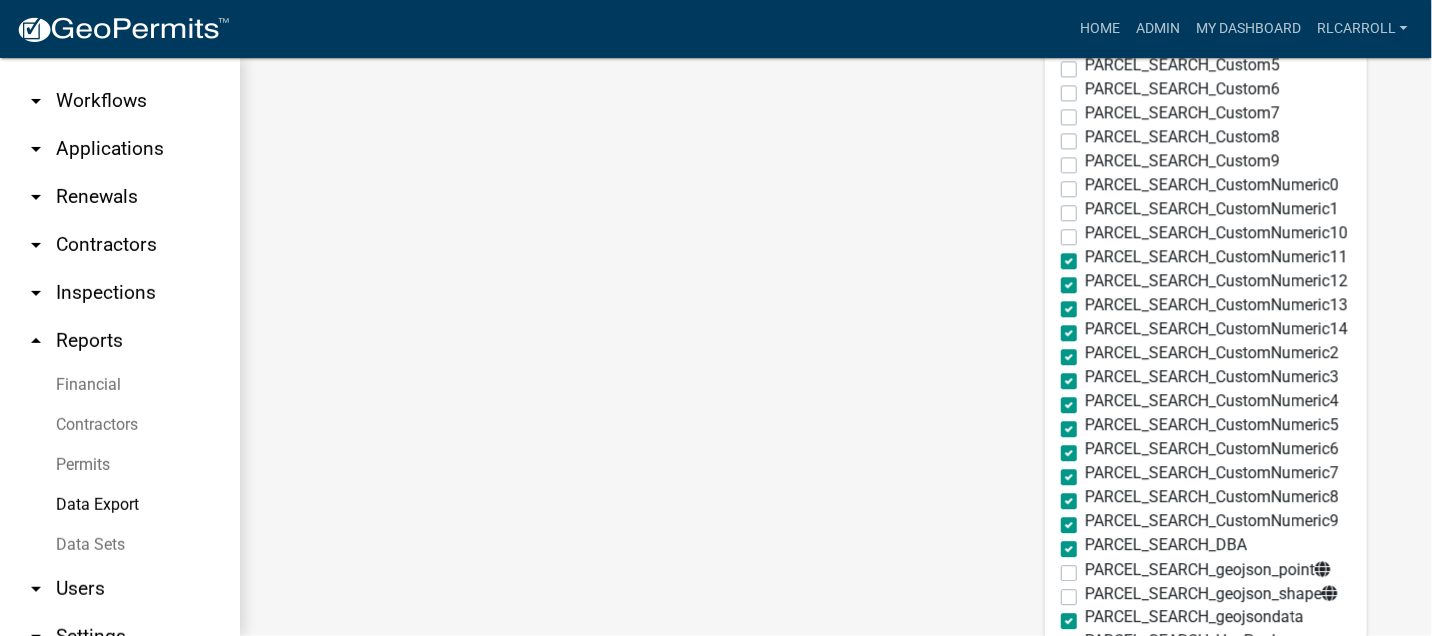click on "PARCEL_SEARCH_CustomNumeric11" at bounding box center [1216, 257] 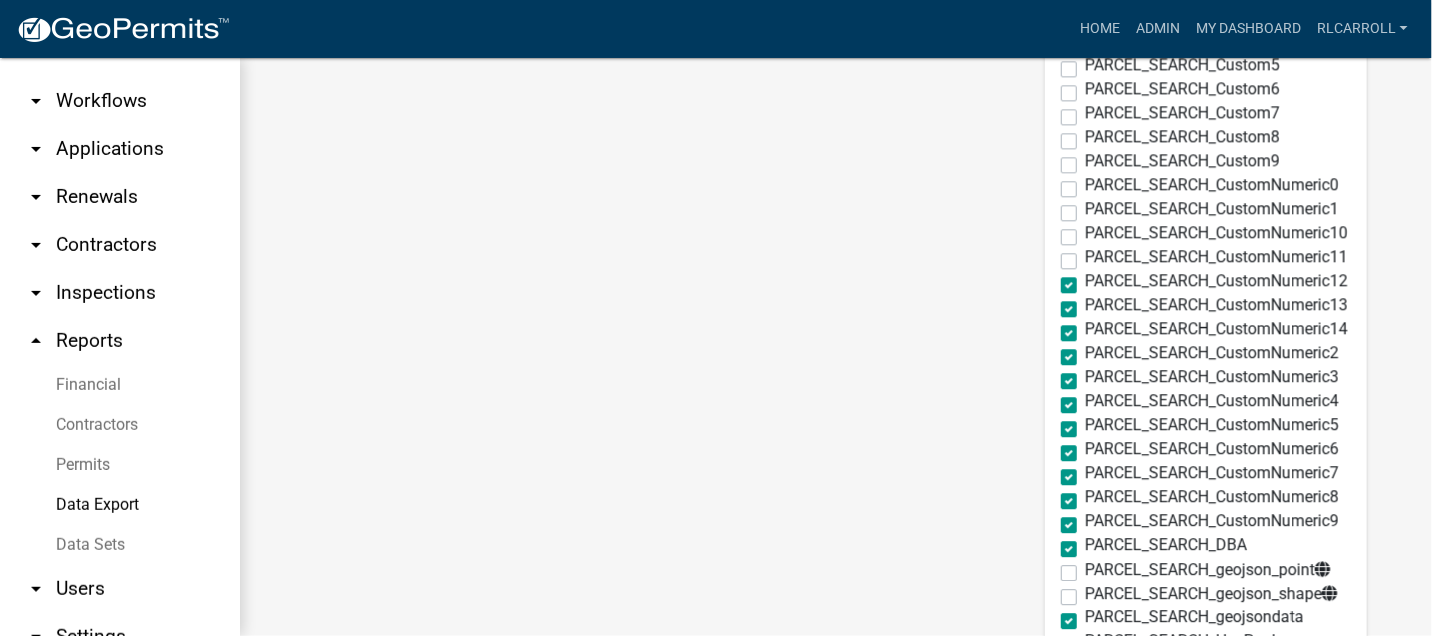 click on "PARCEL_SEARCH_CustomNumeric12" at bounding box center (1216, 281) 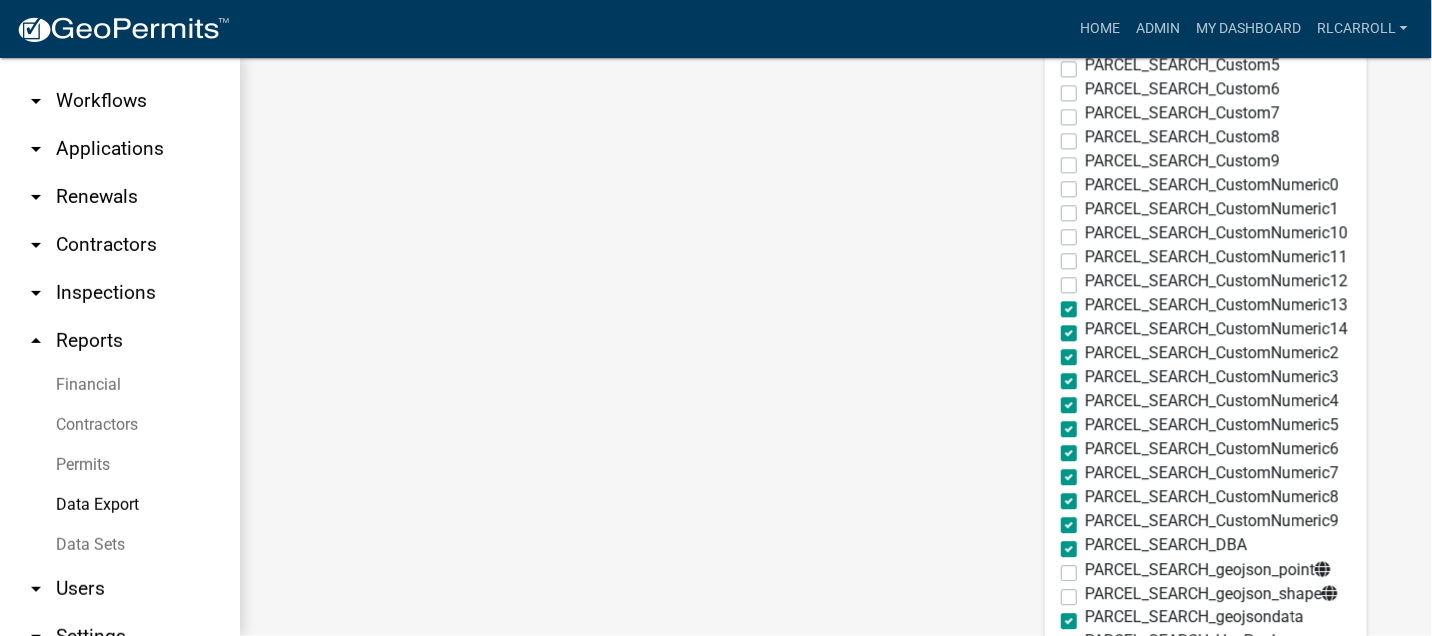 click on "PARCEL_SEARCH_CustomNumeric13" at bounding box center [1216, 305] 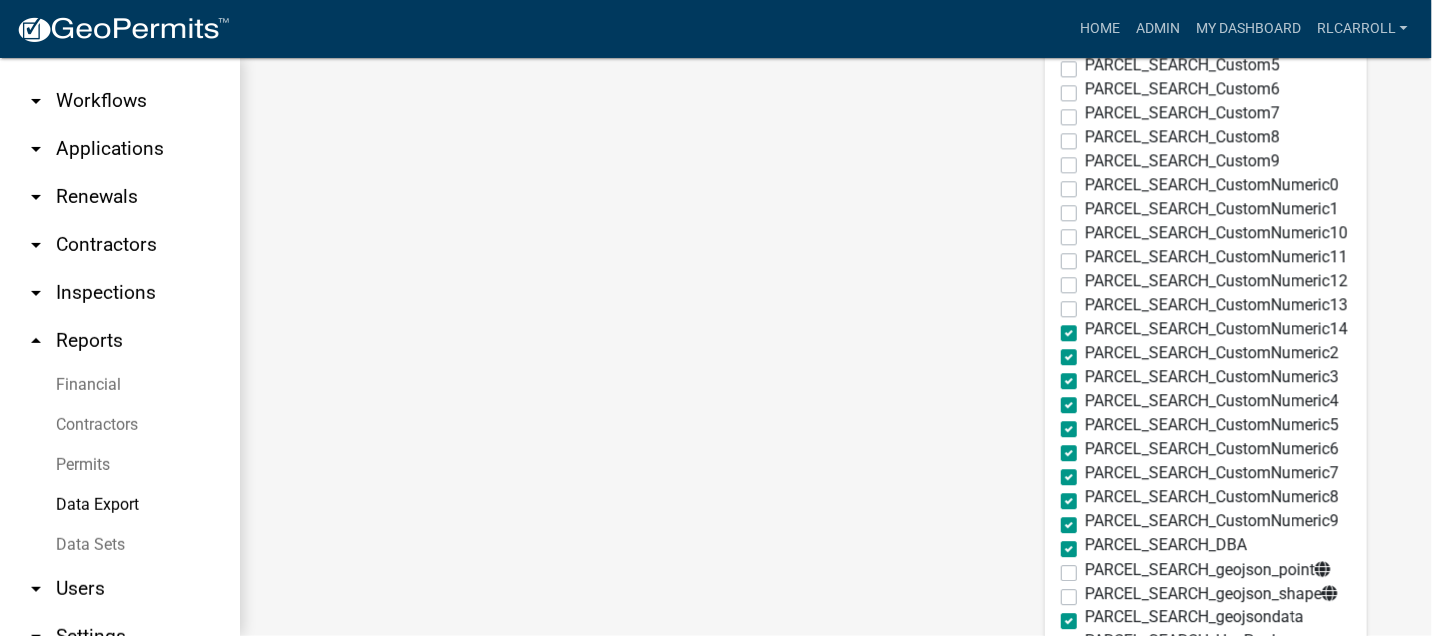 click on "PARCEL_SEARCH_CustomNumeric14" at bounding box center [1216, 329] 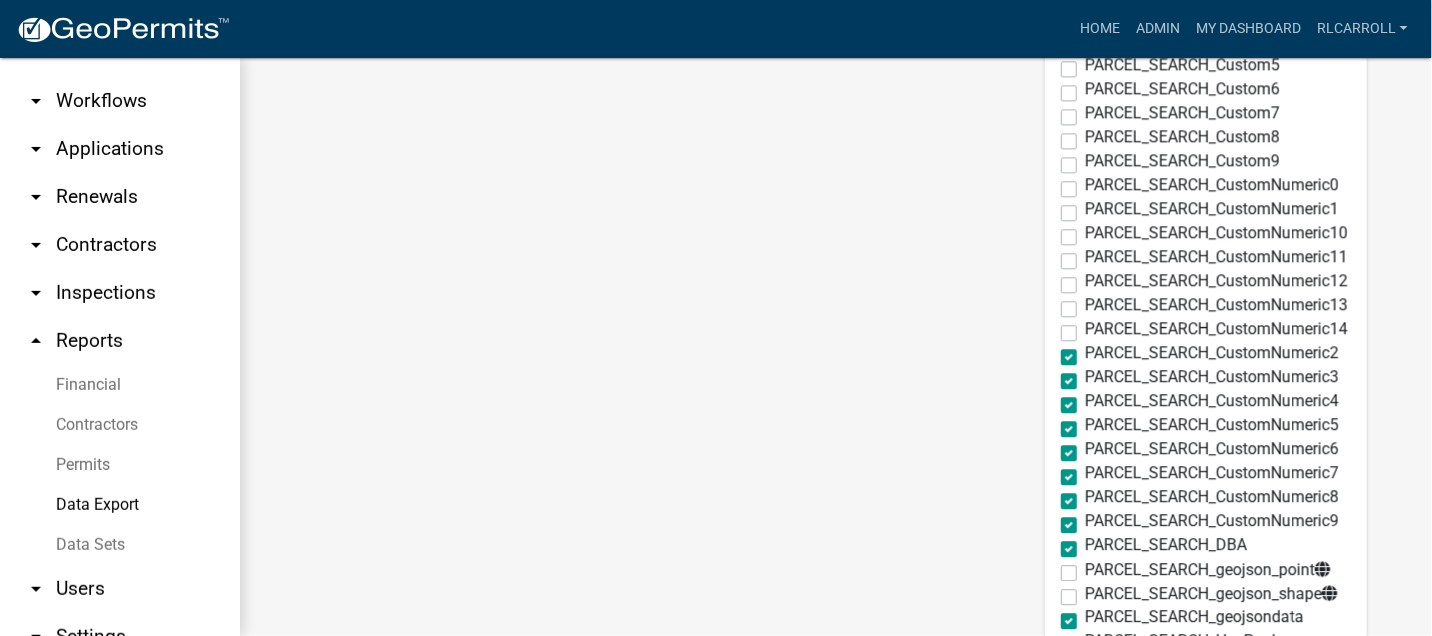 drag, startPoint x: 1045, startPoint y: 354, endPoint x: 1046, endPoint y: 377, distance: 23.021729 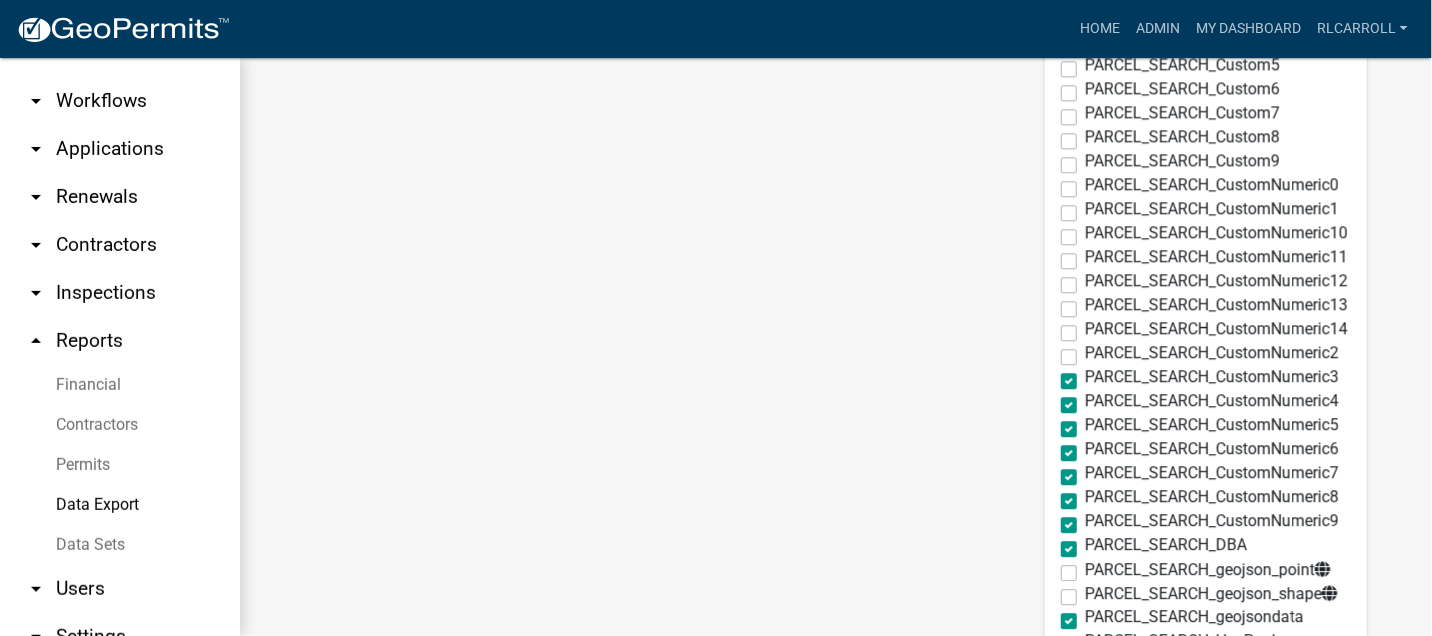 click on "PARCEL_SEARCH_CustomNumeric3" at bounding box center (1212, 377) 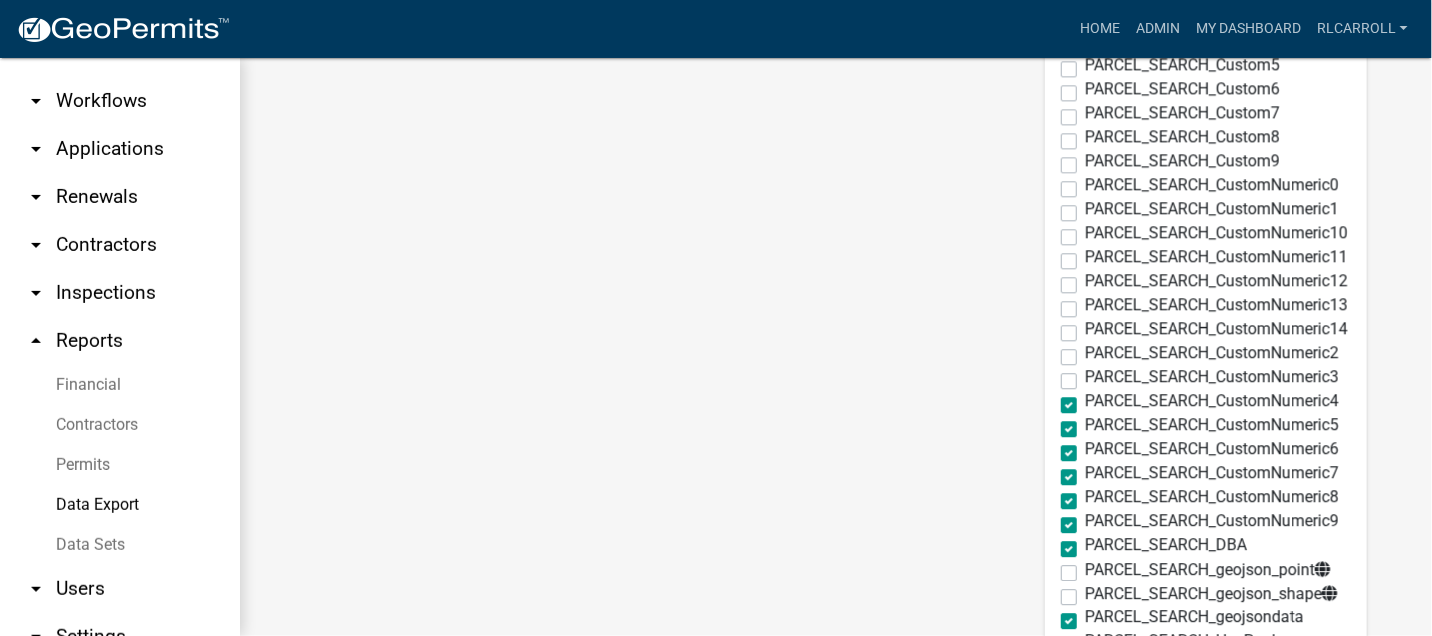 drag, startPoint x: 1046, startPoint y: 406, endPoint x: 1046, endPoint y: 423, distance: 17 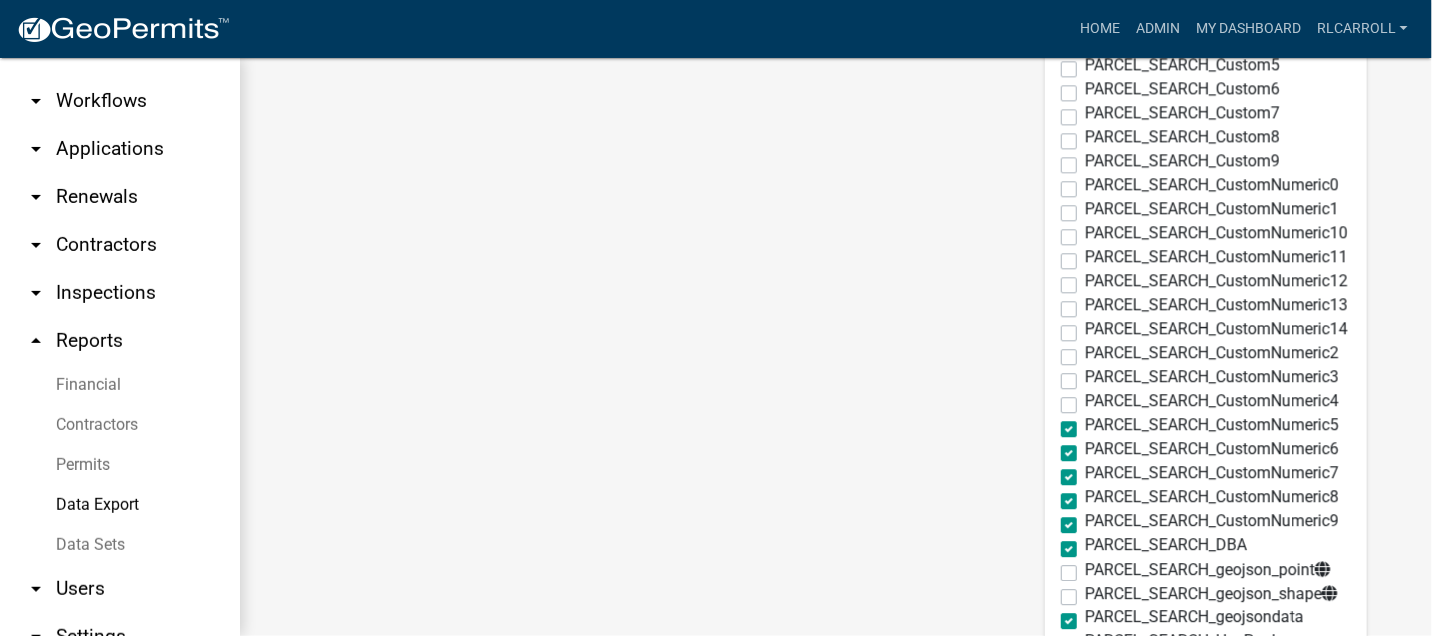 drag, startPoint x: 1045, startPoint y: 430, endPoint x: 1044, endPoint y: 443, distance: 13.038404 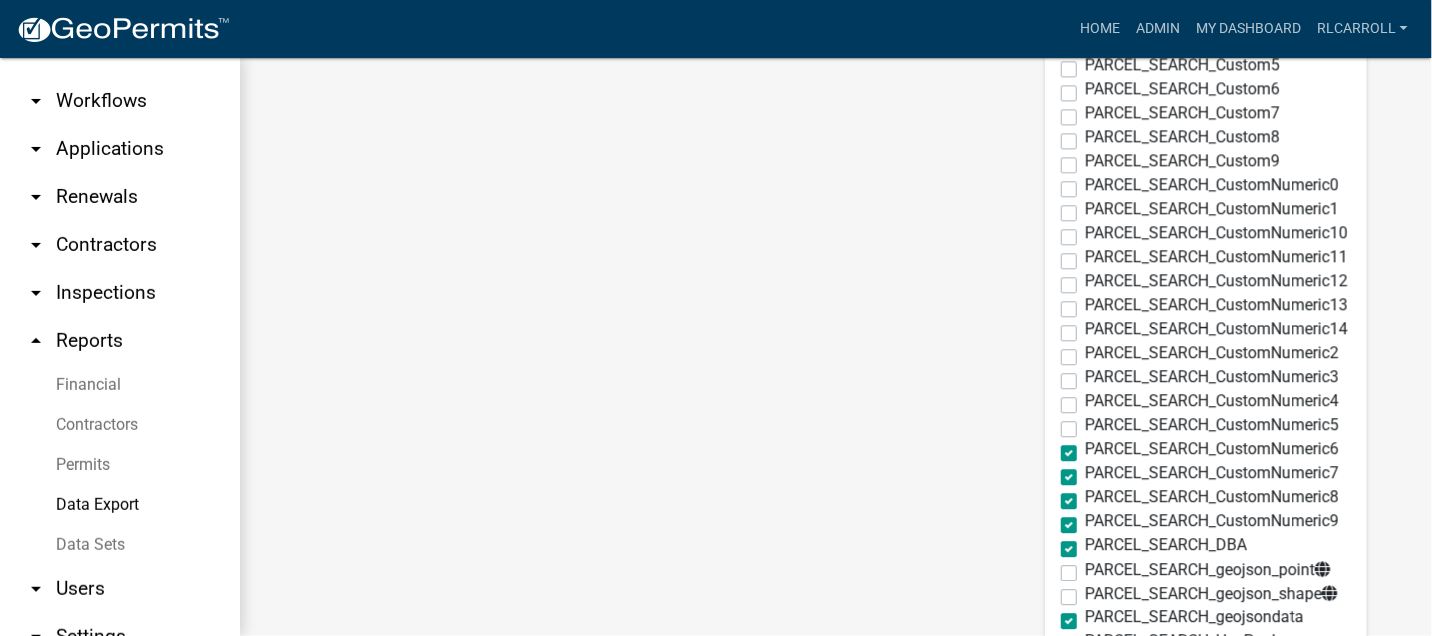 click on "PARCEL_SEARCH_CustomNumeric6" at bounding box center [1212, 449] 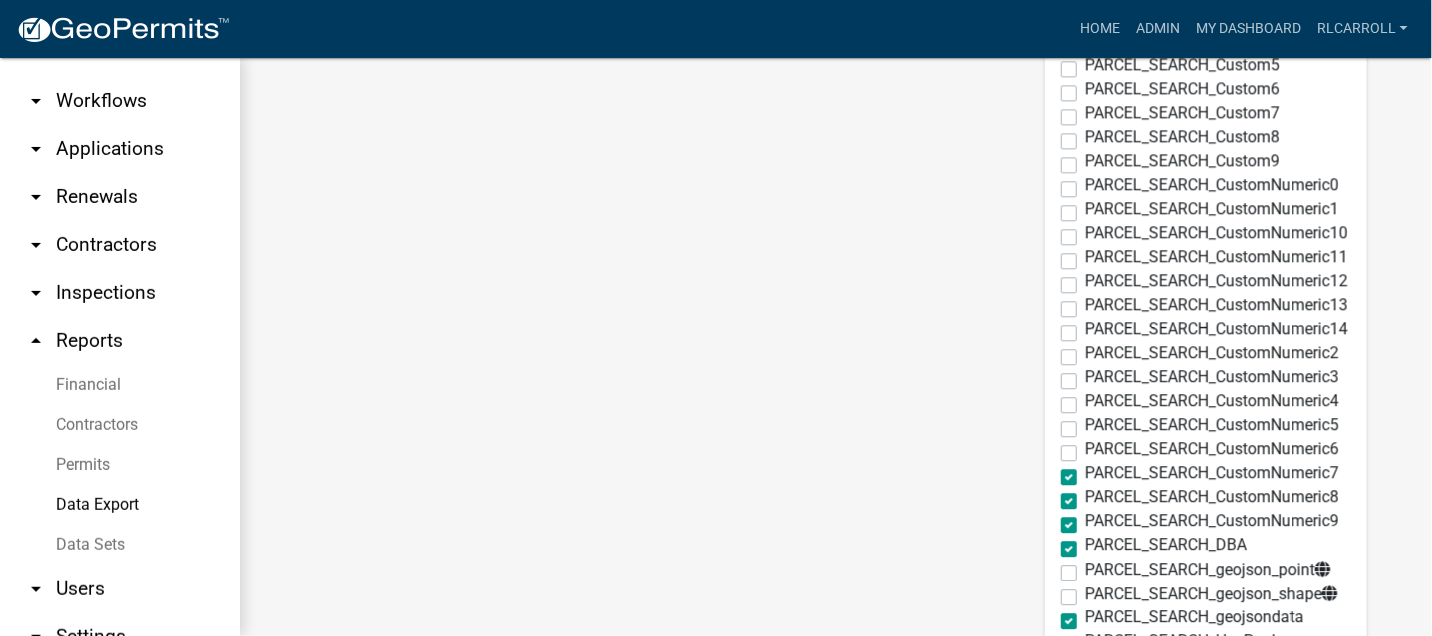 drag, startPoint x: 1043, startPoint y: 470, endPoint x: 1046, endPoint y: 482, distance: 12.369317 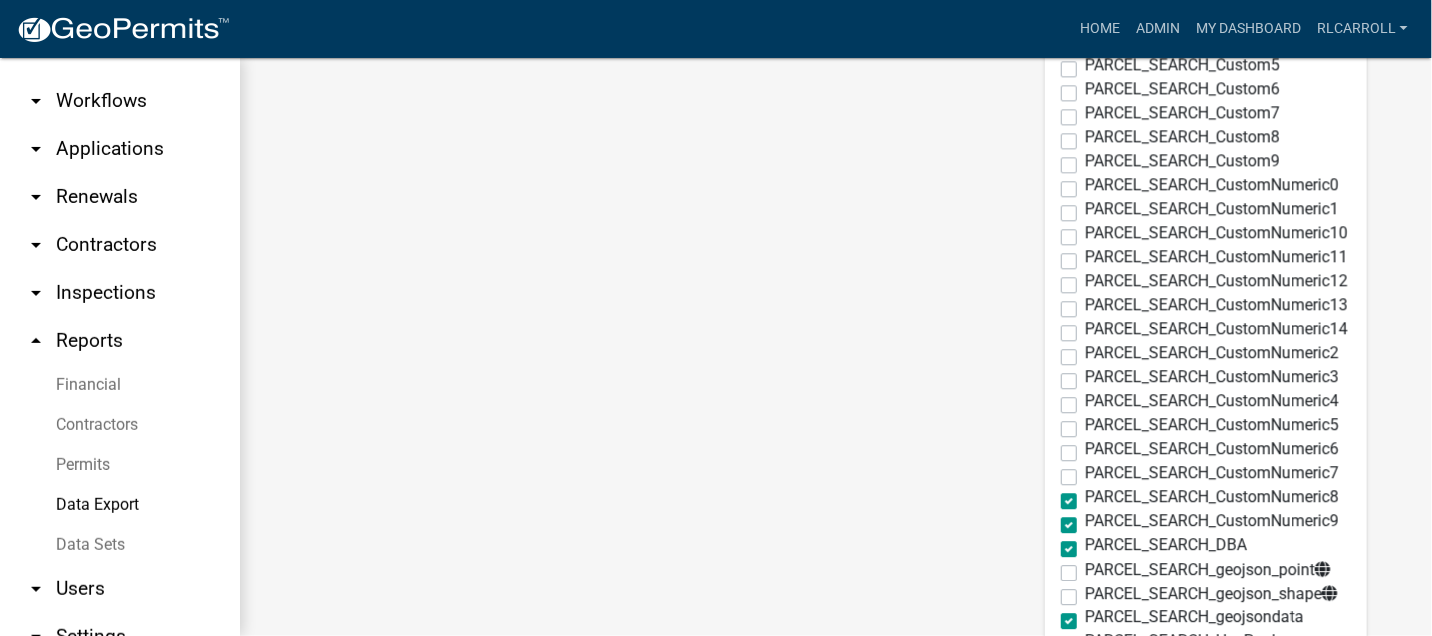 drag, startPoint x: 1046, startPoint y: 497, endPoint x: 1043, endPoint y: 512, distance: 15.297058 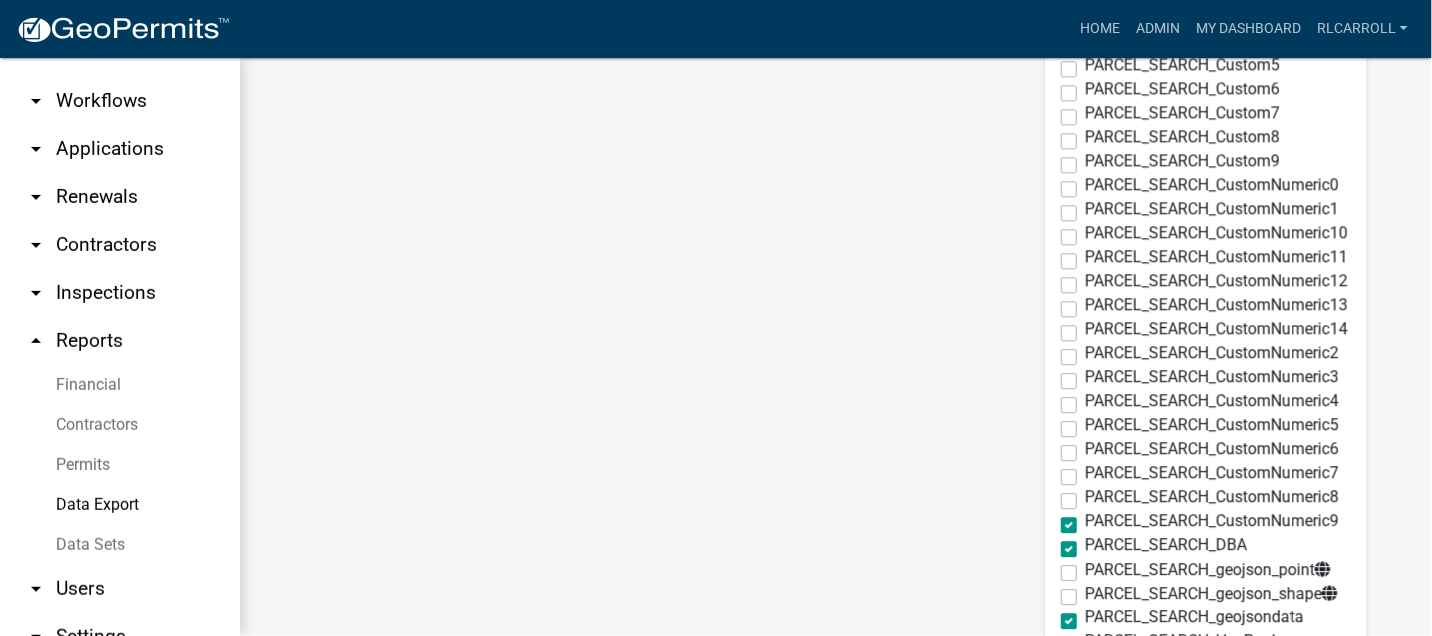 click on "PARCEL_SEARCH_CustomNumeric9" at bounding box center (1212, 521) 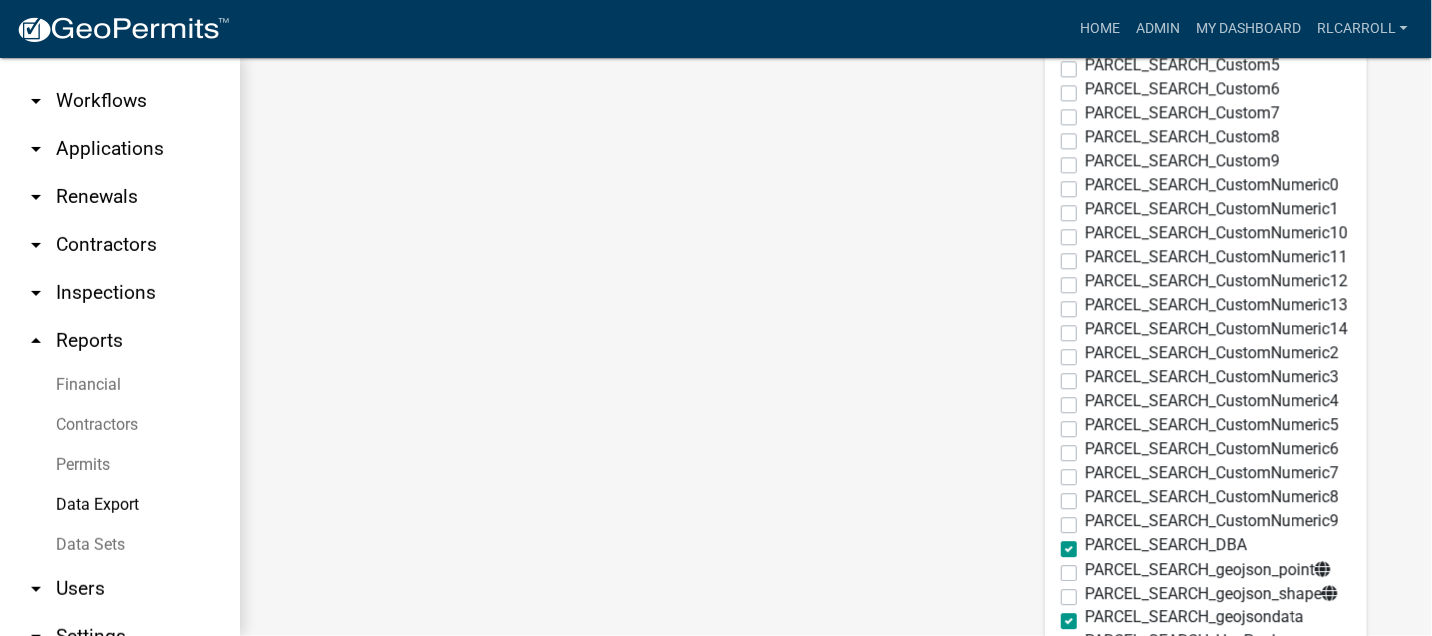 click on "PARCEL_SEARCH_DBA" at bounding box center (1166, 545) 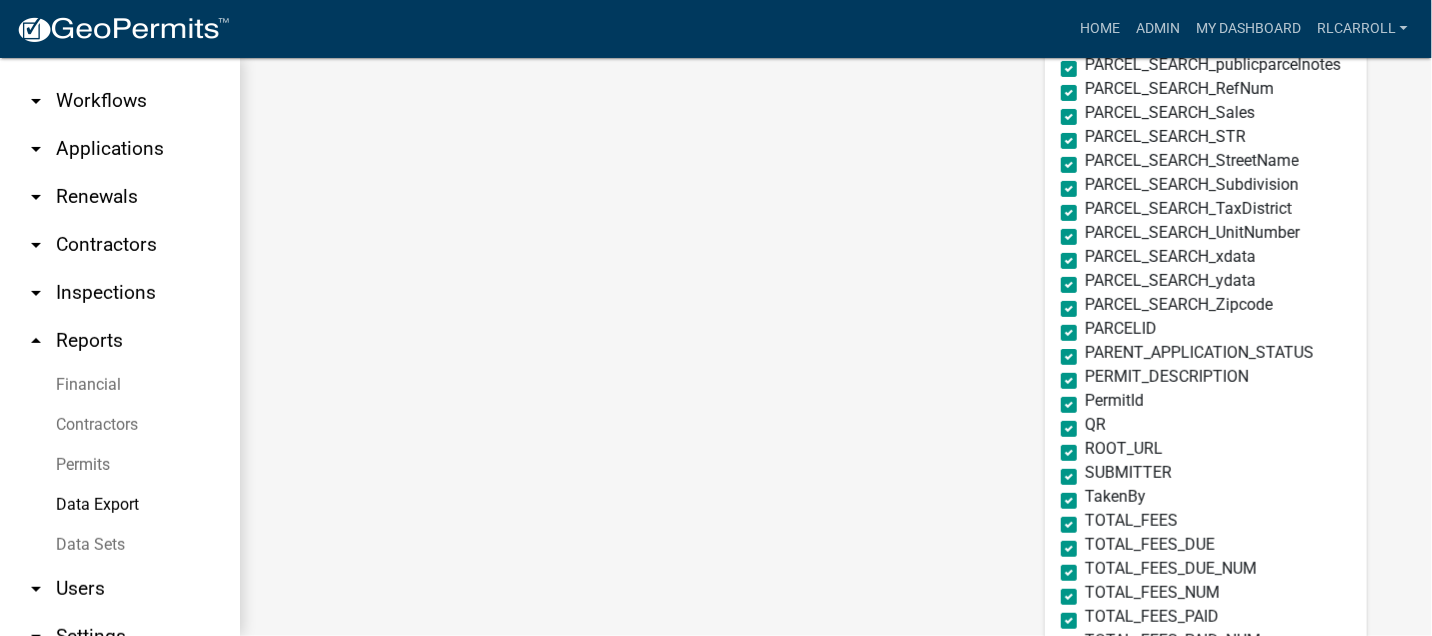 scroll, scrollTop: 2872, scrollLeft: 0, axis: vertical 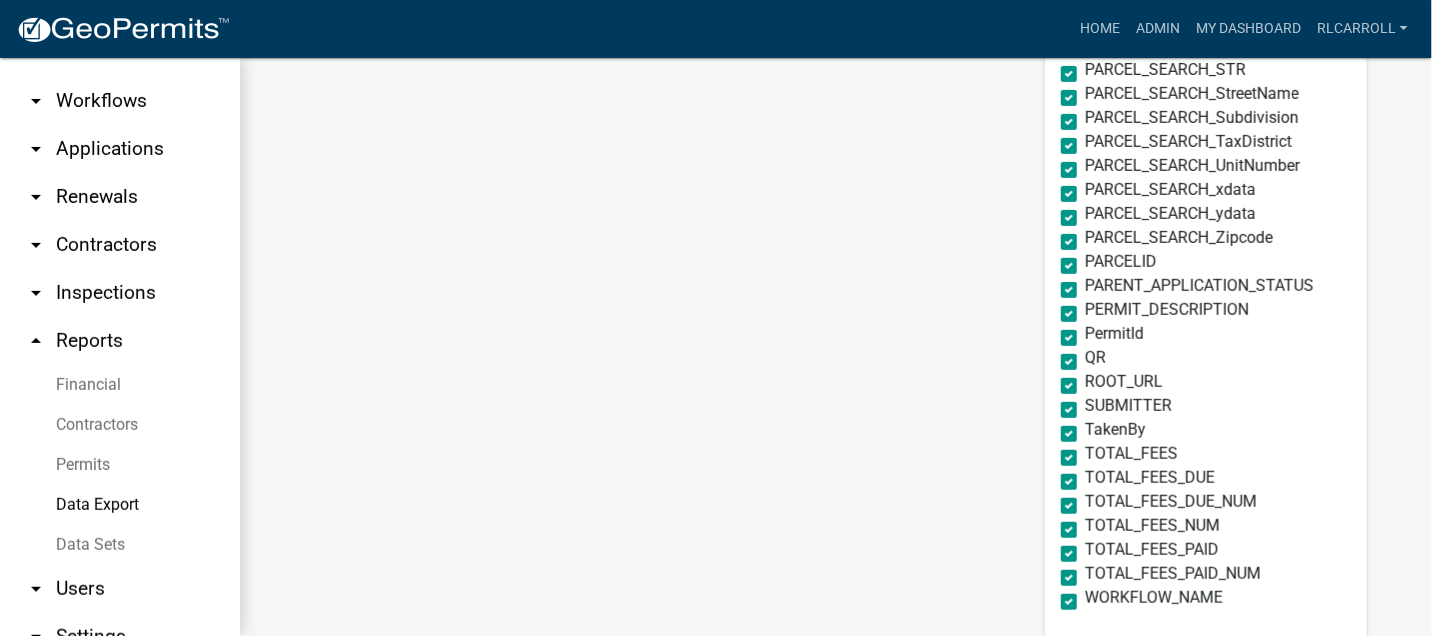 click on "WORKFLOW_NAME" at bounding box center (1154, 598) 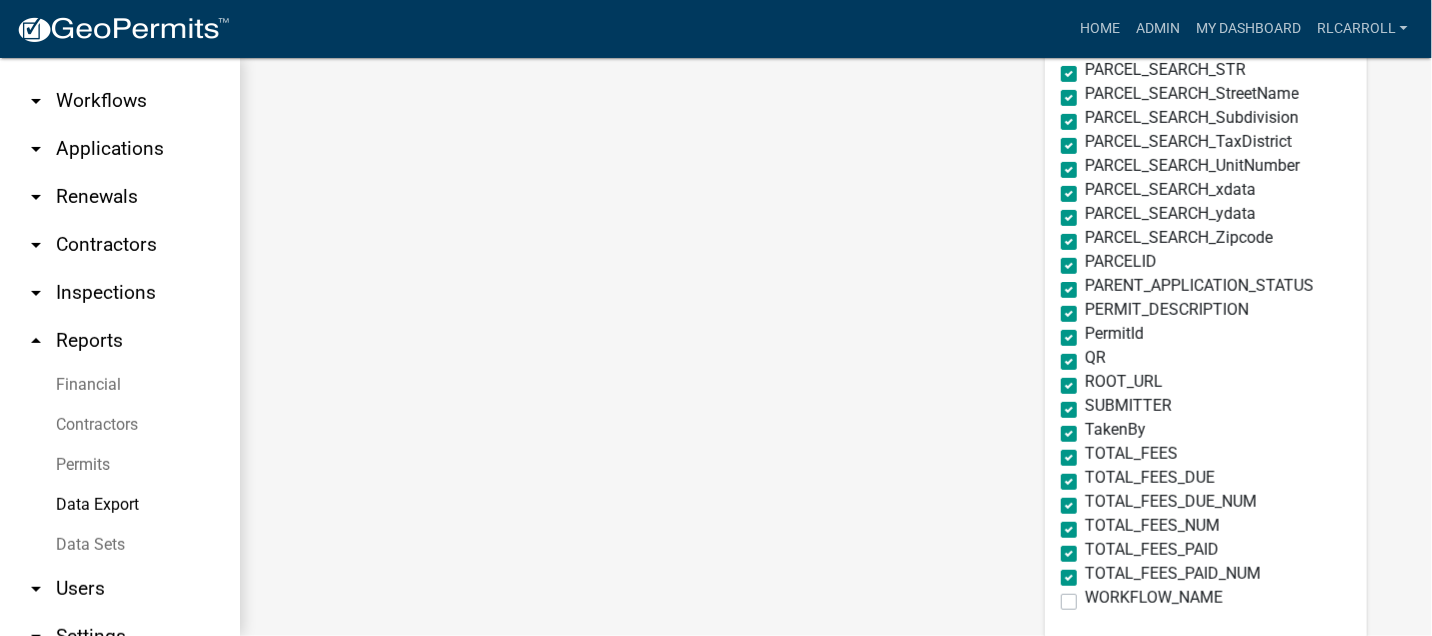 drag, startPoint x: 1044, startPoint y: 576, endPoint x: 1043, endPoint y: 560, distance: 16.03122 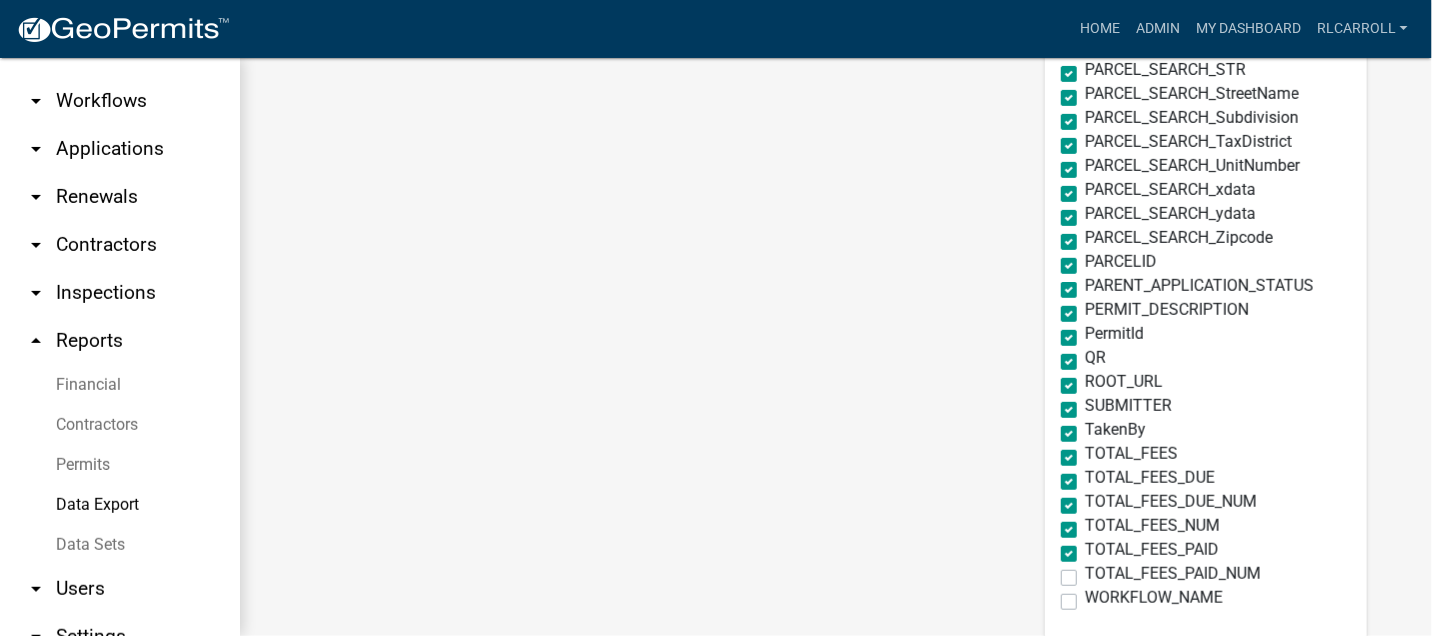 click on "TOTAL_FEES_PAID" at bounding box center (1152, 550) 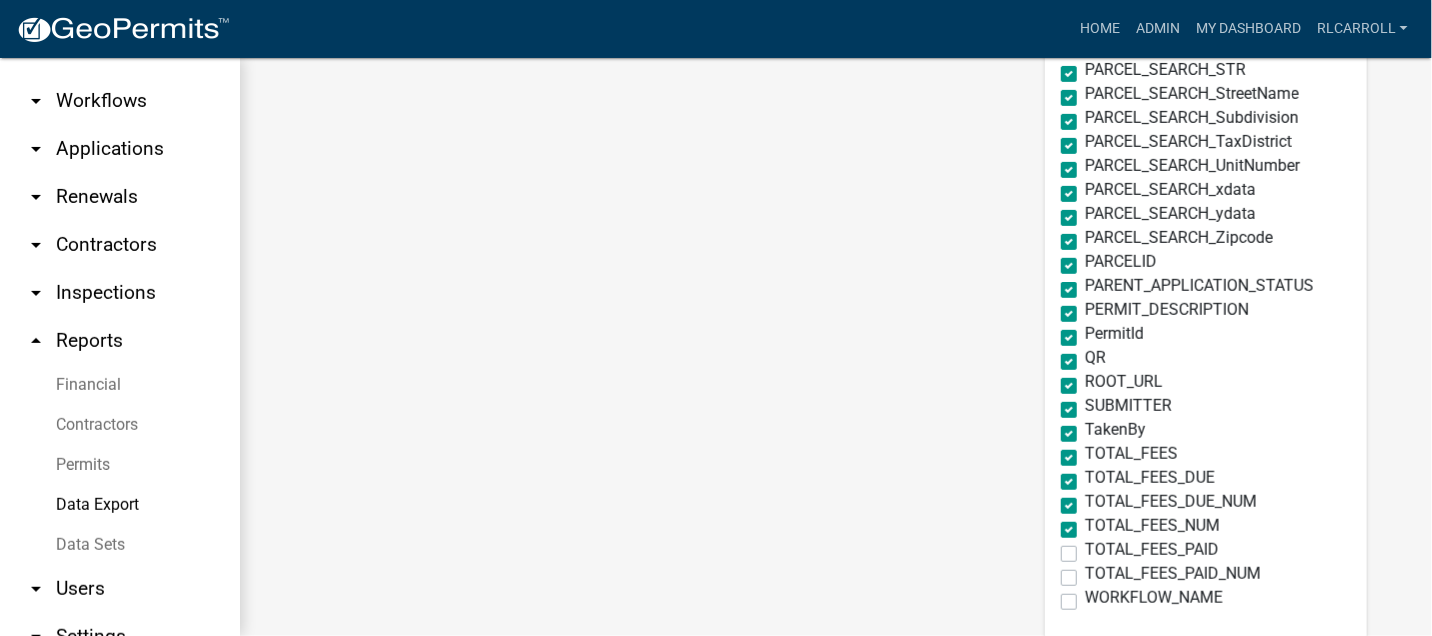 click on "TOTAL_FEES_NUM" at bounding box center [1152, 526] 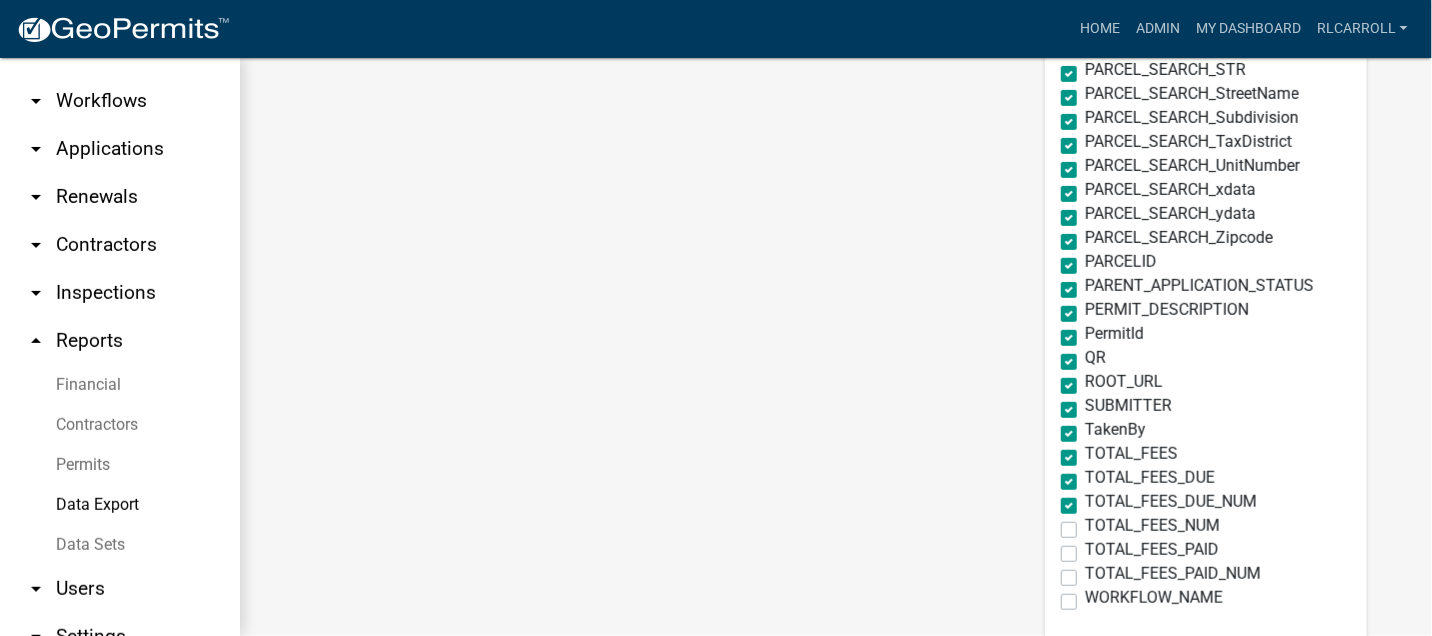 drag, startPoint x: 1043, startPoint y: 505, endPoint x: 1043, endPoint y: 488, distance: 17 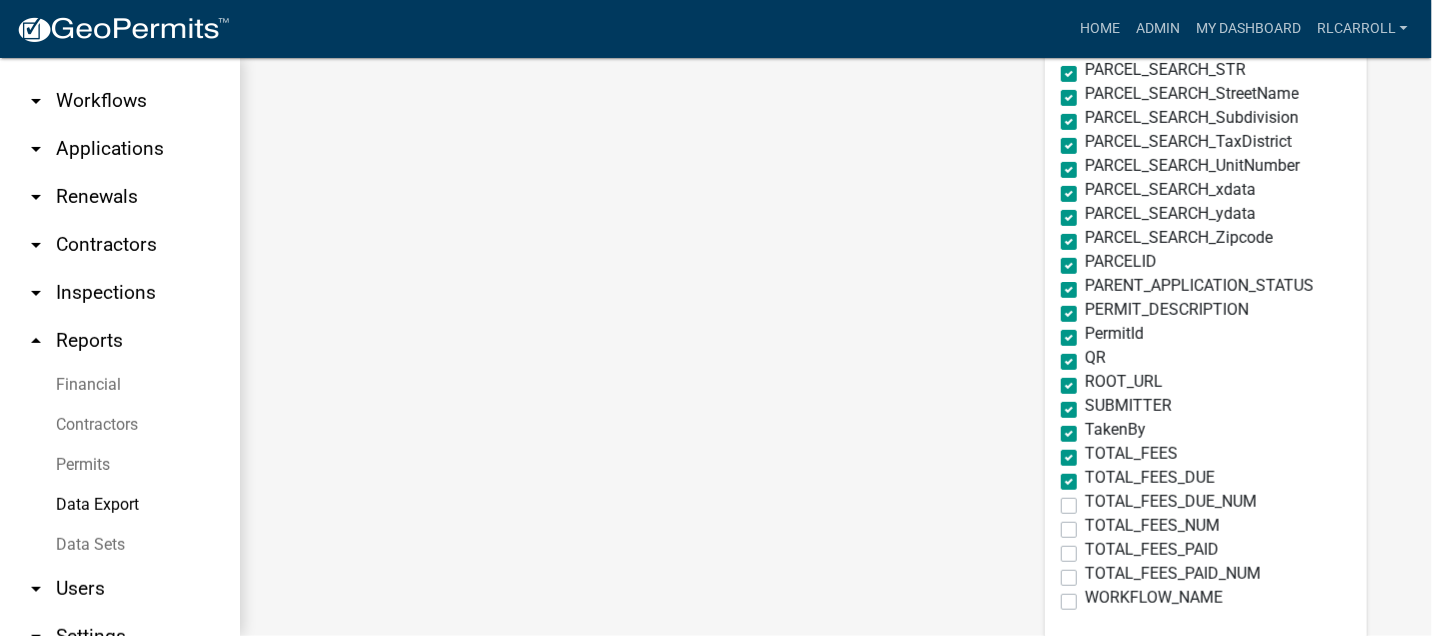 click on "TOTAL_FEES_DUE" at bounding box center (1150, 478) 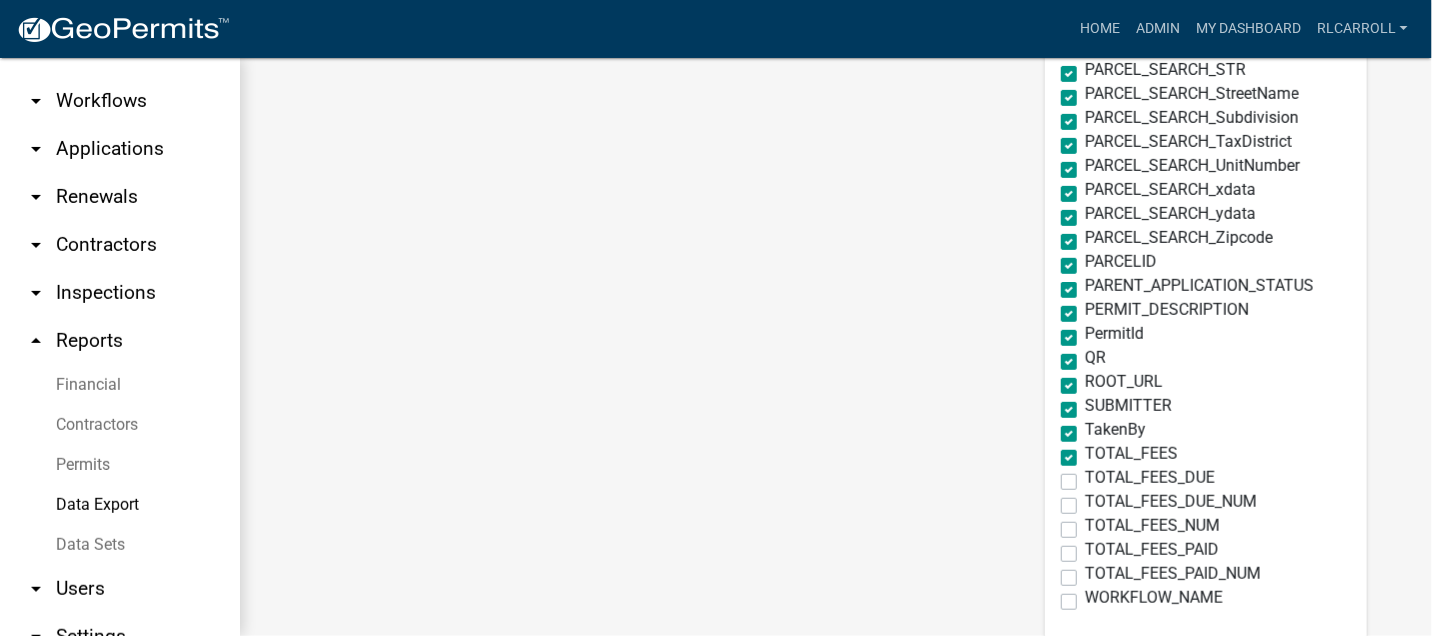 click on "TOTAL_FEES" at bounding box center (1131, 454) 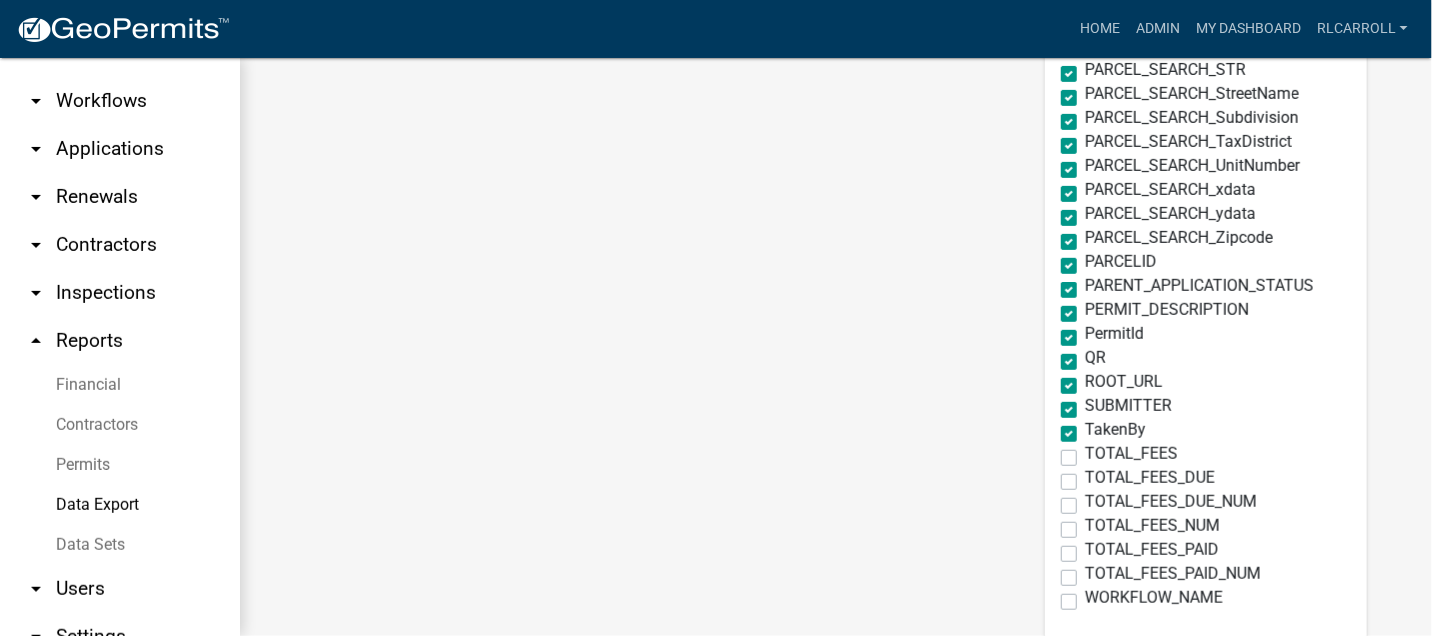 drag, startPoint x: 1046, startPoint y: 424, endPoint x: 1046, endPoint y: 403, distance: 21 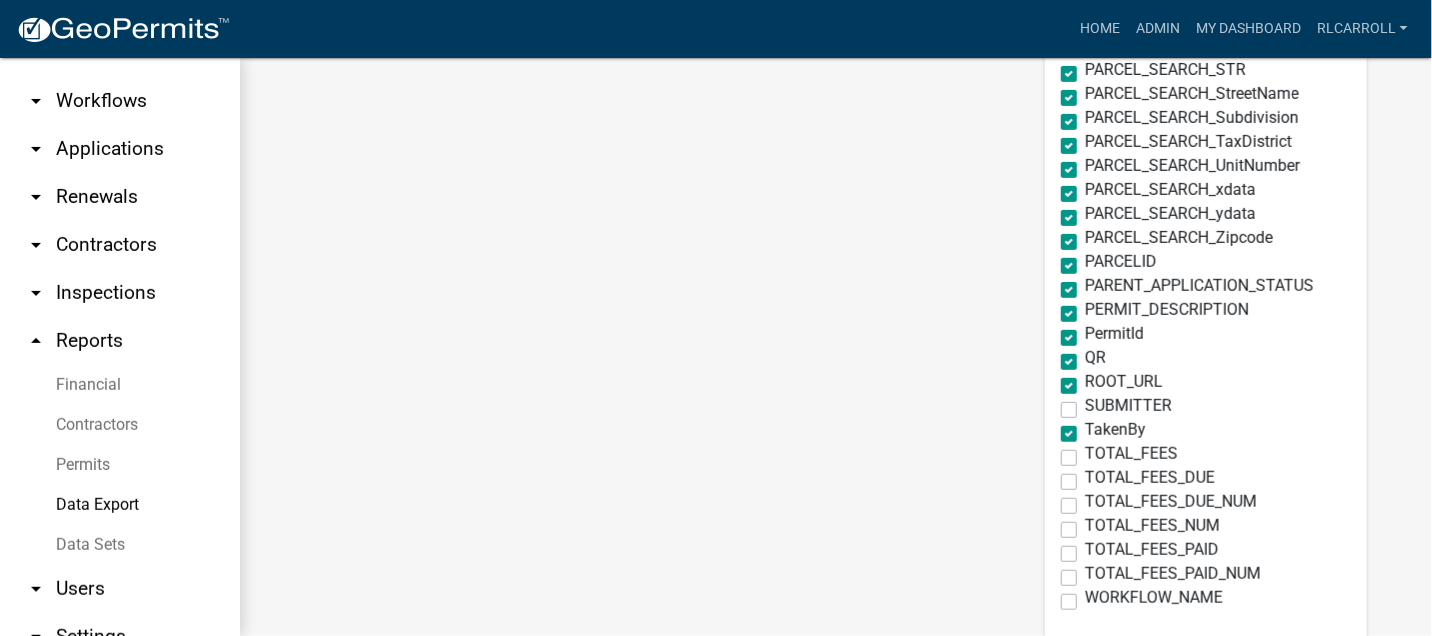 click on "SUBMITTER" at bounding box center [1128, 406] 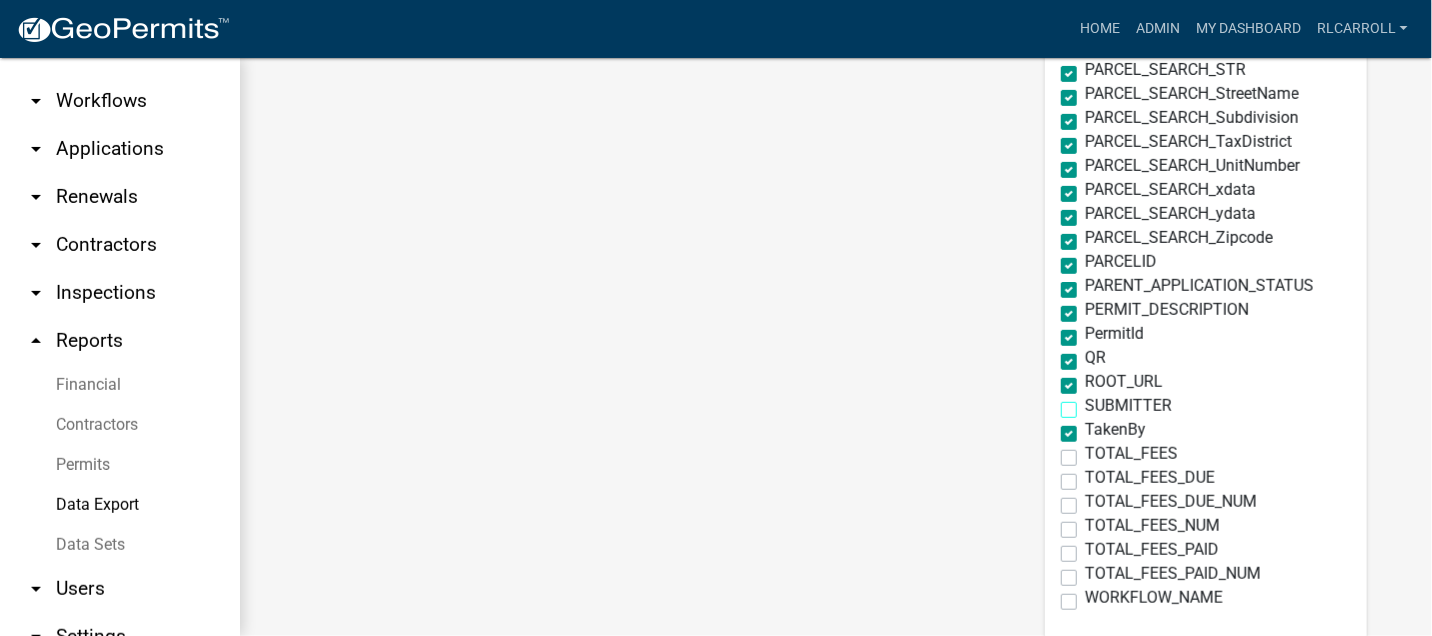 click on "SUBMITTER" at bounding box center (1091, 404) 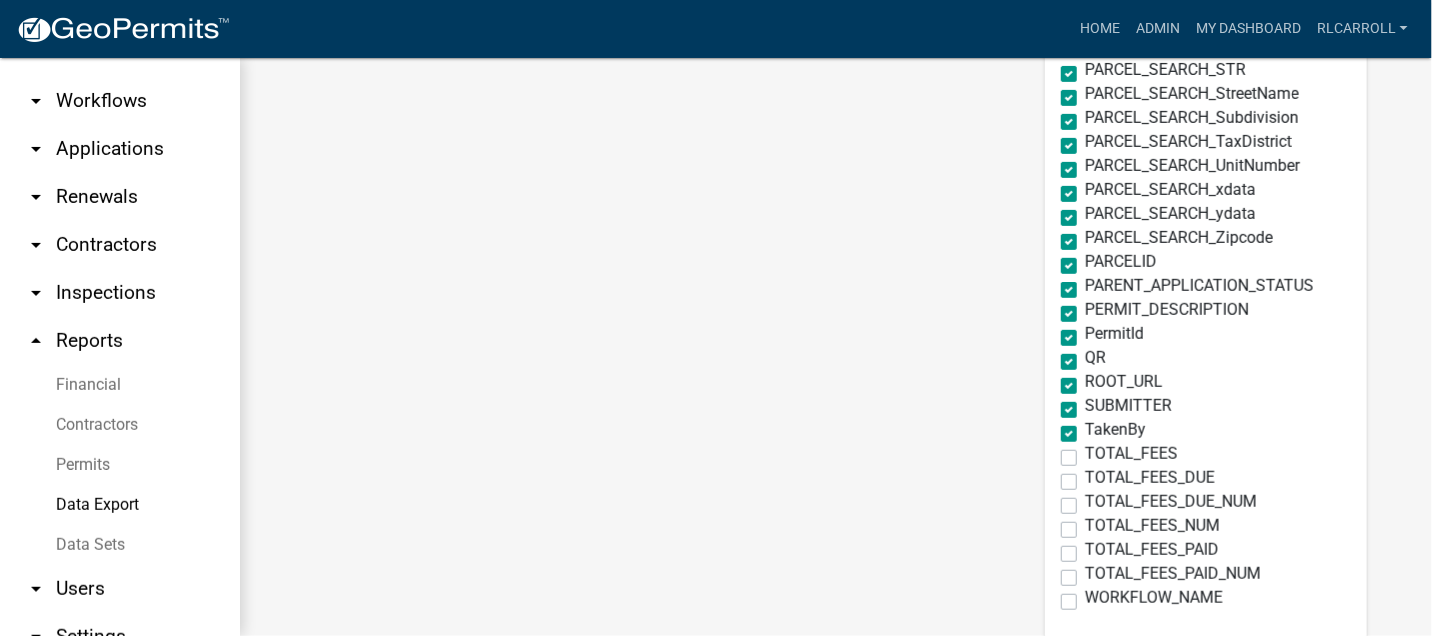 drag, startPoint x: 1044, startPoint y: 381, endPoint x: 1109, endPoint y: 379, distance: 65.03076 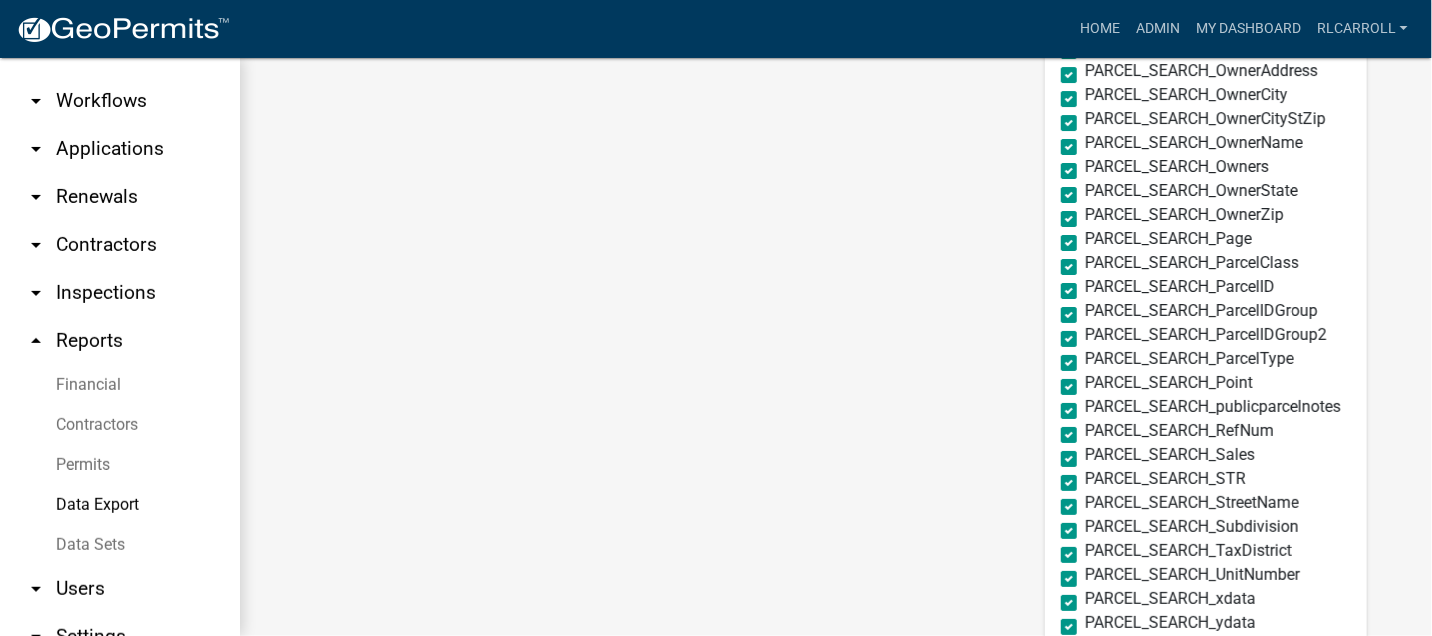 scroll, scrollTop: 2428, scrollLeft: 0, axis: vertical 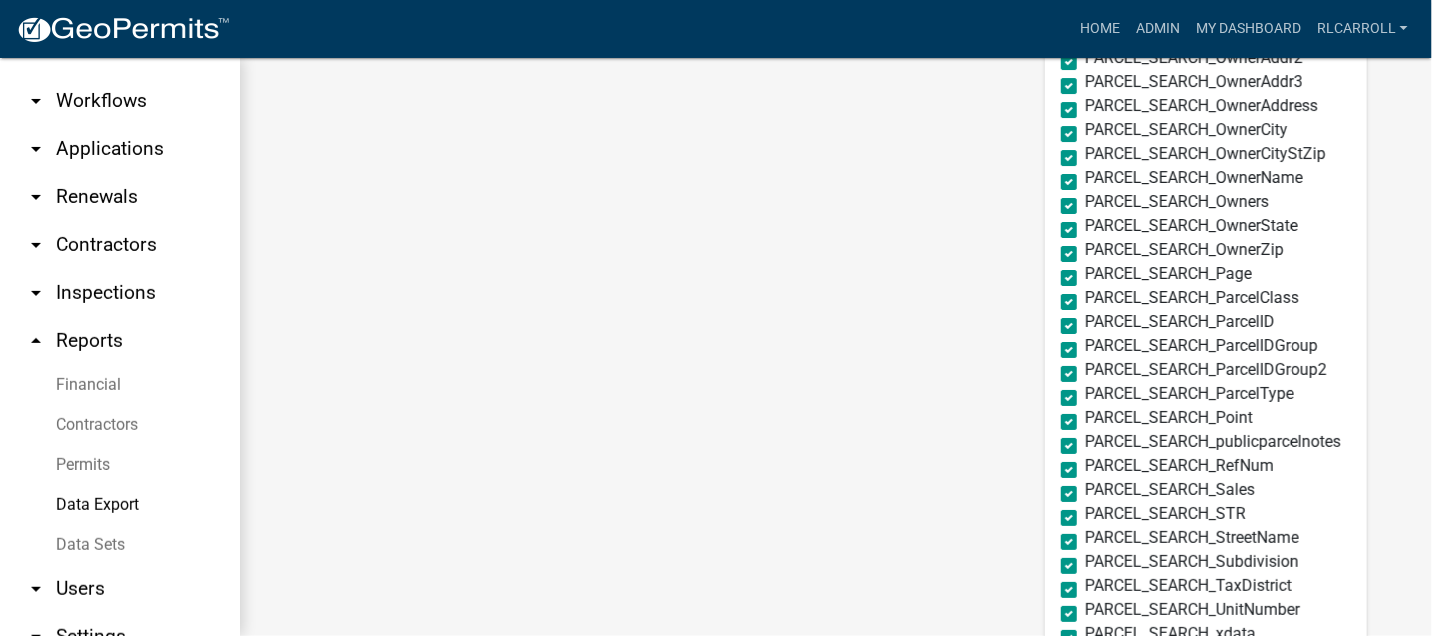 click on "PARCEL_SEARCH_Page" at bounding box center (1168, 274) 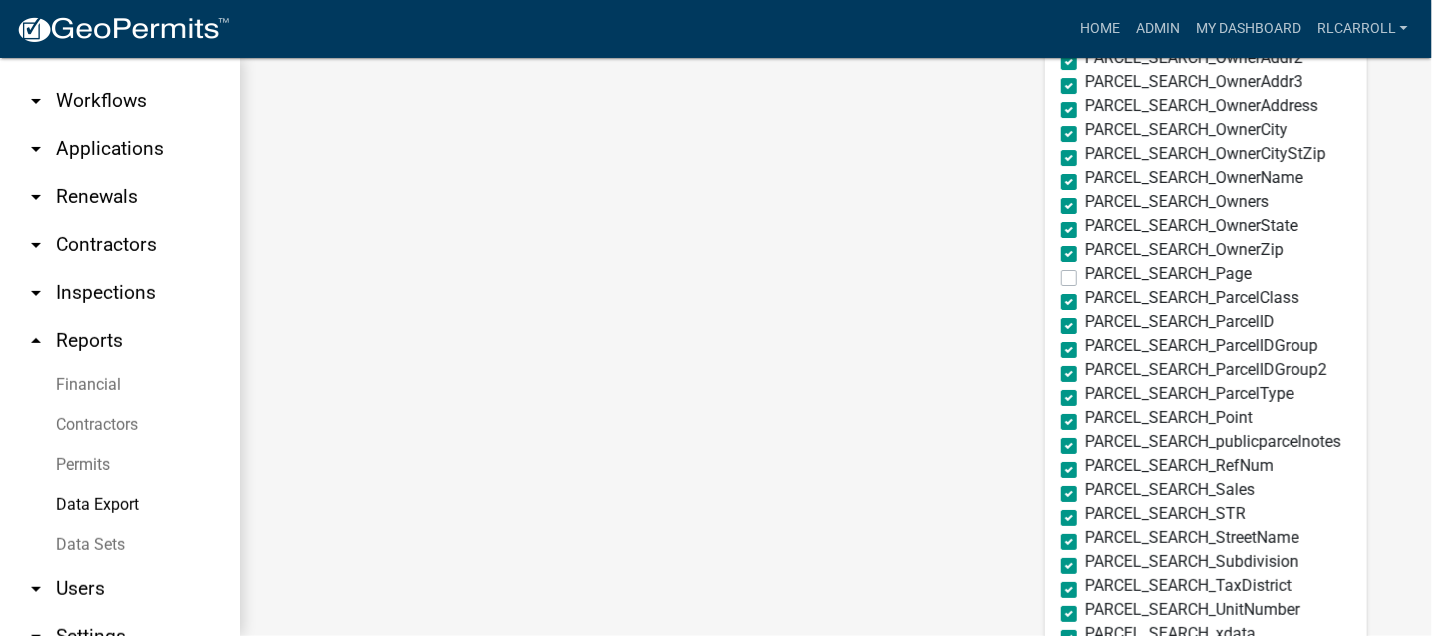 click on "PARCEL_SEARCH_ParcelClass" at bounding box center (1192, 298) 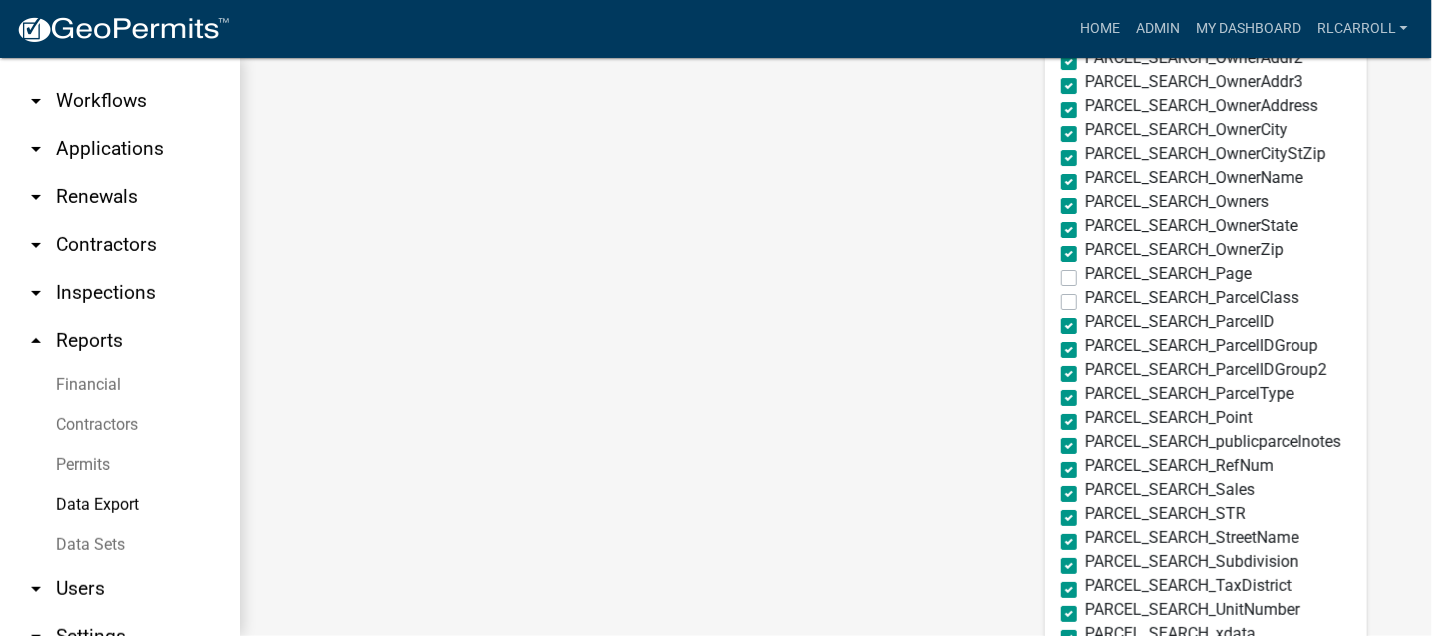 click on "PARCEL_SEARCH_ParcelID" at bounding box center (1180, 322) 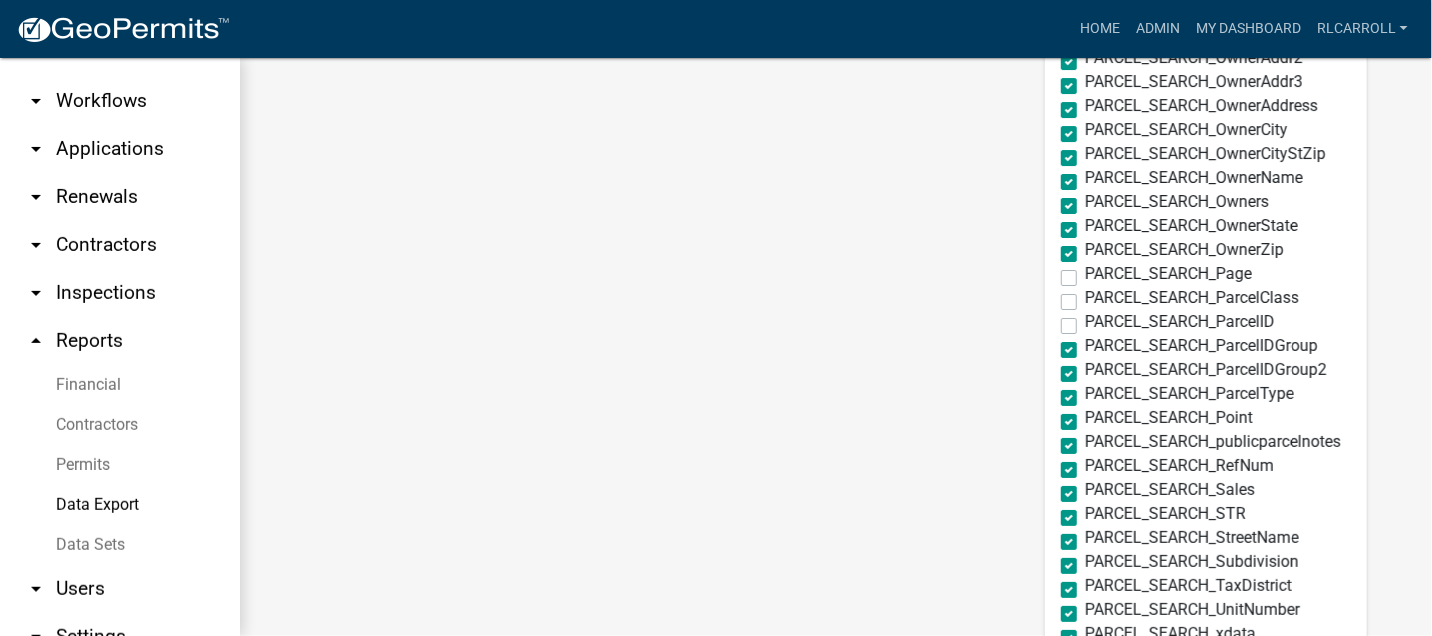 click on "PARCEL_SEARCH_ParcelIDGroup" at bounding box center [1201, 346] 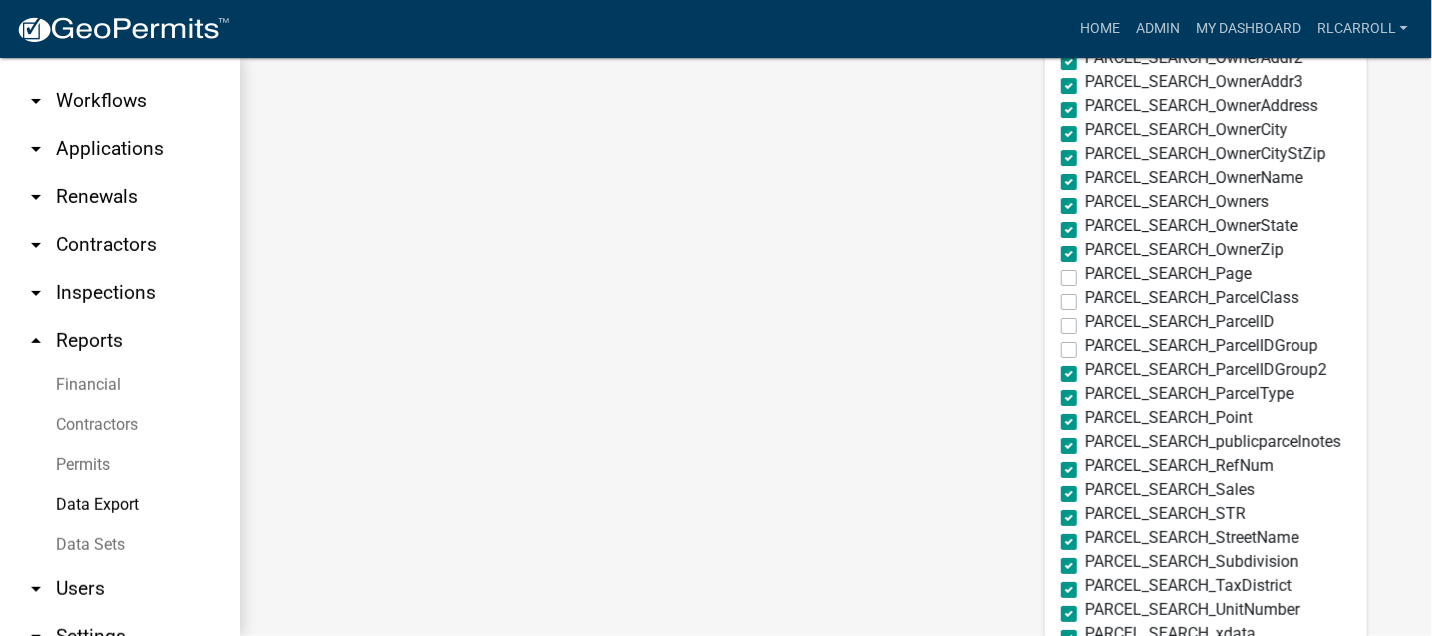 click on "PARCEL_SEARCH_ParcelIDGroup2" at bounding box center [1206, 370] 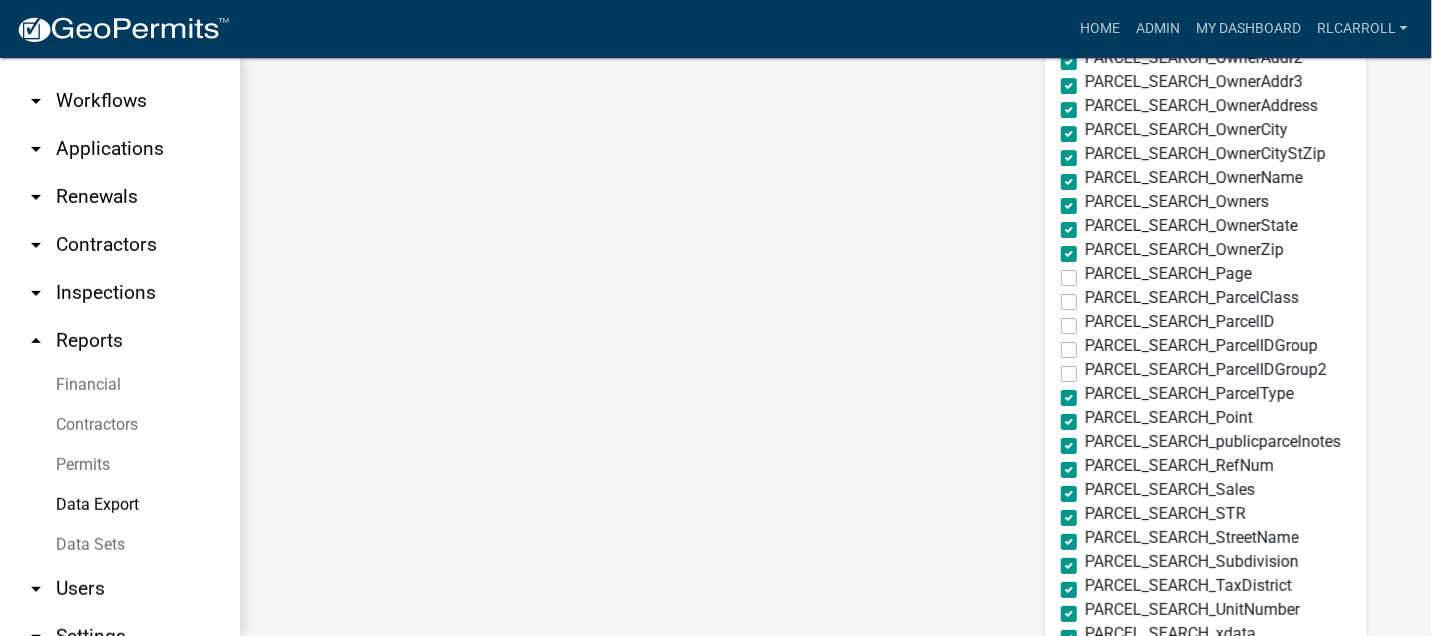click on "PARCEL_SEARCH_ParcelType" at bounding box center [1189, 394] 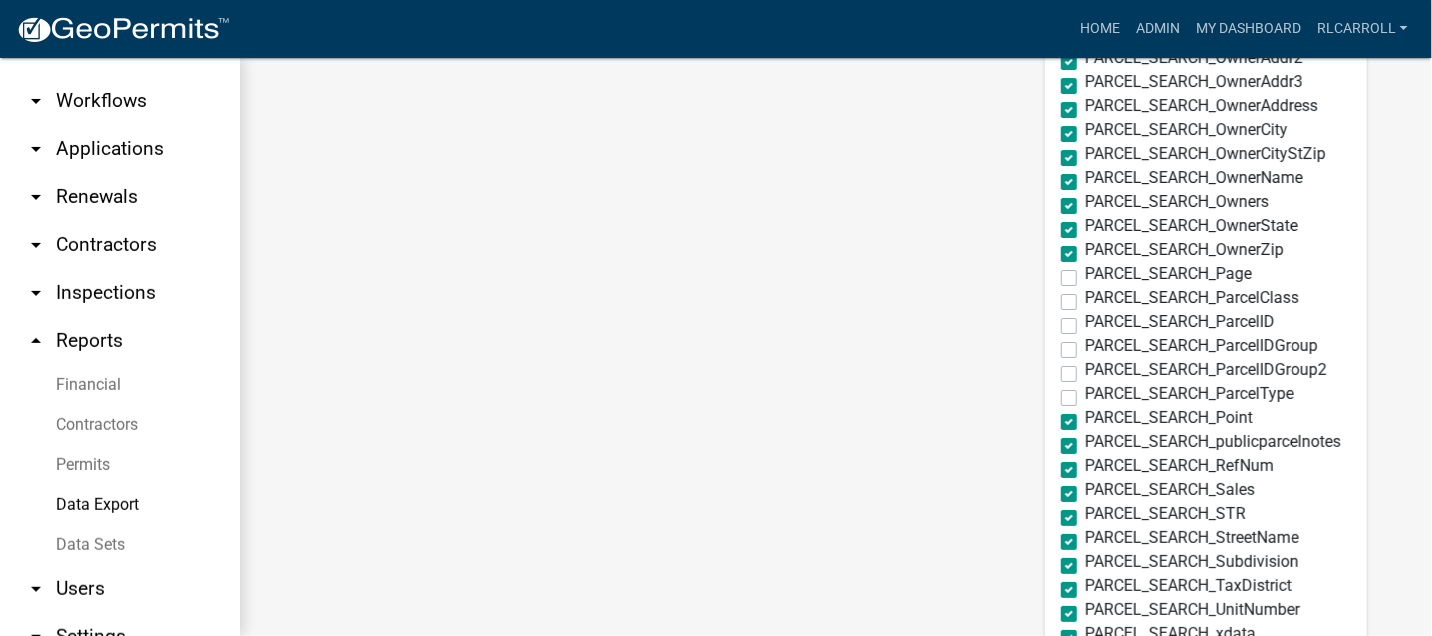 drag, startPoint x: 1042, startPoint y: 422, endPoint x: 1045, endPoint y: 436, distance: 14.3178215 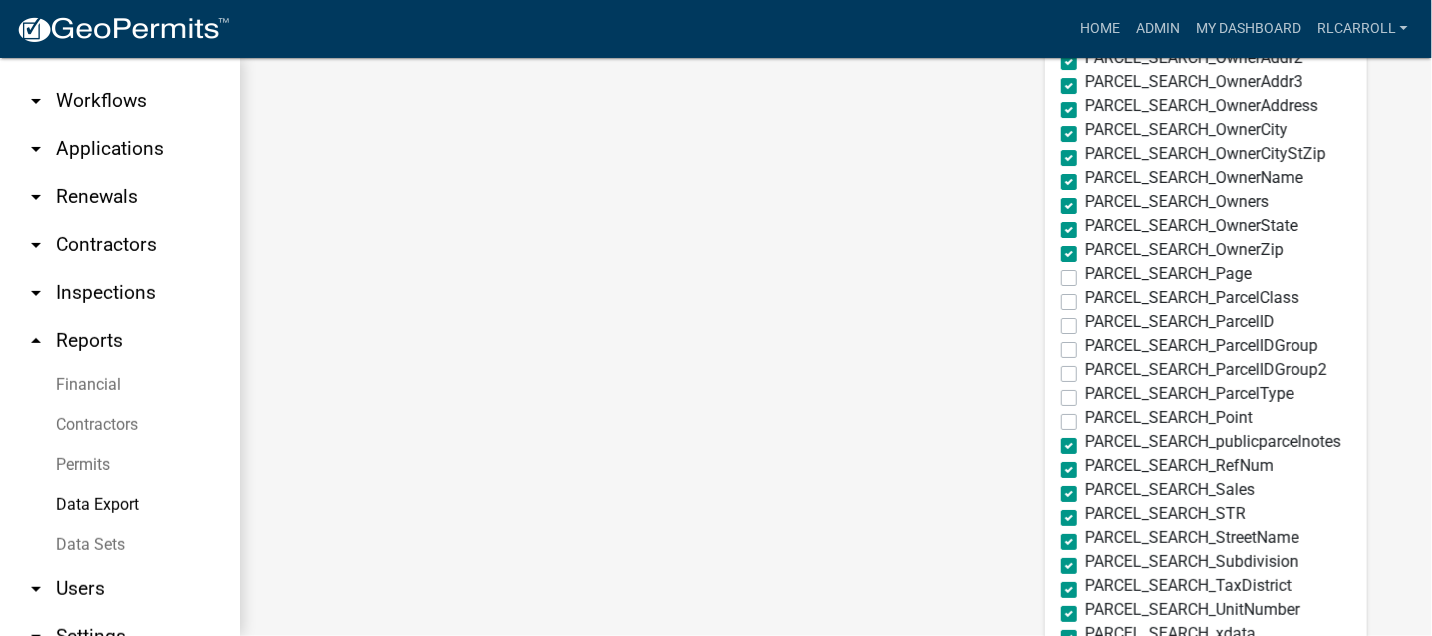 click on "PARCEL_SEARCH_publicparcelnotes" at bounding box center [1213, 442] 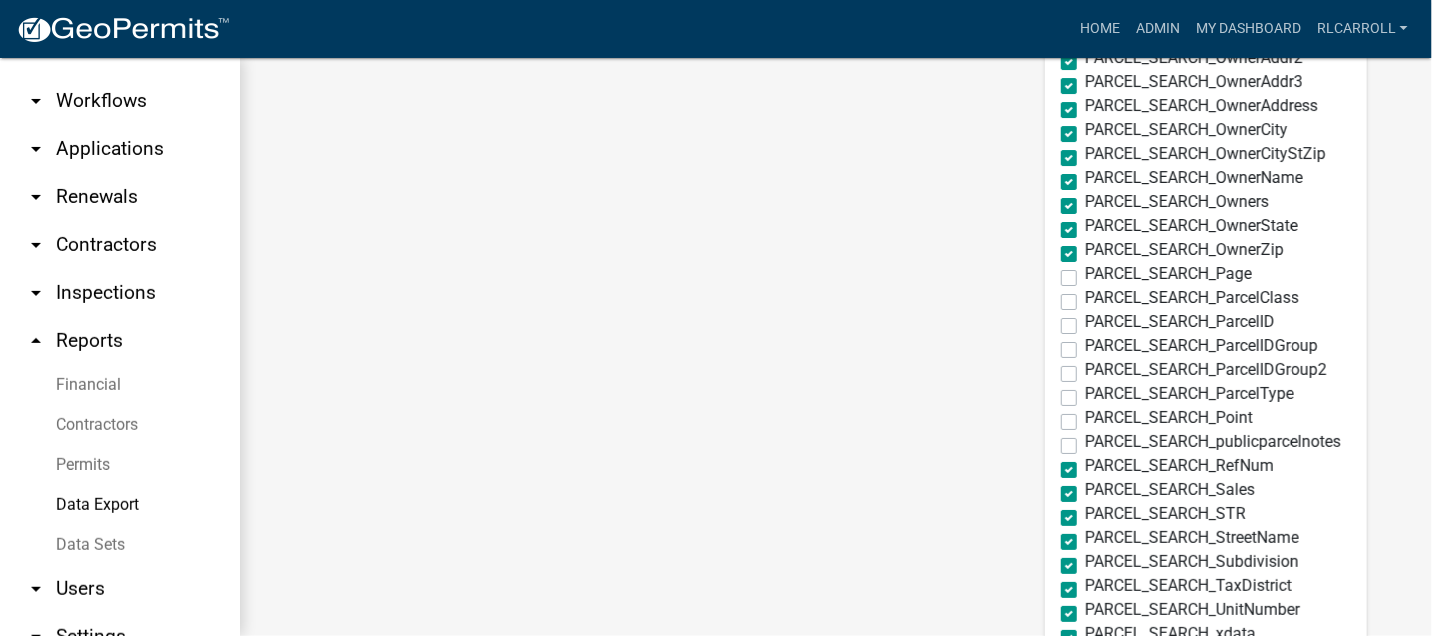 drag, startPoint x: 1048, startPoint y: 469, endPoint x: 1046, endPoint y: 480, distance: 11.18034 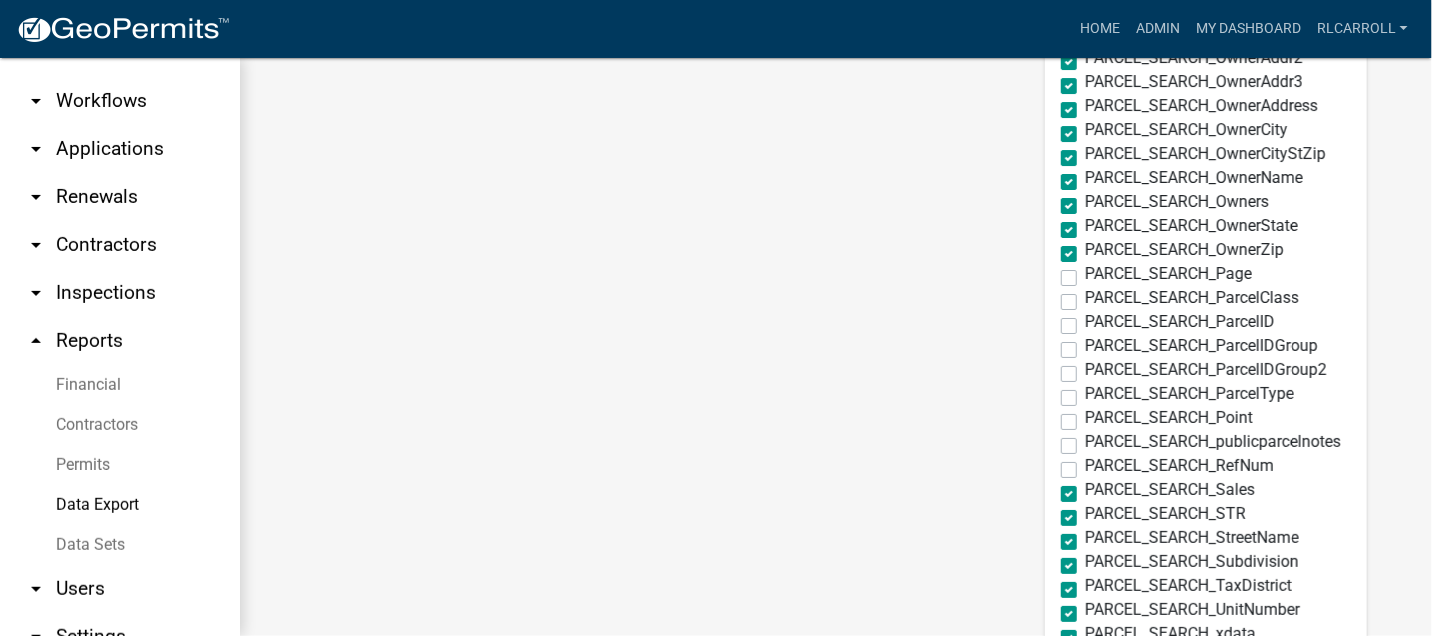 drag, startPoint x: 1046, startPoint y: 492, endPoint x: 1047, endPoint y: 504, distance: 12.0415945 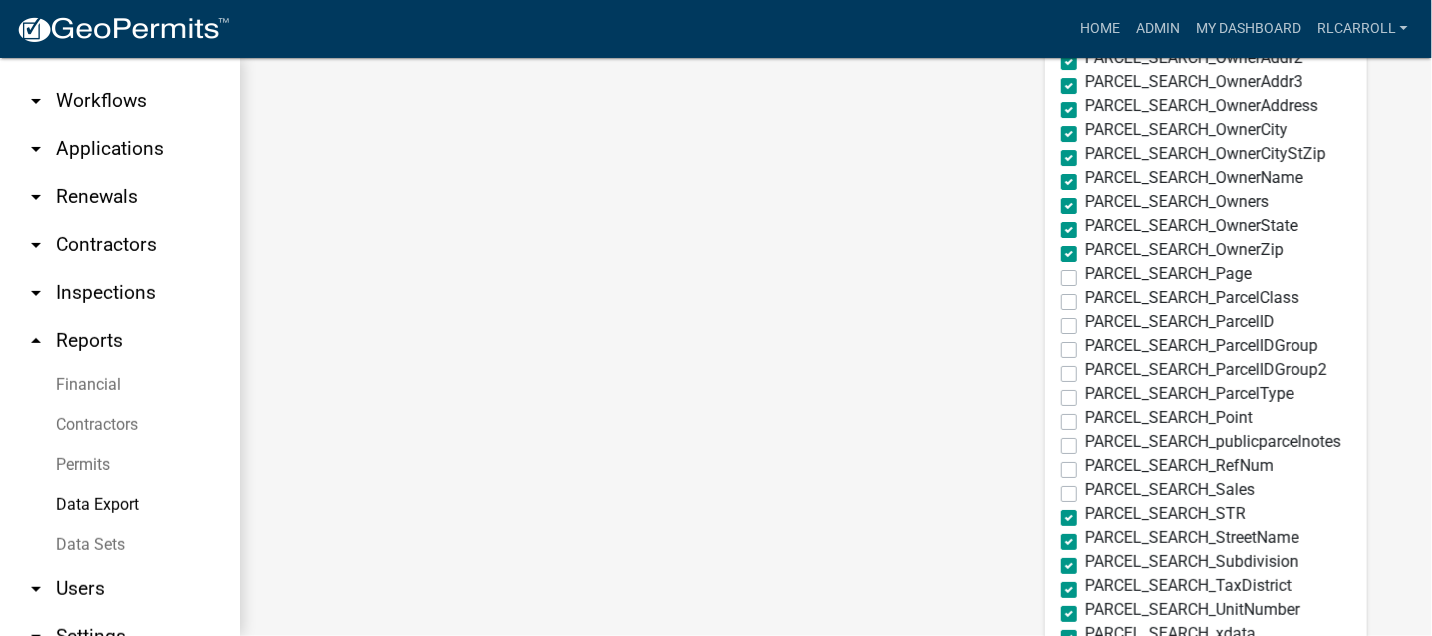 drag, startPoint x: 1046, startPoint y: 511, endPoint x: 1043, endPoint y: 526, distance: 15.297058 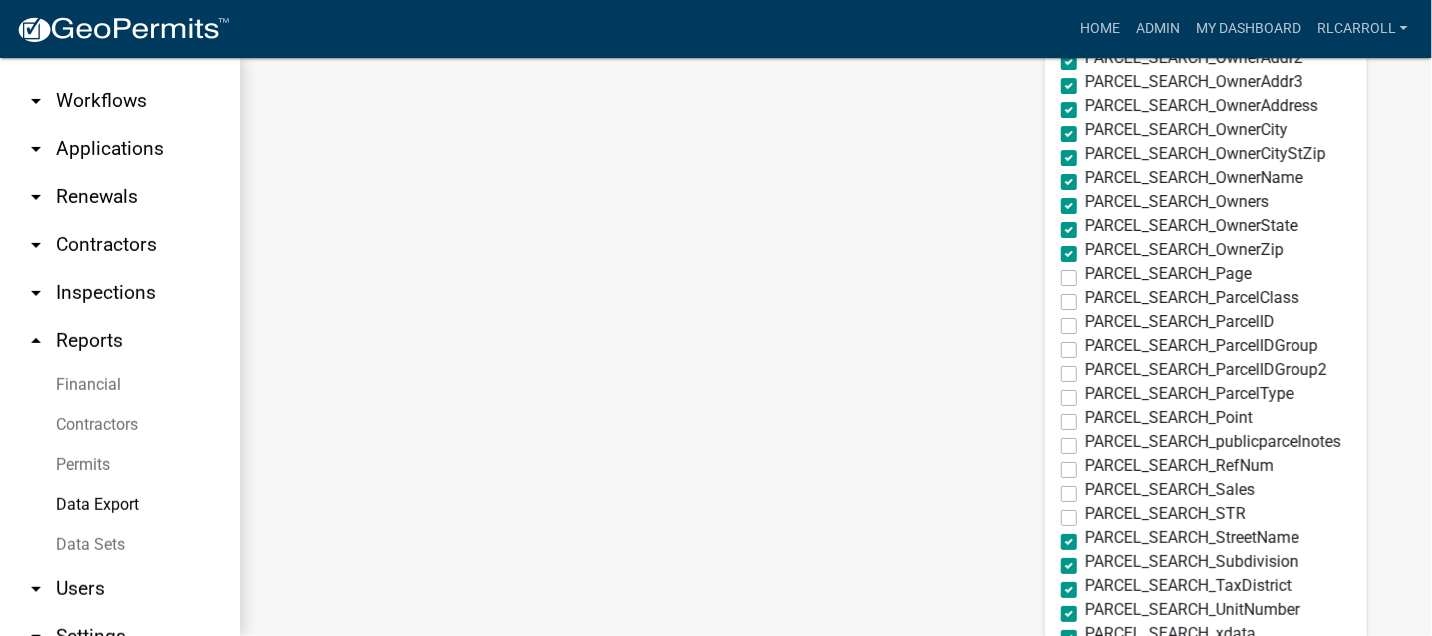 click on "PARCEL_SEARCH_StreetName" at bounding box center [1192, 538] 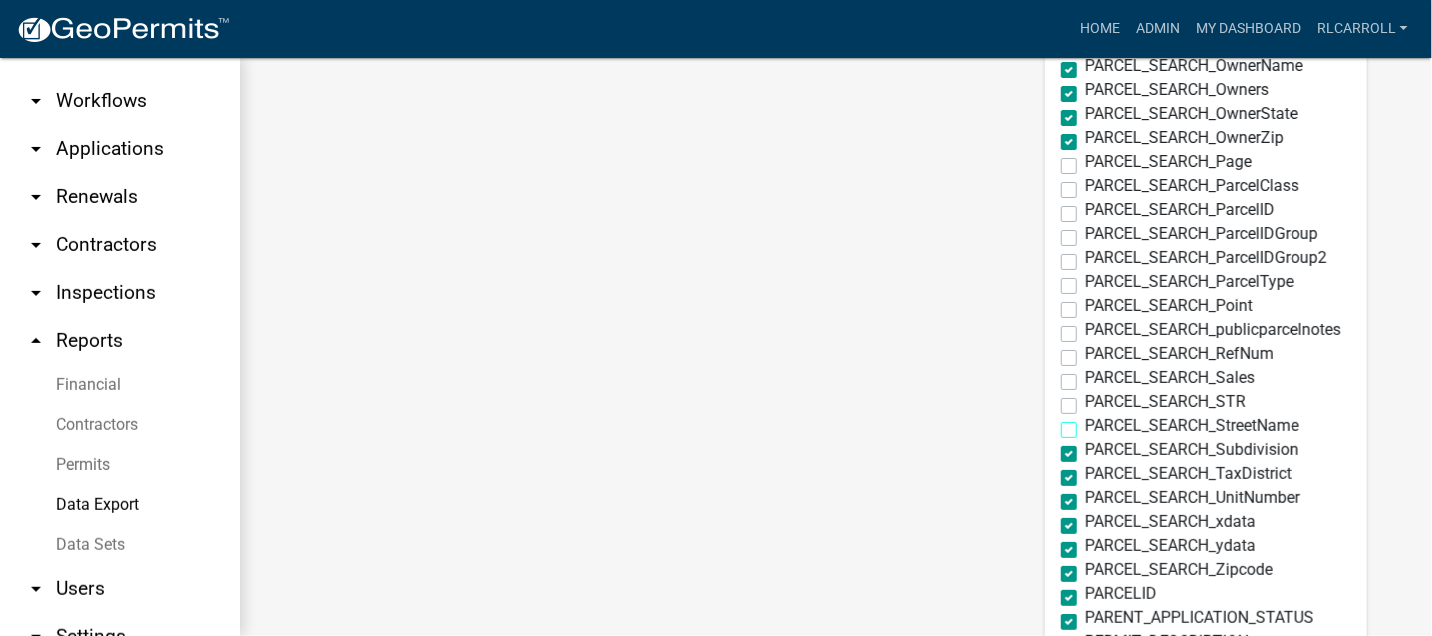 scroll, scrollTop: 2650, scrollLeft: 0, axis: vertical 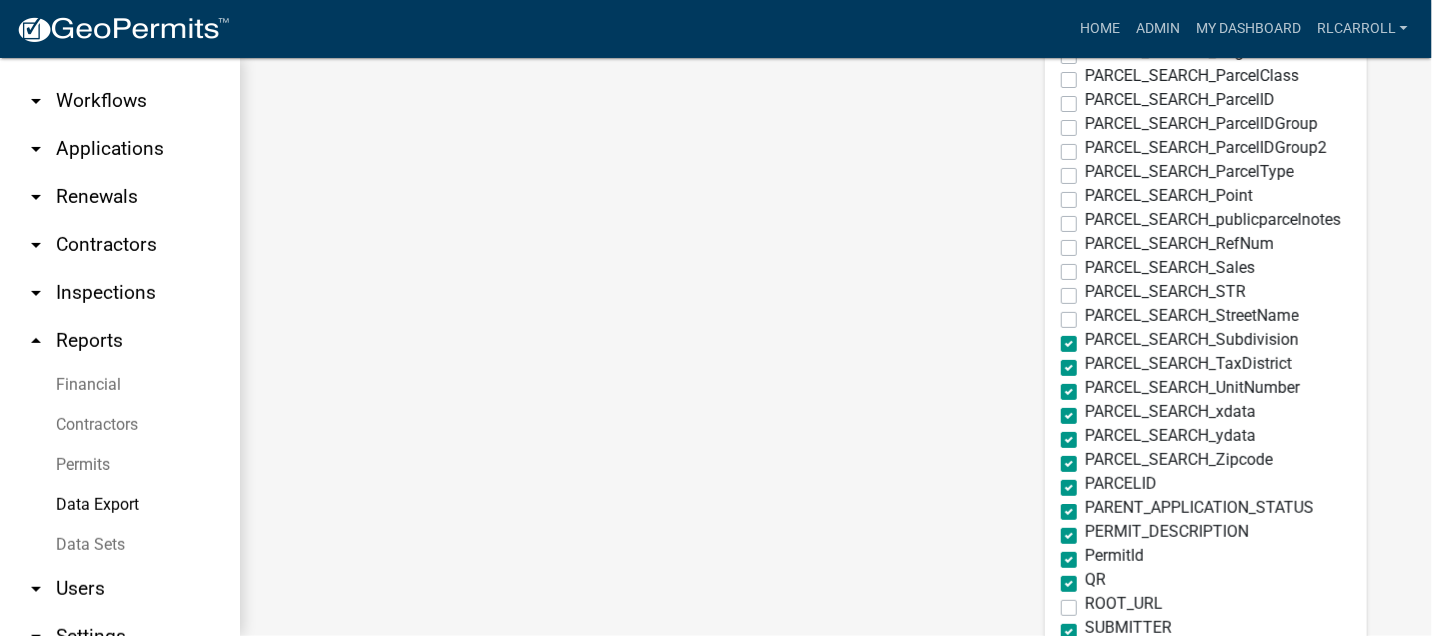 click on "PARCEL_SEARCH_Subdivision" at bounding box center (1192, 340) 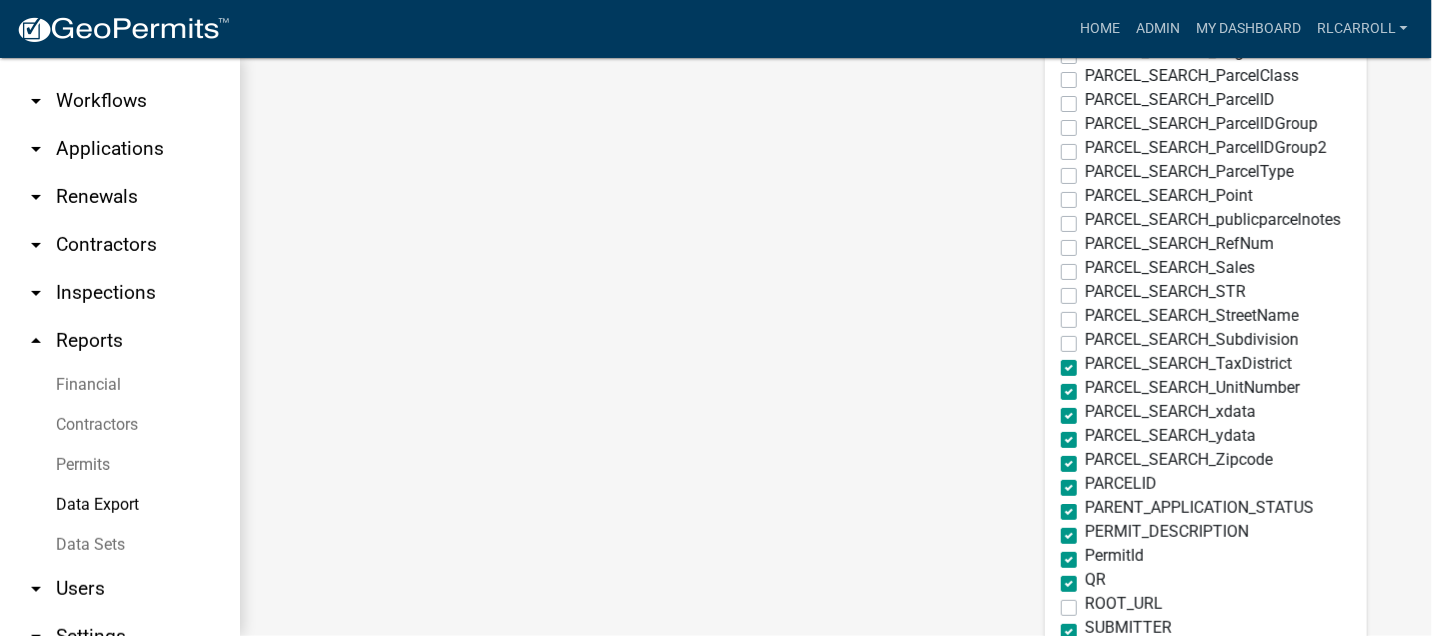 click on "PARCEL_SEARCH_TaxDistrict" at bounding box center (1188, 364) 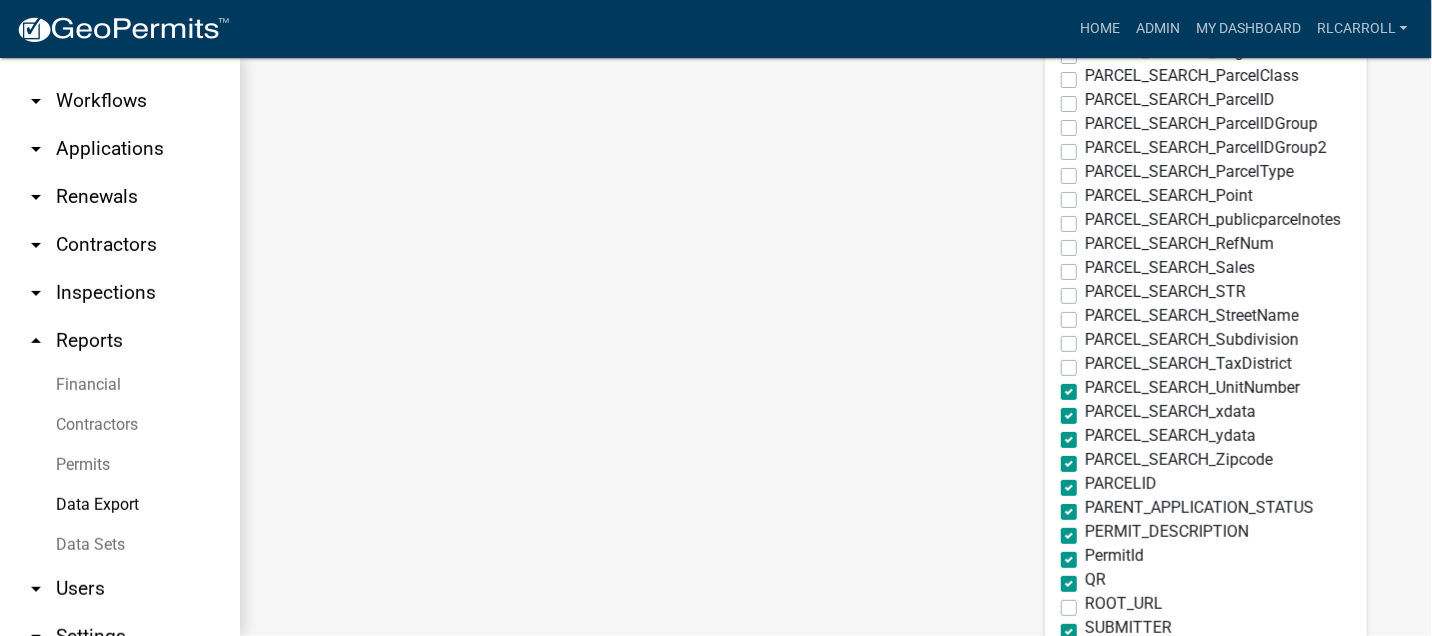 drag, startPoint x: 1043, startPoint y: 389, endPoint x: 1046, endPoint y: 400, distance: 11.401754 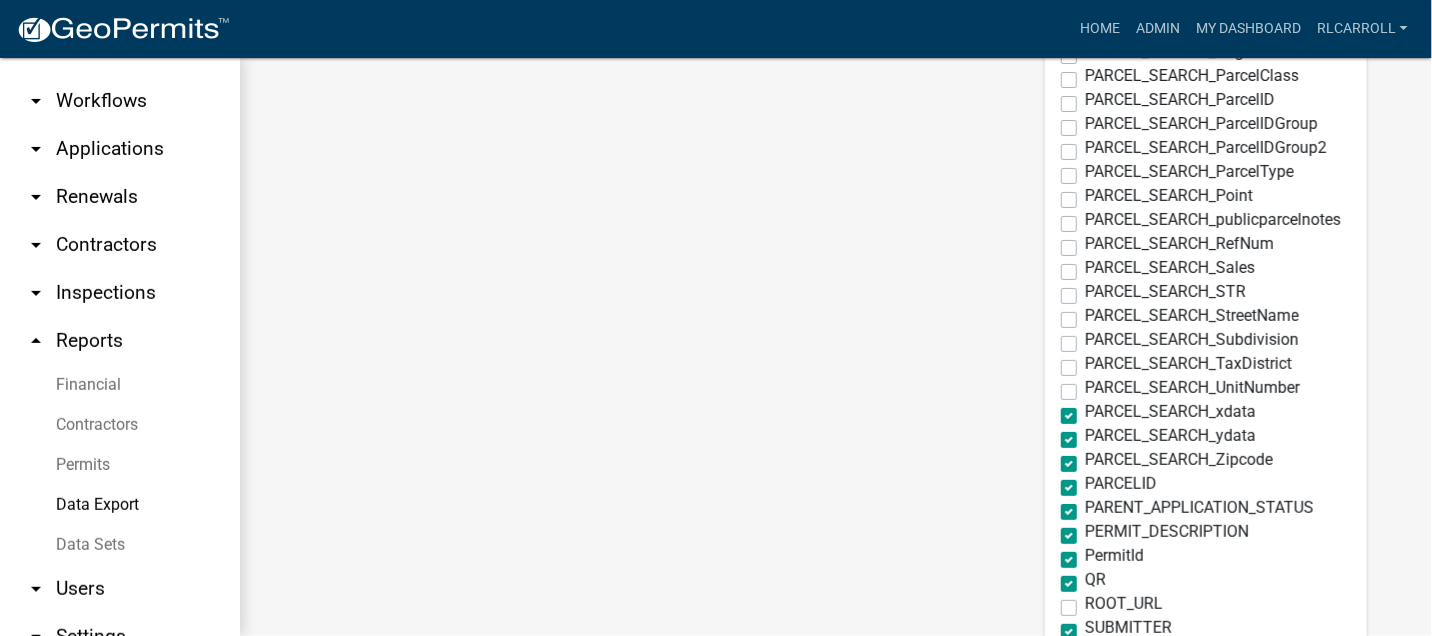 drag, startPoint x: 1047, startPoint y: 415, endPoint x: 1046, endPoint y: 427, distance: 12.0415945 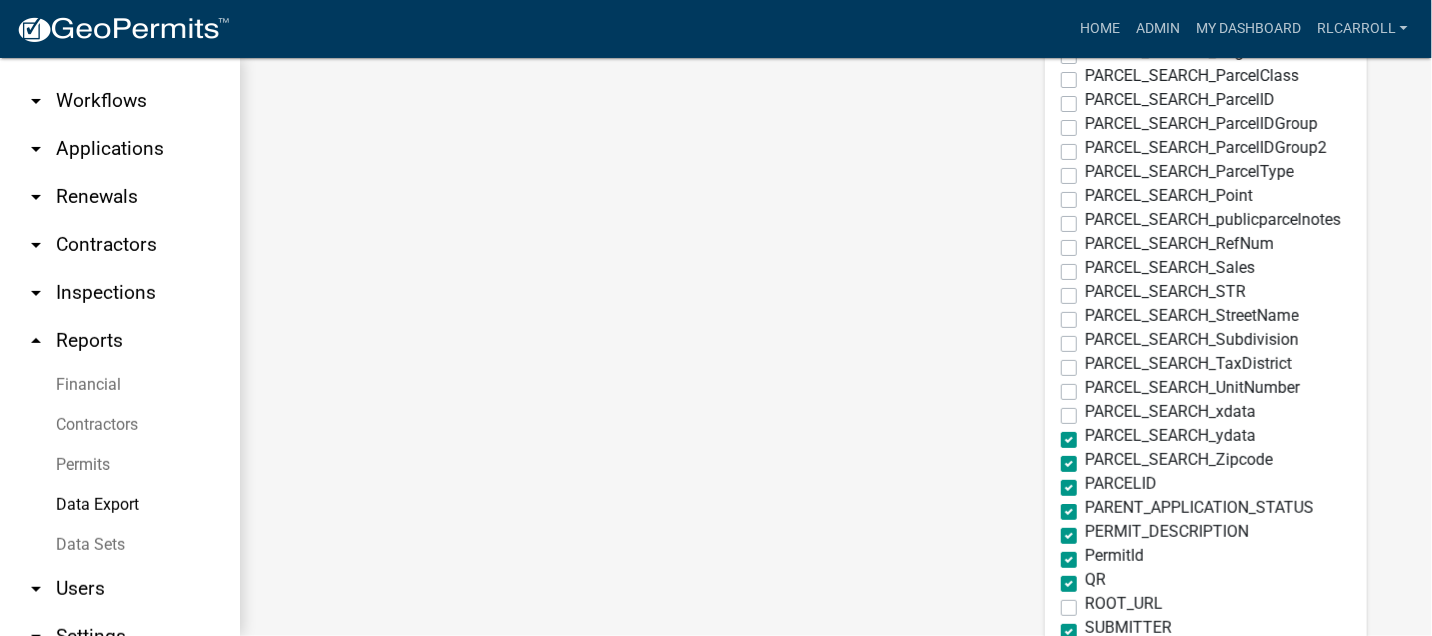 drag, startPoint x: 1043, startPoint y: 436, endPoint x: 1043, endPoint y: 447, distance: 11 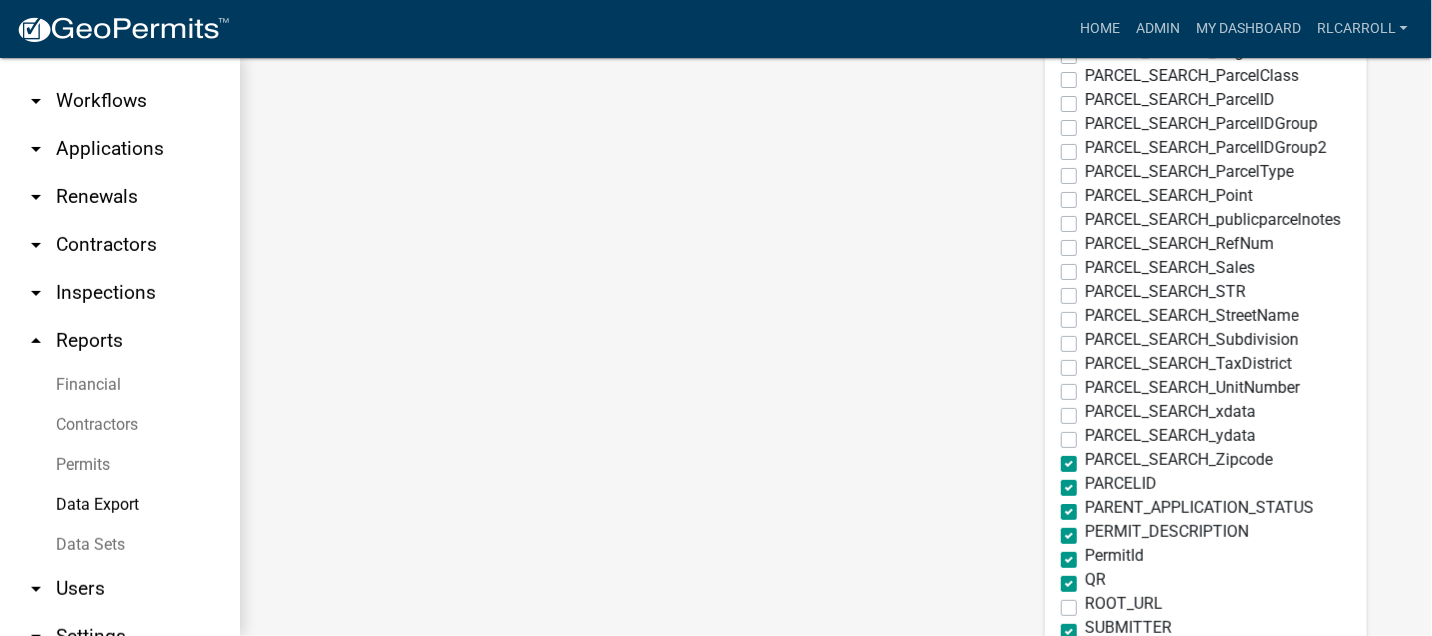 click on "PARCEL_SEARCH_Zipcode" at bounding box center (1179, 460) 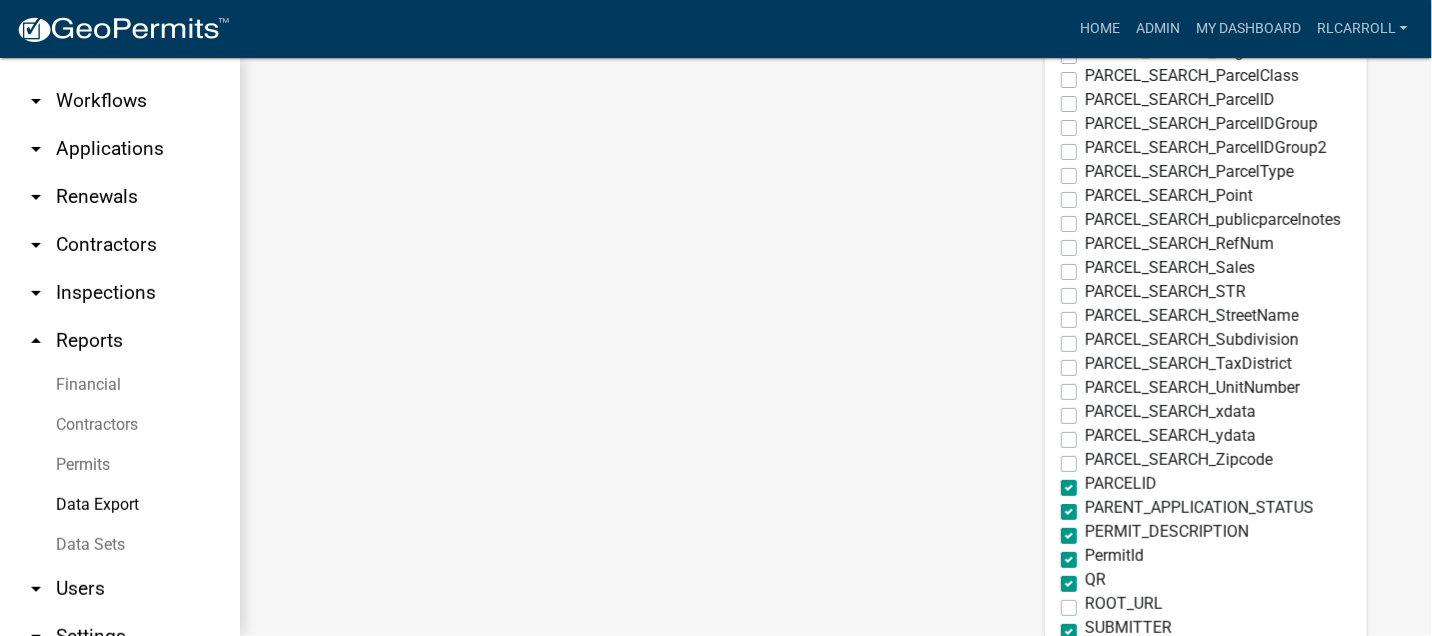 click on "PARCELID" at bounding box center (1121, 484) 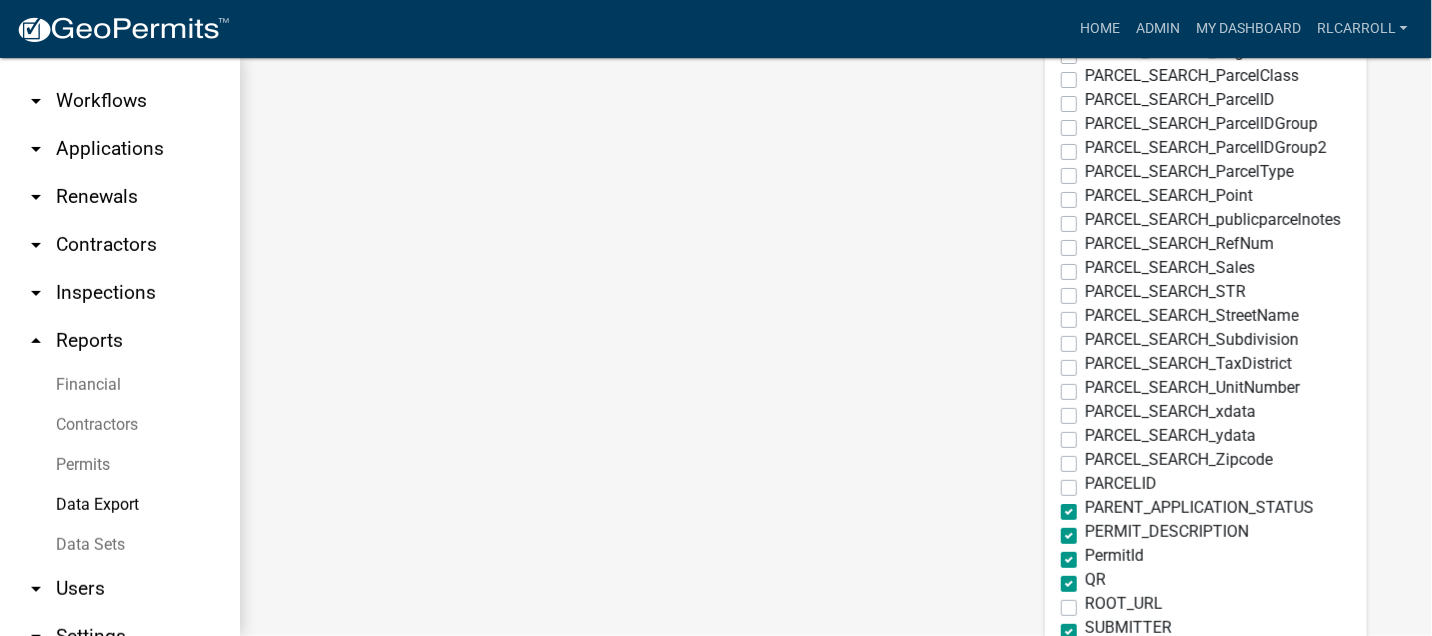 click on "PARENT_APPLICATION_STATUS" at bounding box center (1199, 508) 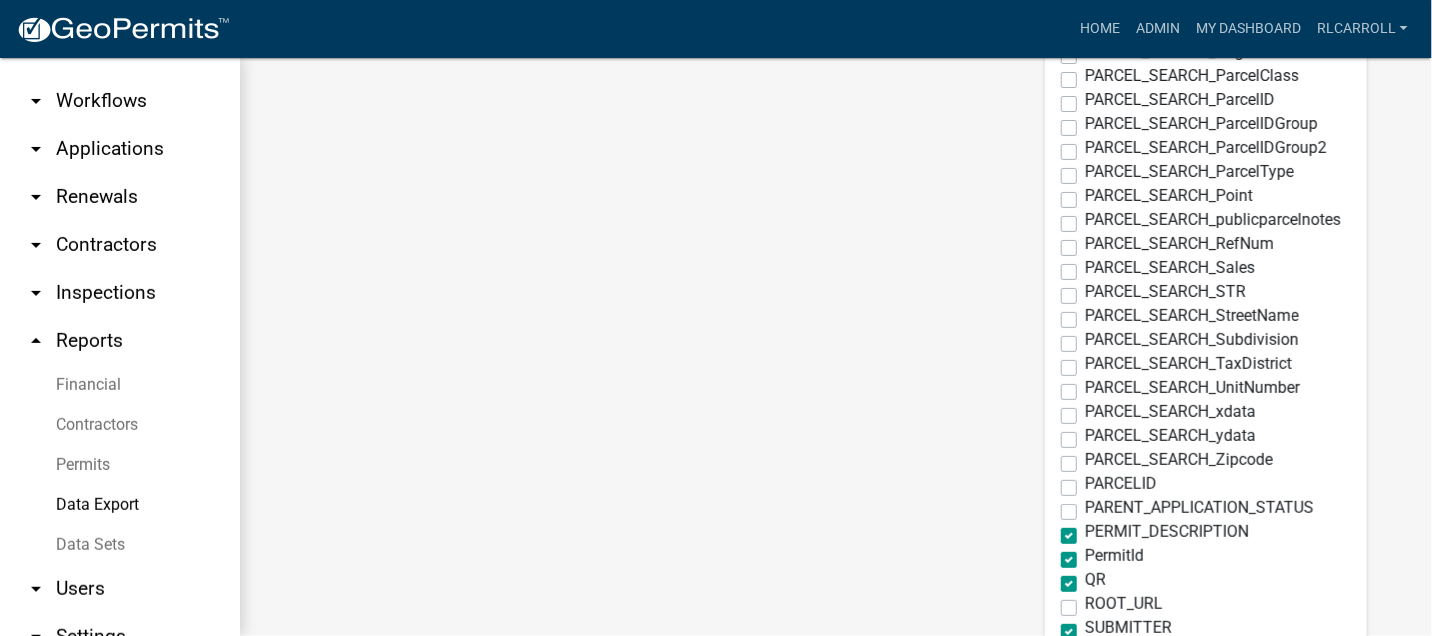 drag, startPoint x: 1046, startPoint y: 527, endPoint x: 1043, endPoint y: 541, distance: 14.3178215 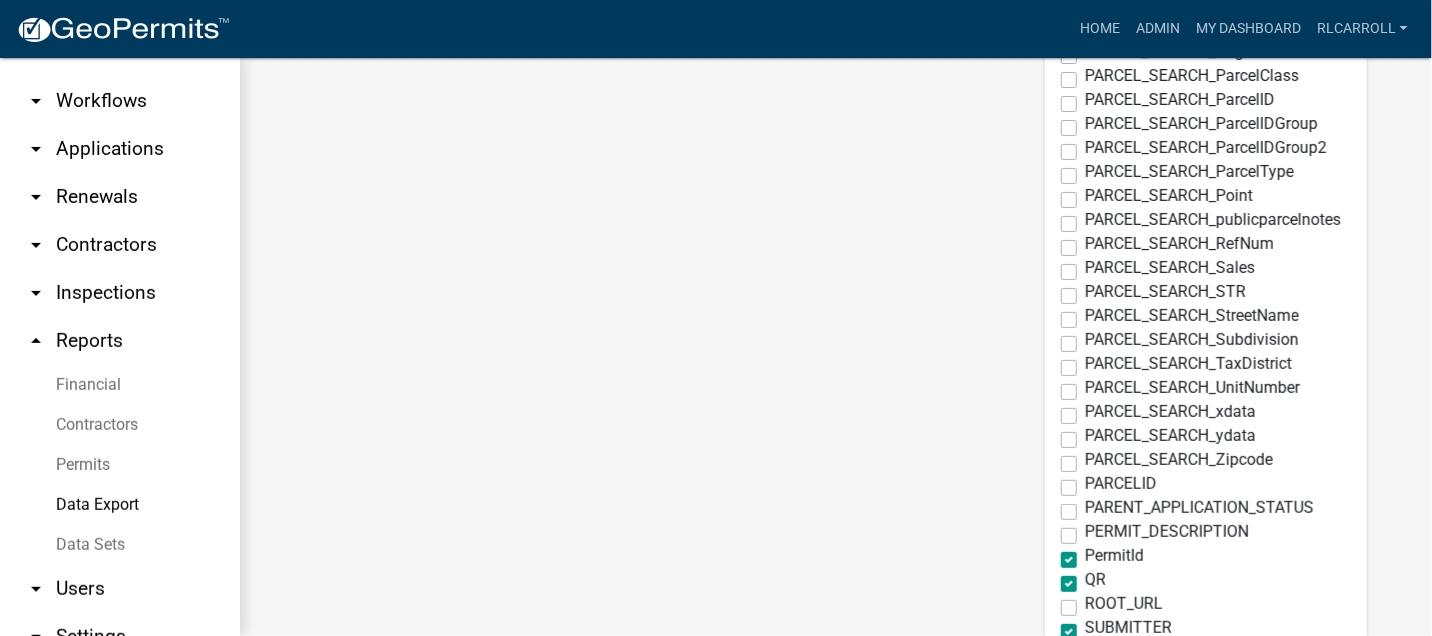 drag, startPoint x: 1044, startPoint y: 558, endPoint x: 1046, endPoint y: 570, distance: 12.165525 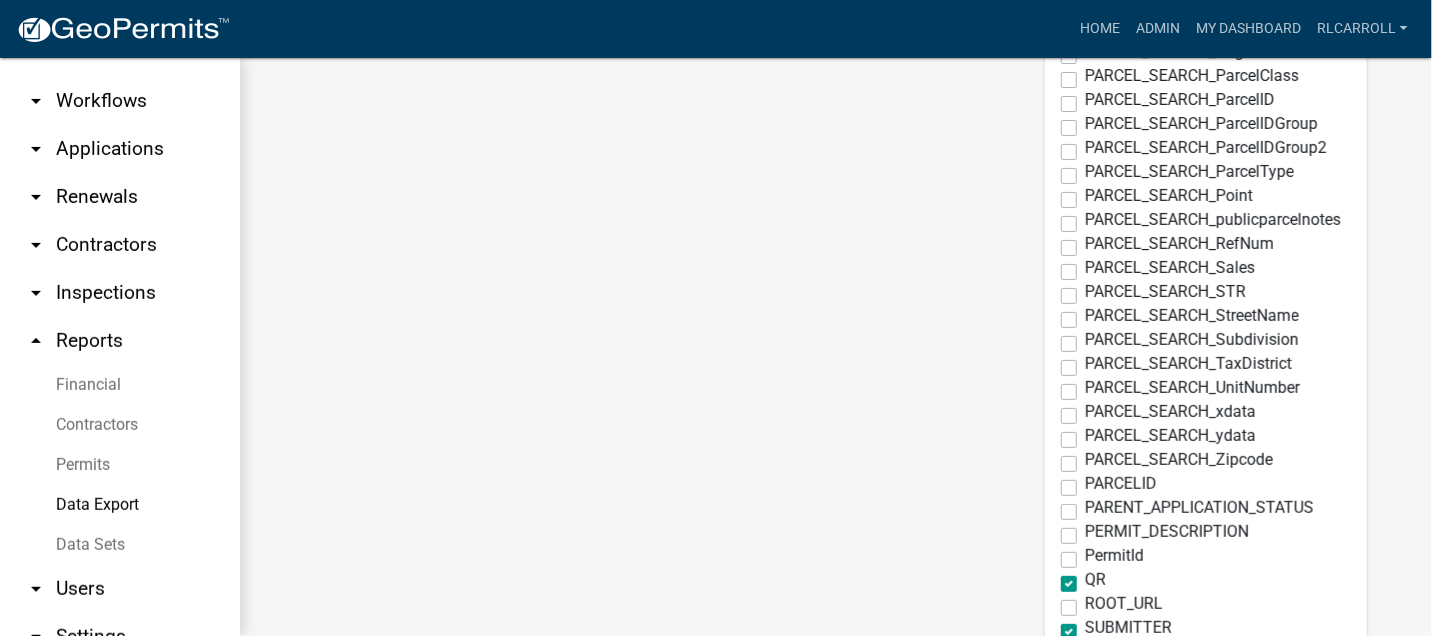 click on "QR" at bounding box center [1095, 580] 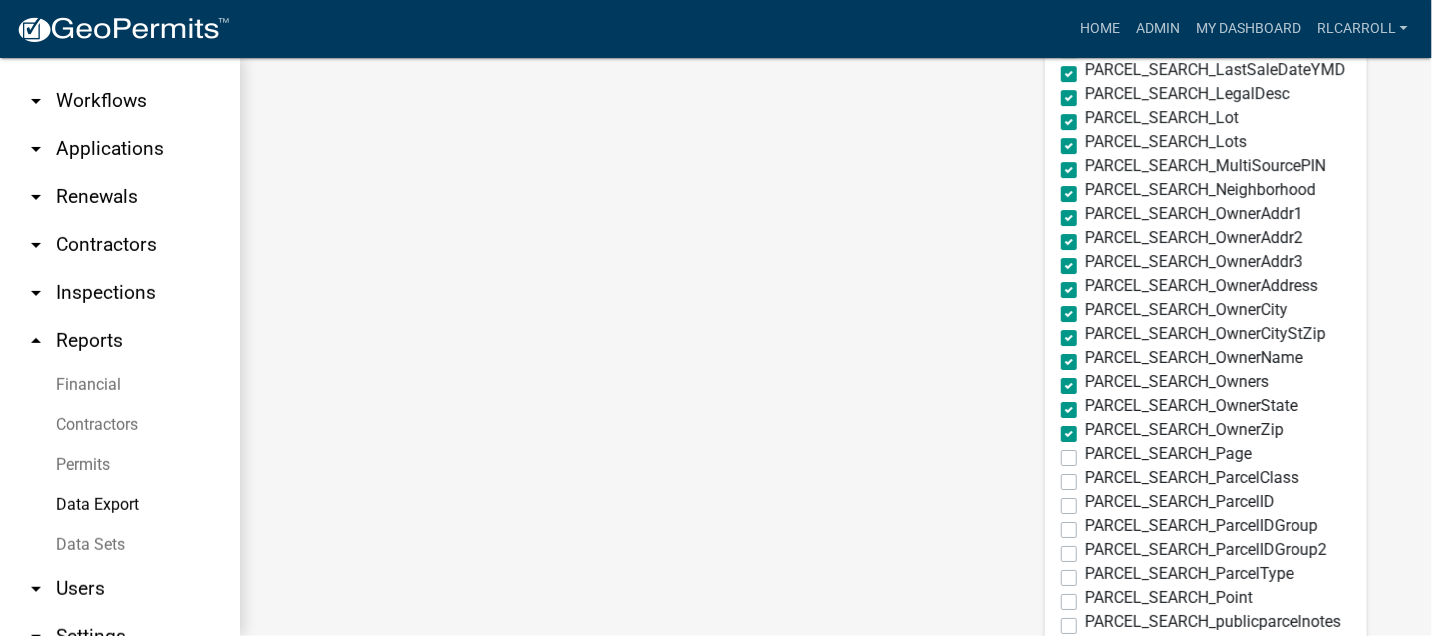scroll, scrollTop: 2205, scrollLeft: 0, axis: vertical 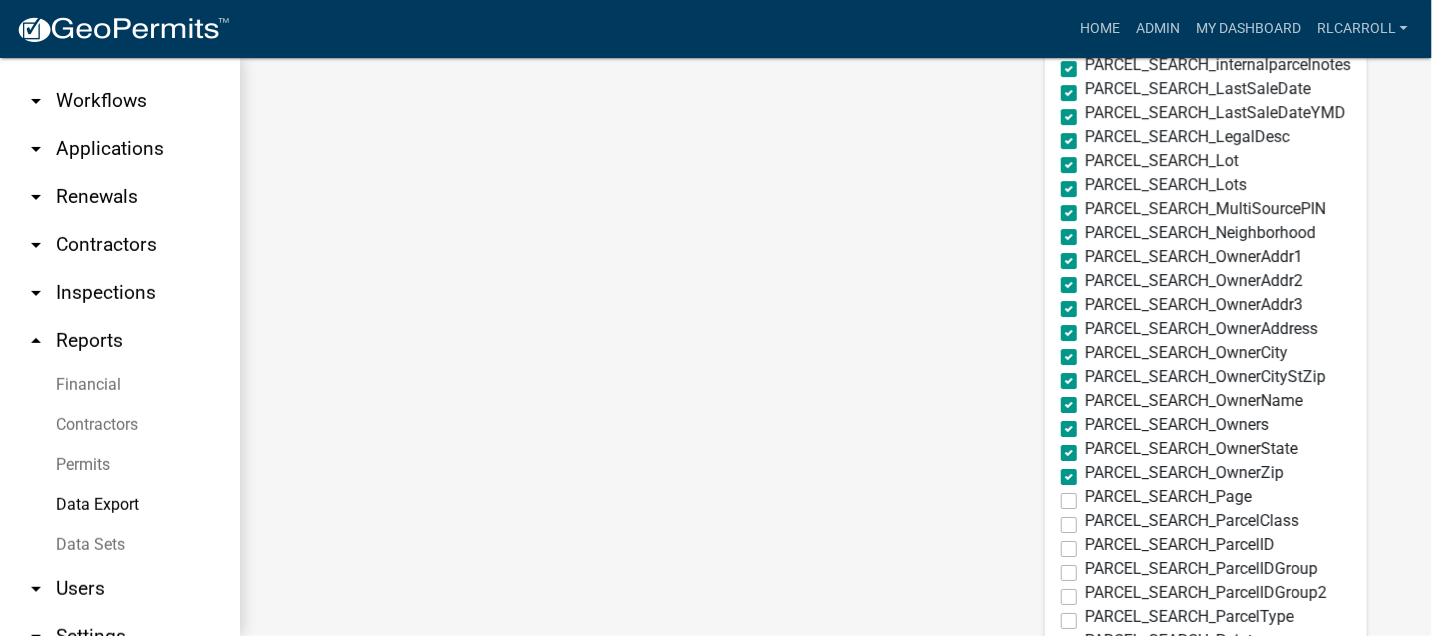 click on "PARCEL_SEARCH_OwnerAddr3" at bounding box center [1194, 305] 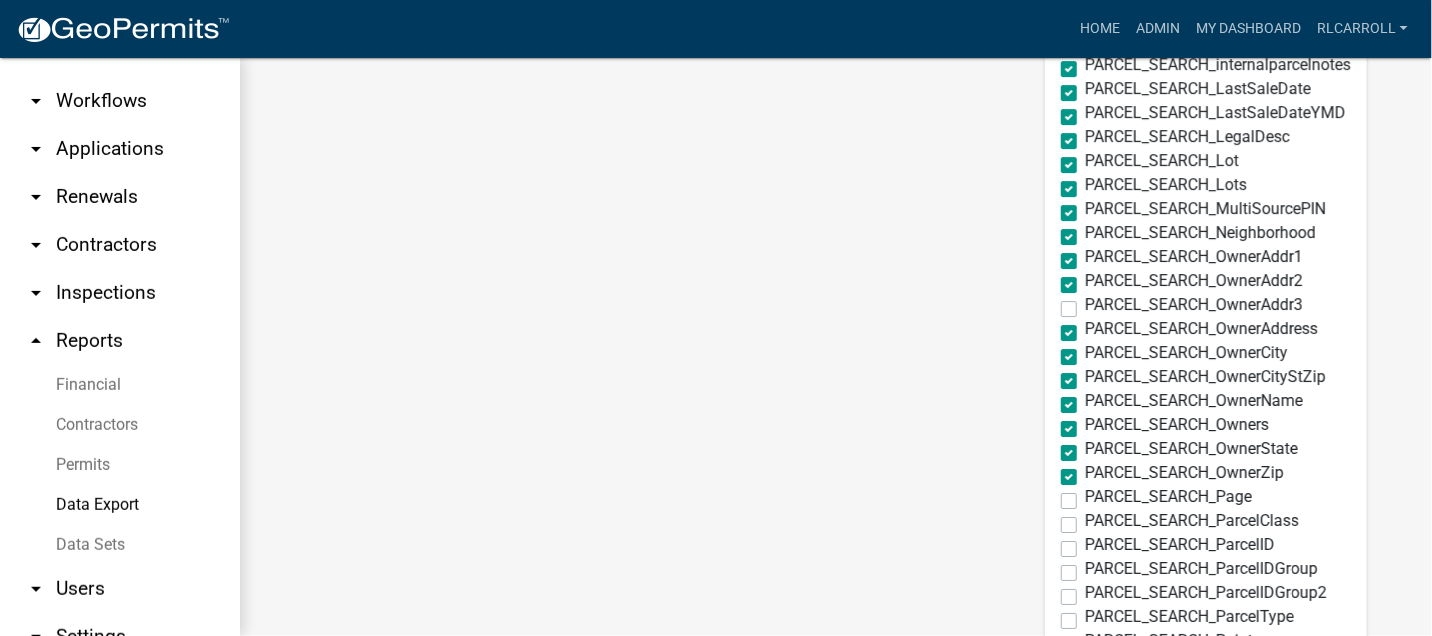 click on "PARCEL_SEARCH_Neighborhood" at bounding box center (1200, 233) 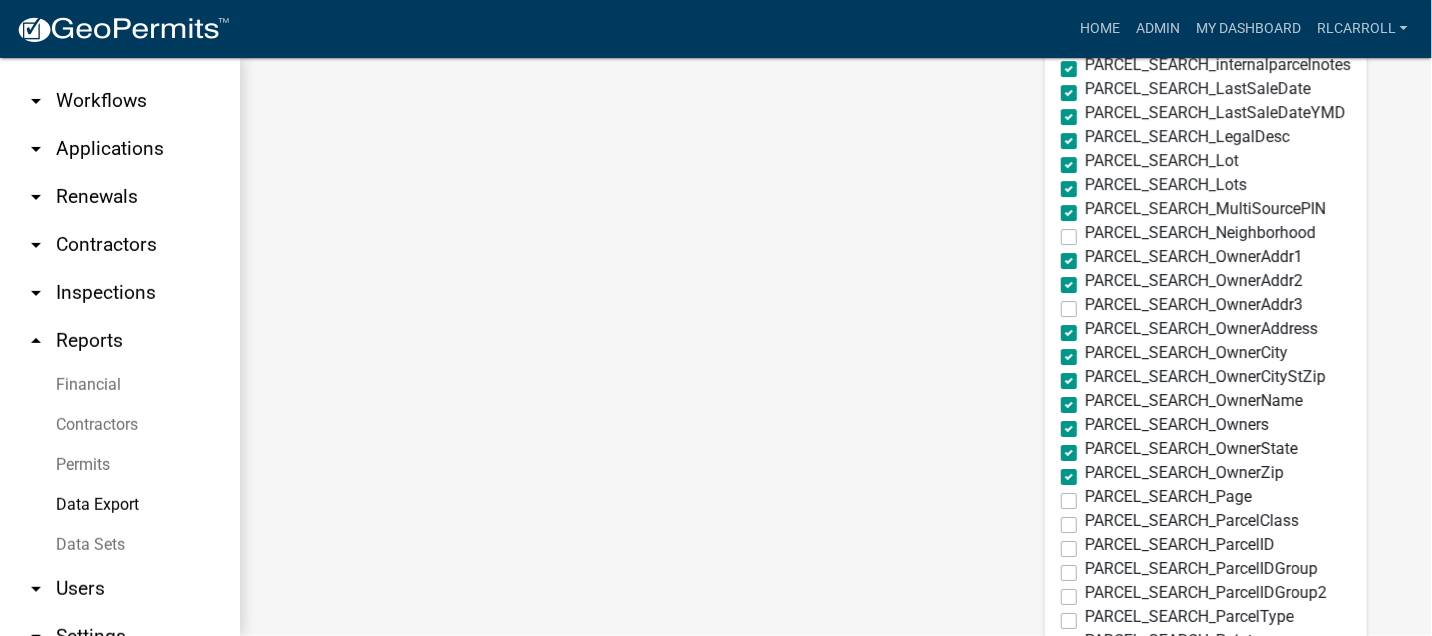 click on "PARCEL_SEARCH_MultiSourcePIN" at bounding box center [1205, 209] 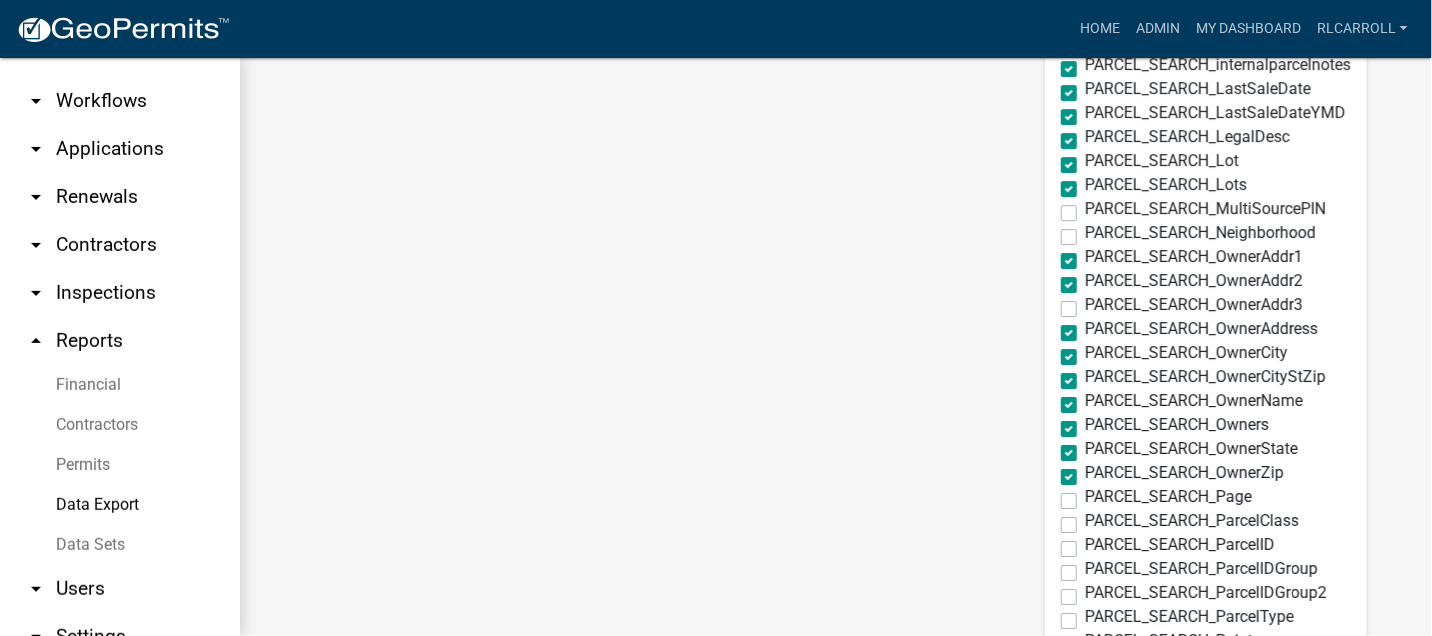 click on "PARCEL_SEARCH_Lots" at bounding box center (1166, 185) 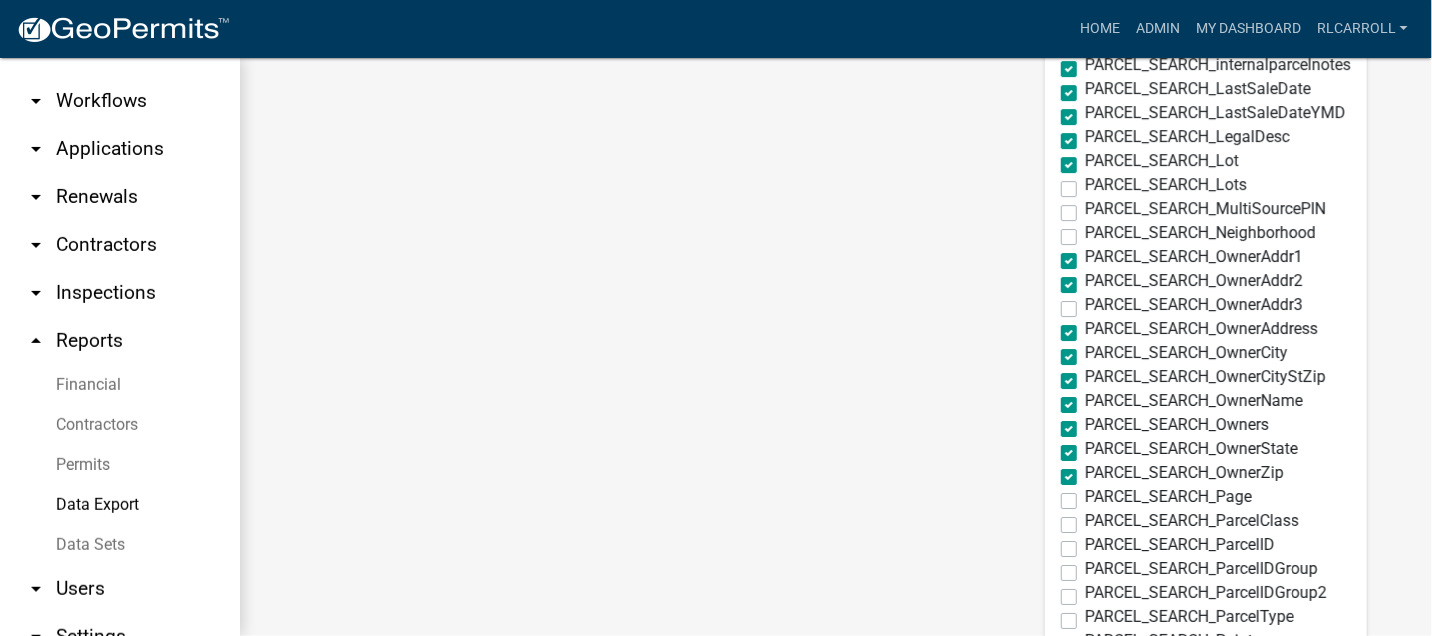 click on "PARCEL_SEARCH_Lot" at bounding box center (1162, 161) 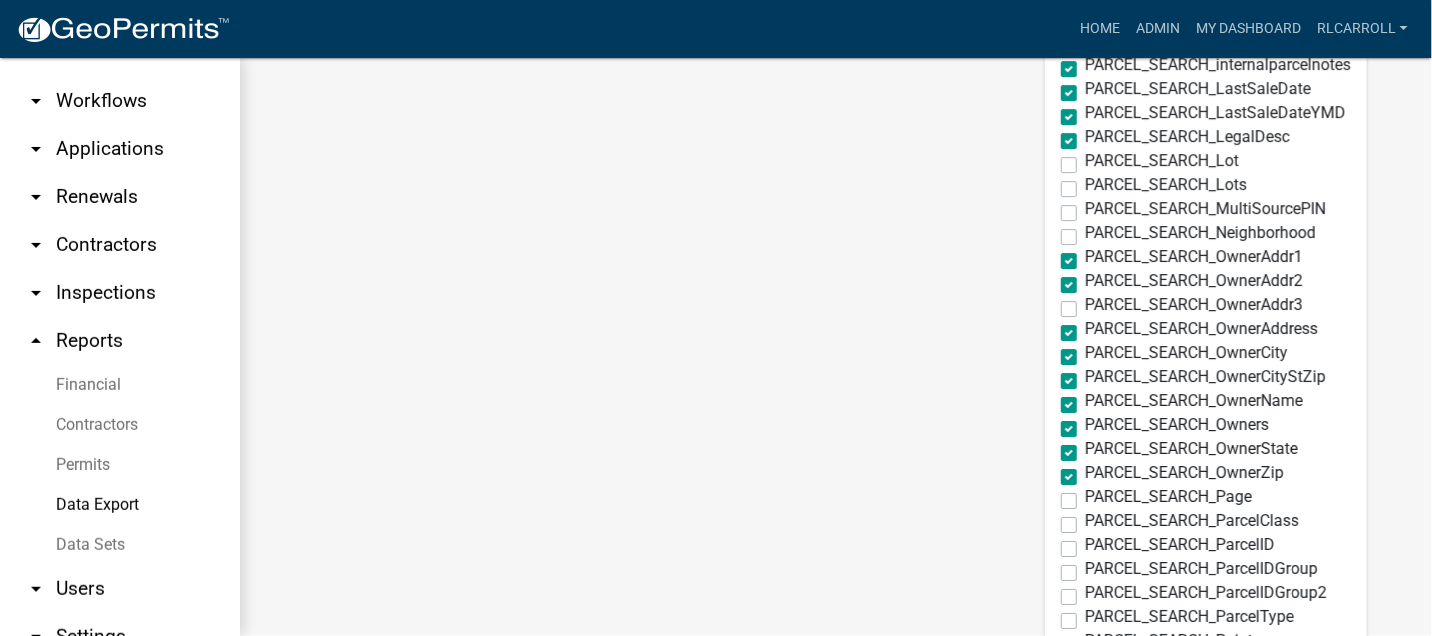 click on "PARCEL_SEARCH_LegalDesc" at bounding box center [1187, 137] 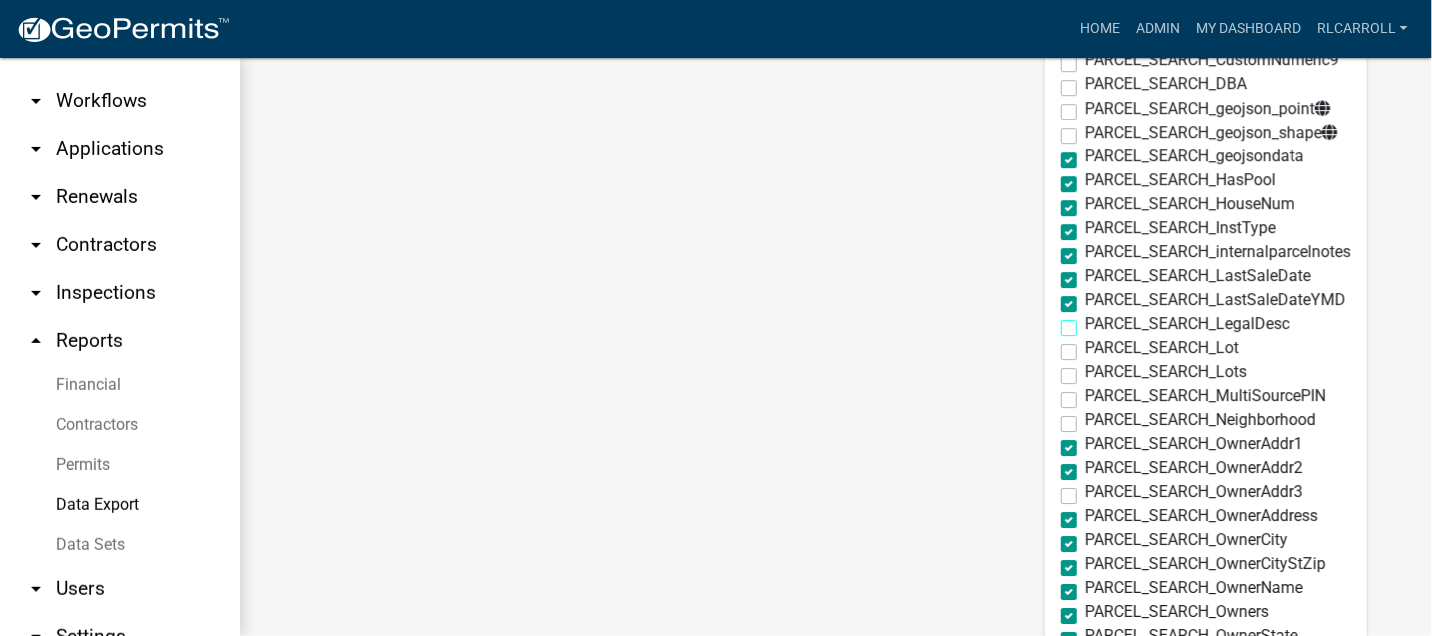 scroll, scrollTop: 1983, scrollLeft: 0, axis: vertical 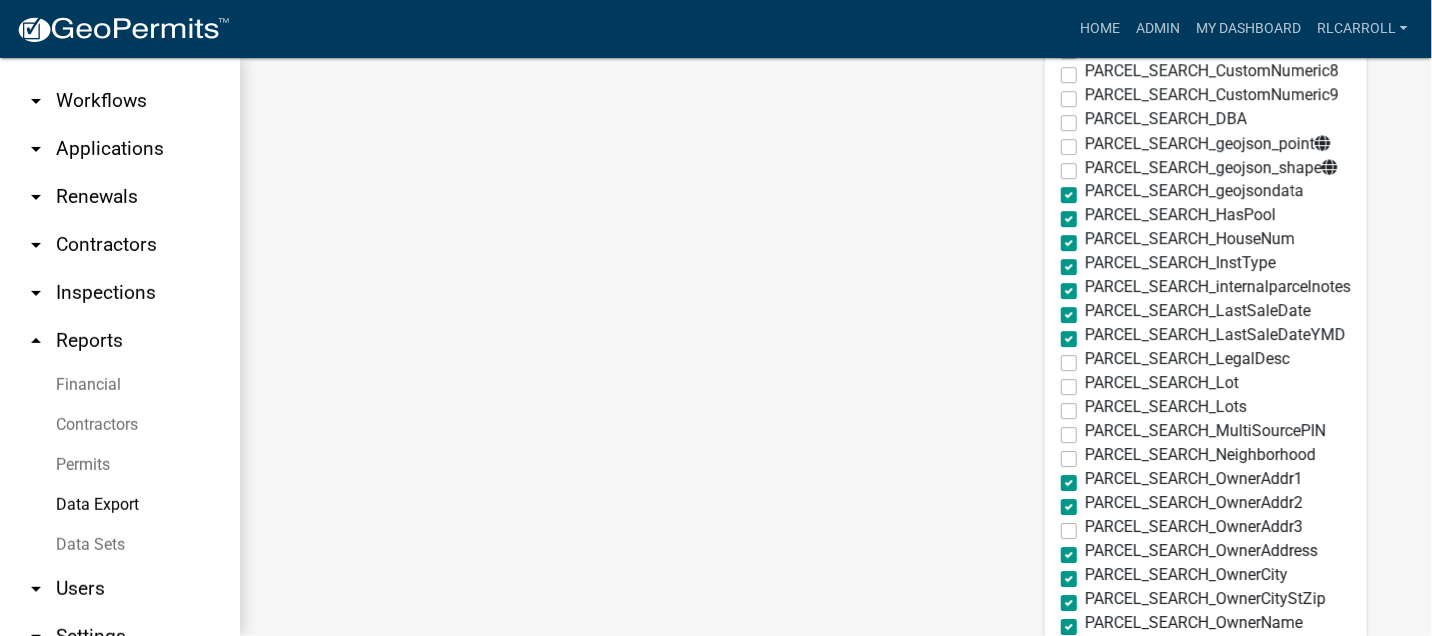 click on "PARCEL_SEARCH_geojsondata" at bounding box center (1194, 191) 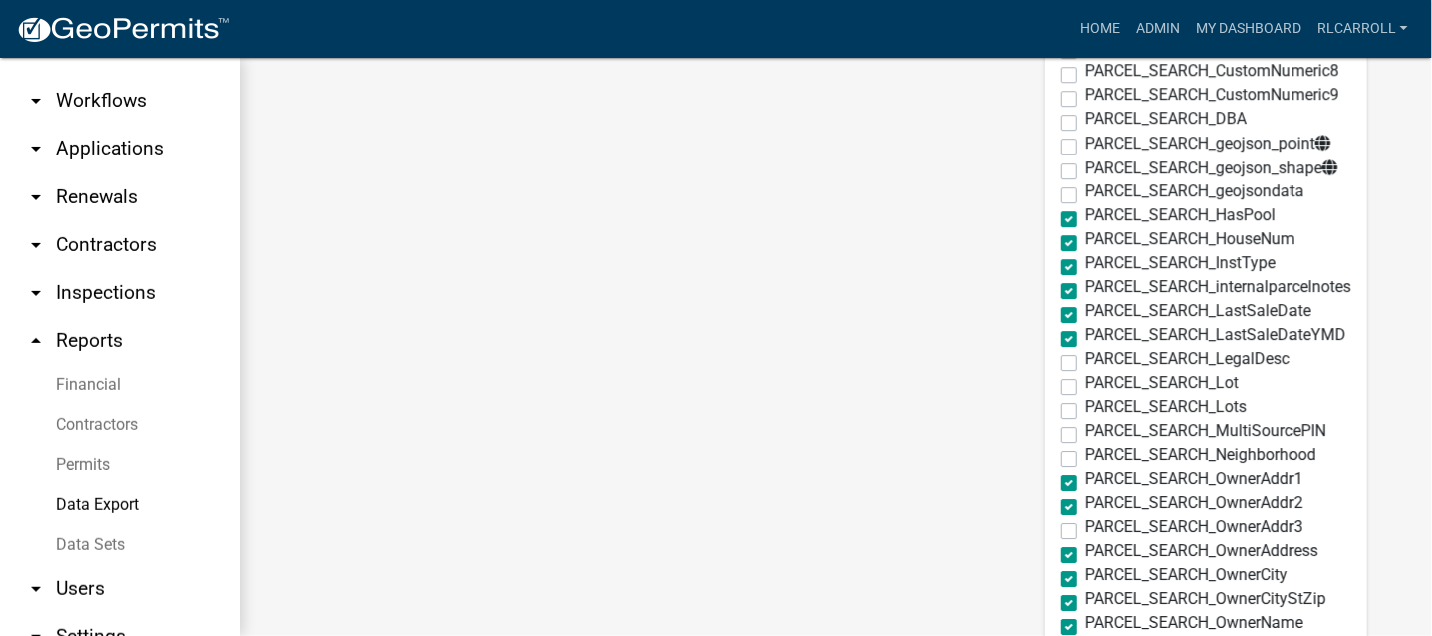 click on "PARCEL_SEARCH_HasPool" at bounding box center (1180, 215) 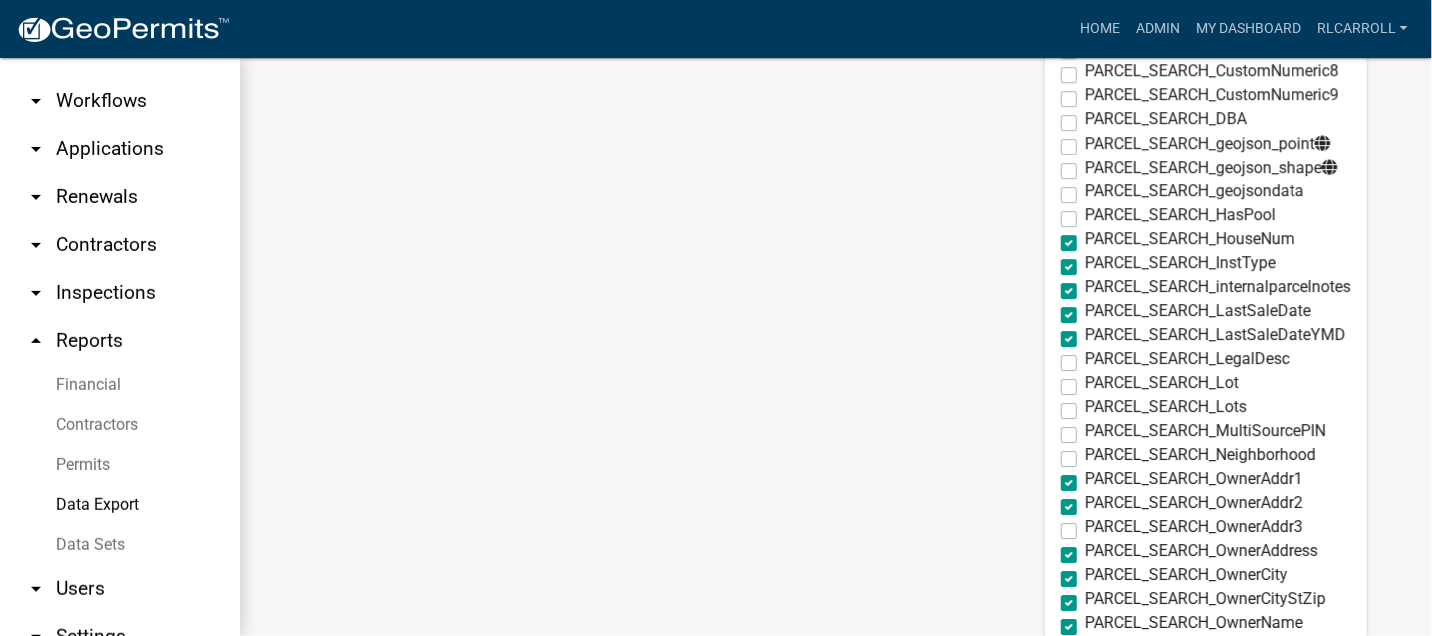 click on "PARCEL_SEARCH_HouseNum" at bounding box center (1190, 239) 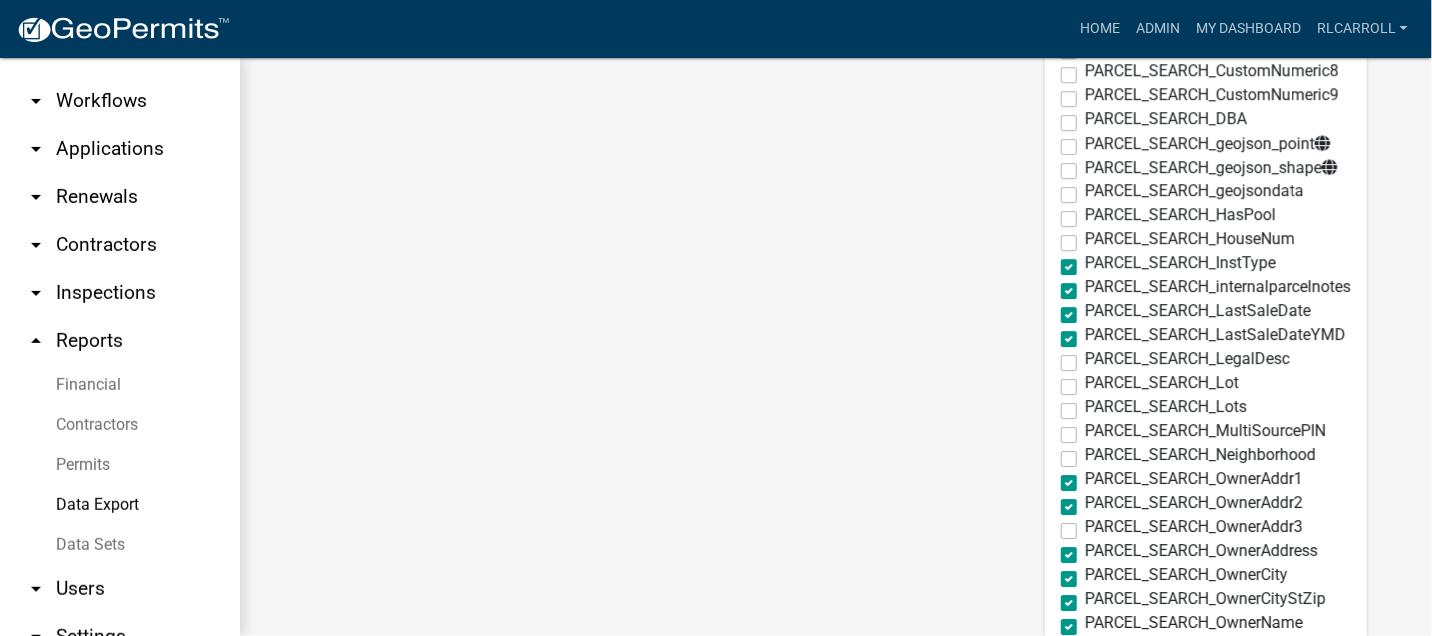 click on "PARCEL_SEARCH_InstType" at bounding box center [1180, 263] 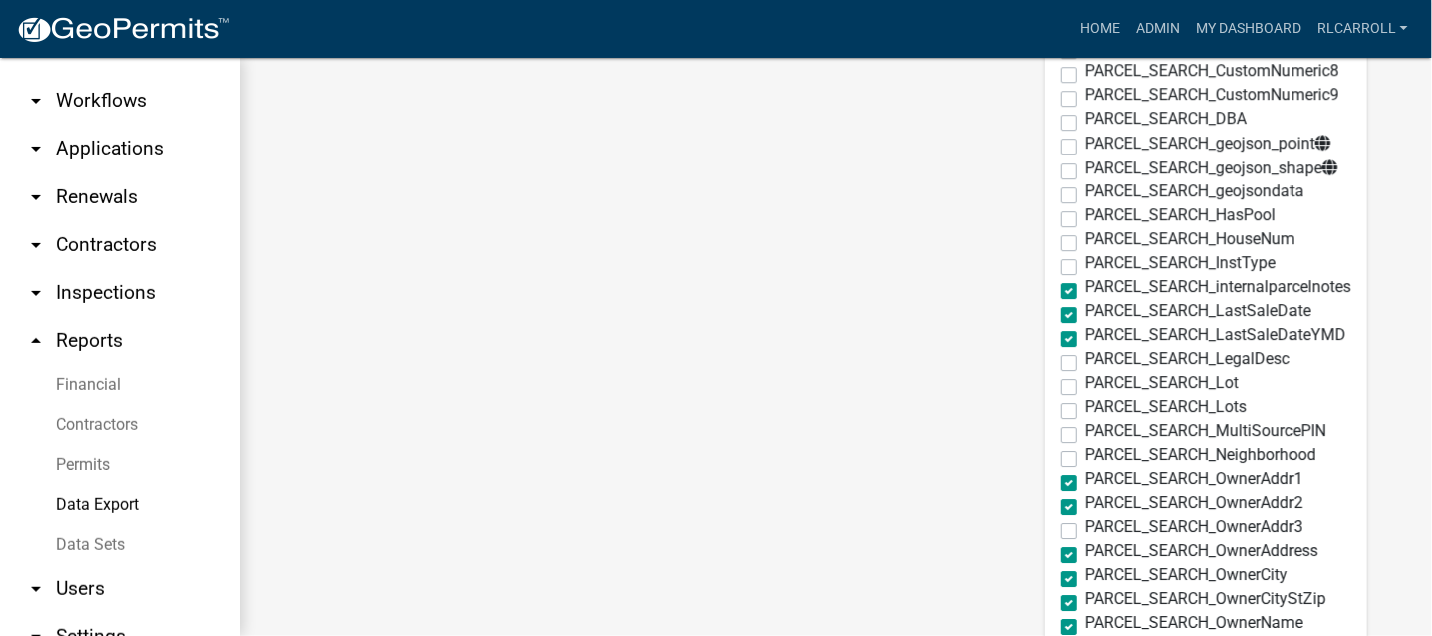 click on "PARCEL_SEARCH_internalparcelnotes" at bounding box center [1218, 287] 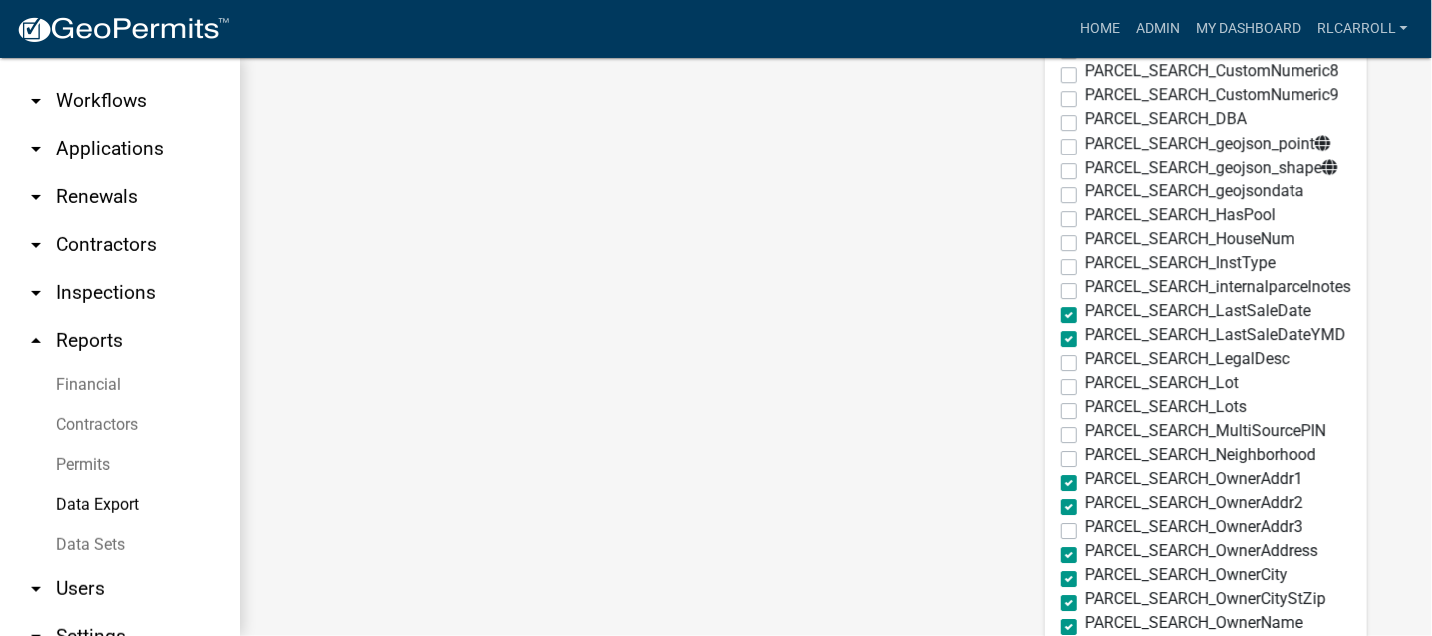 drag, startPoint x: 1046, startPoint y: 310, endPoint x: 1046, endPoint y: 330, distance: 20 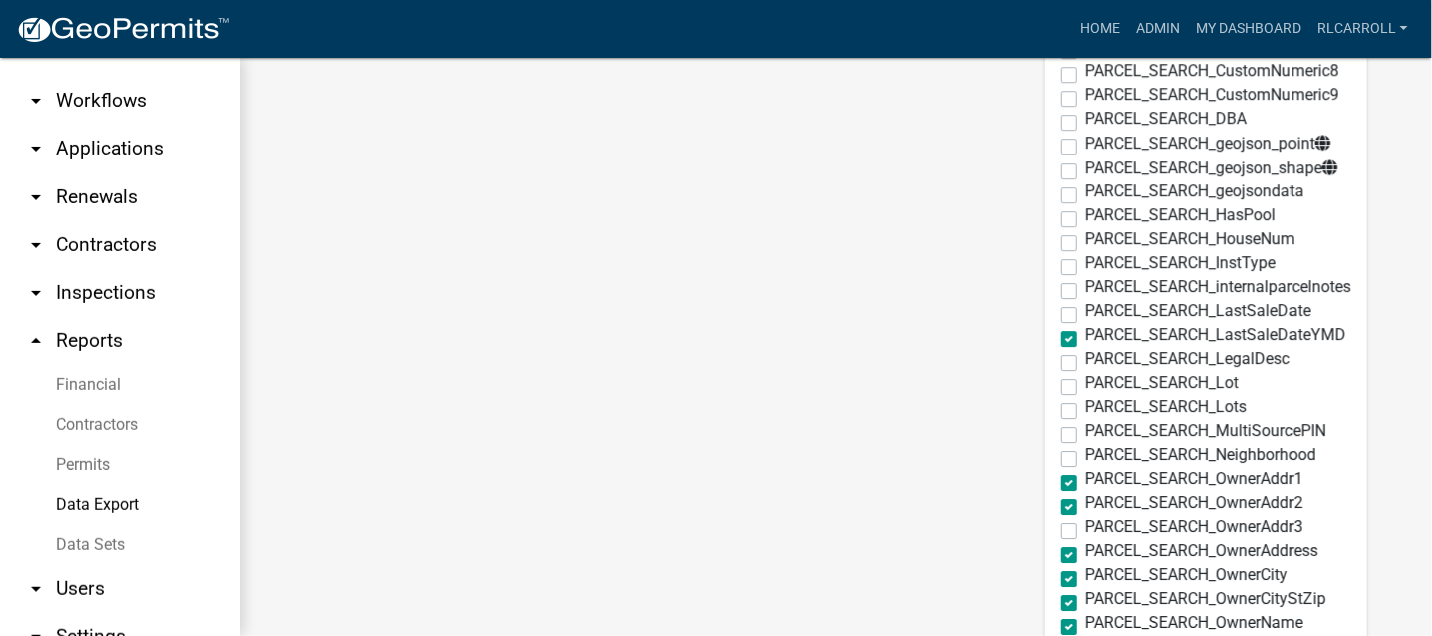 click on "PARCEL_SEARCH_LastSaleDateYMD" at bounding box center [1215, 335] 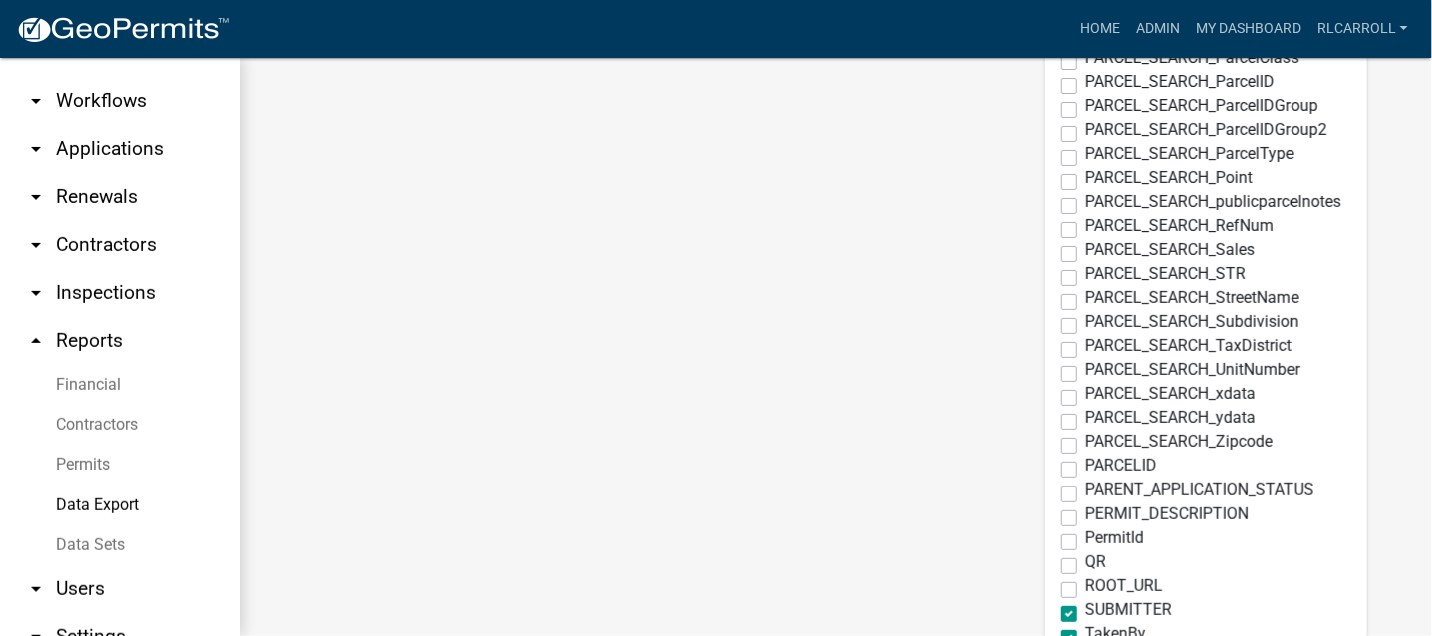 scroll, scrollTop: 2872, scrollLeft: 0, axis: vertical 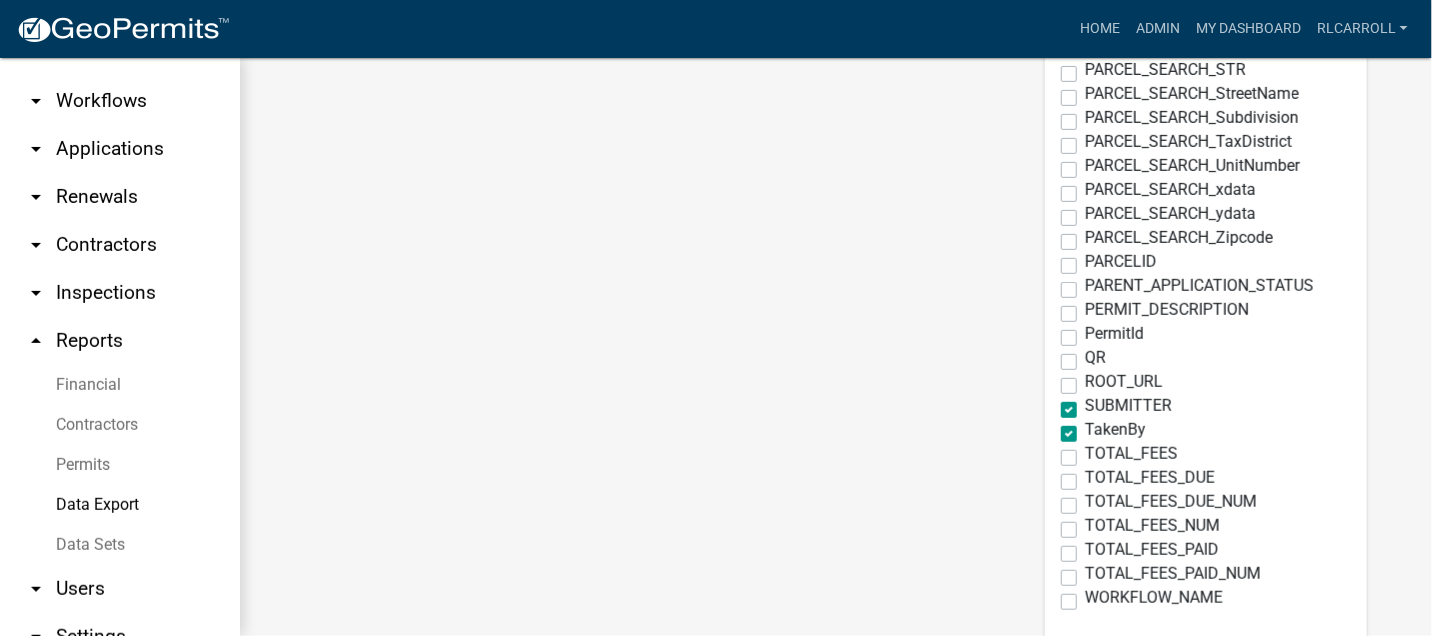 click on "SUBMITTER" at bounding box center (1128, 406) 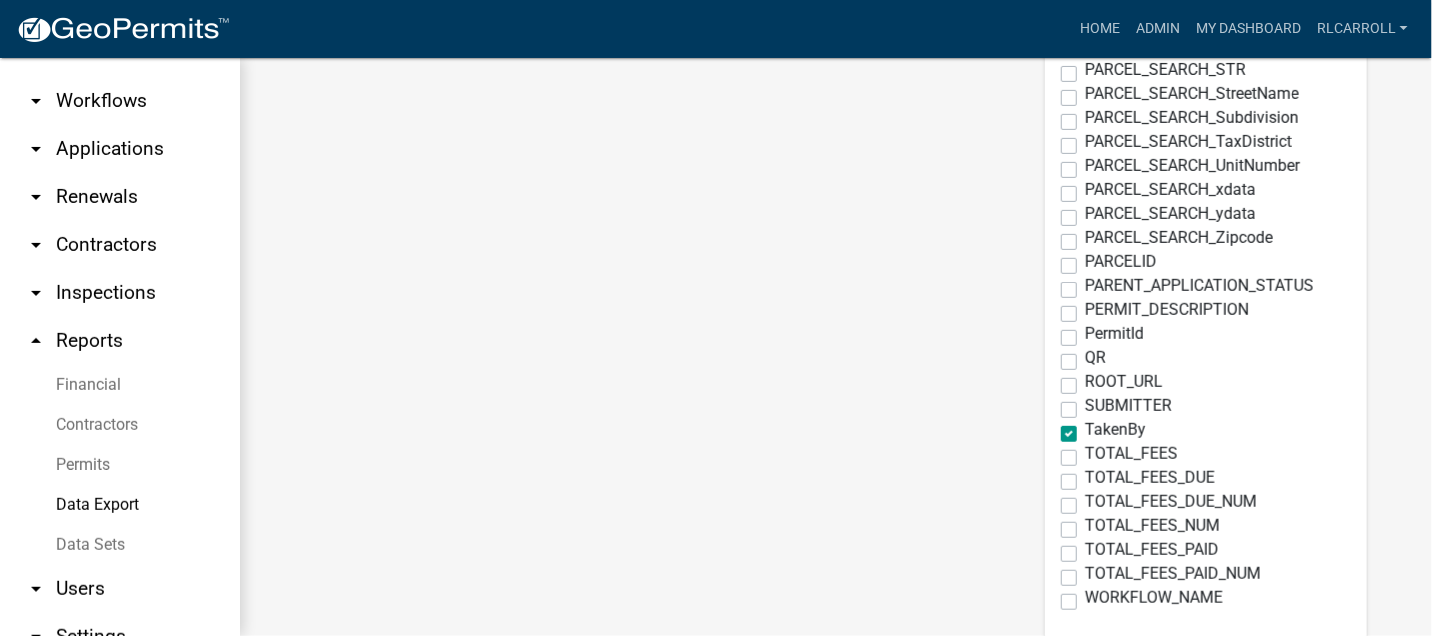 drag, startPoint x: 1042, startPoint y: 430, endPoint x: 1082, endPoint y: 430, distance: 40 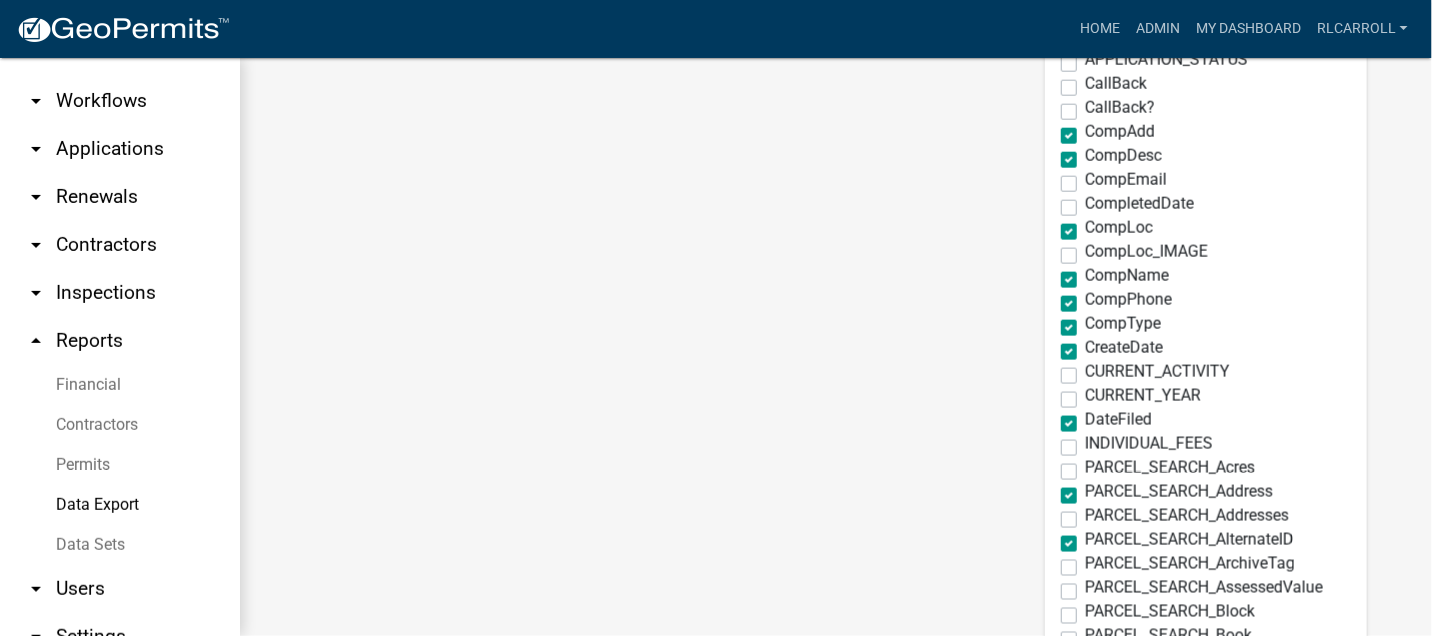 scroll, scrollTop: 539, scrollLeft: 0, axis: vertical 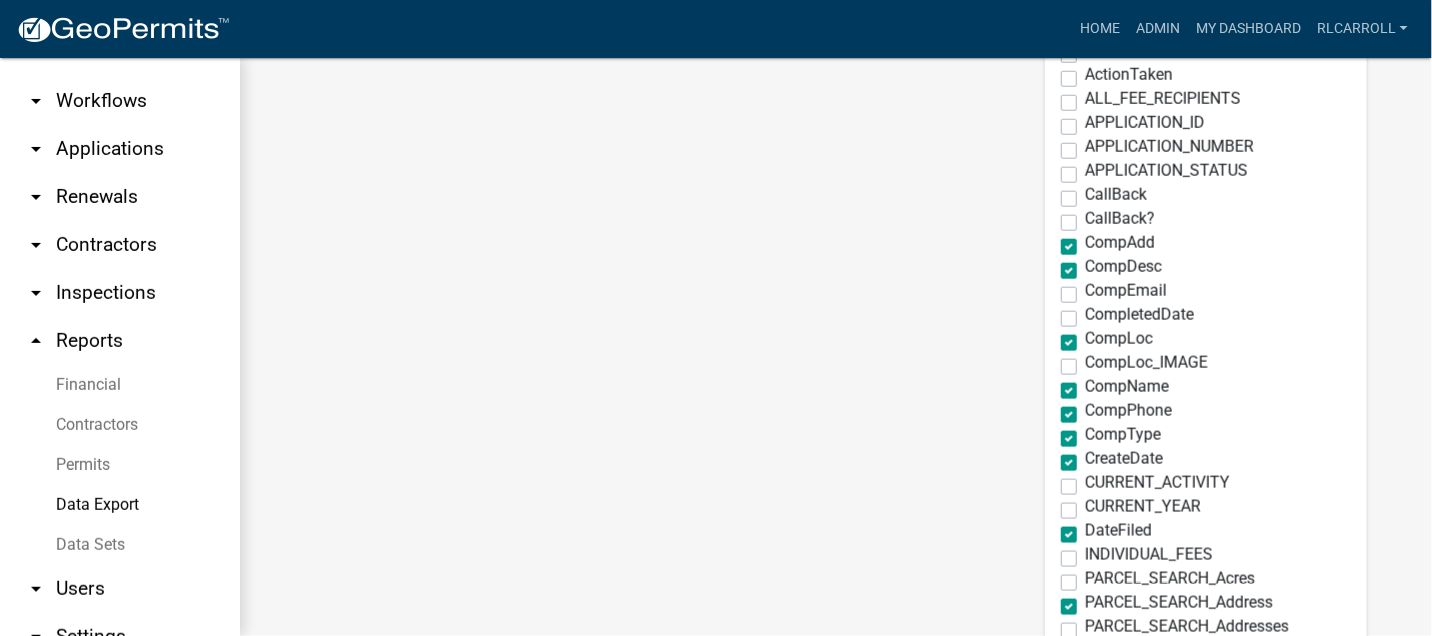 click on "CompEmail" at bounding box center [1126, 291] 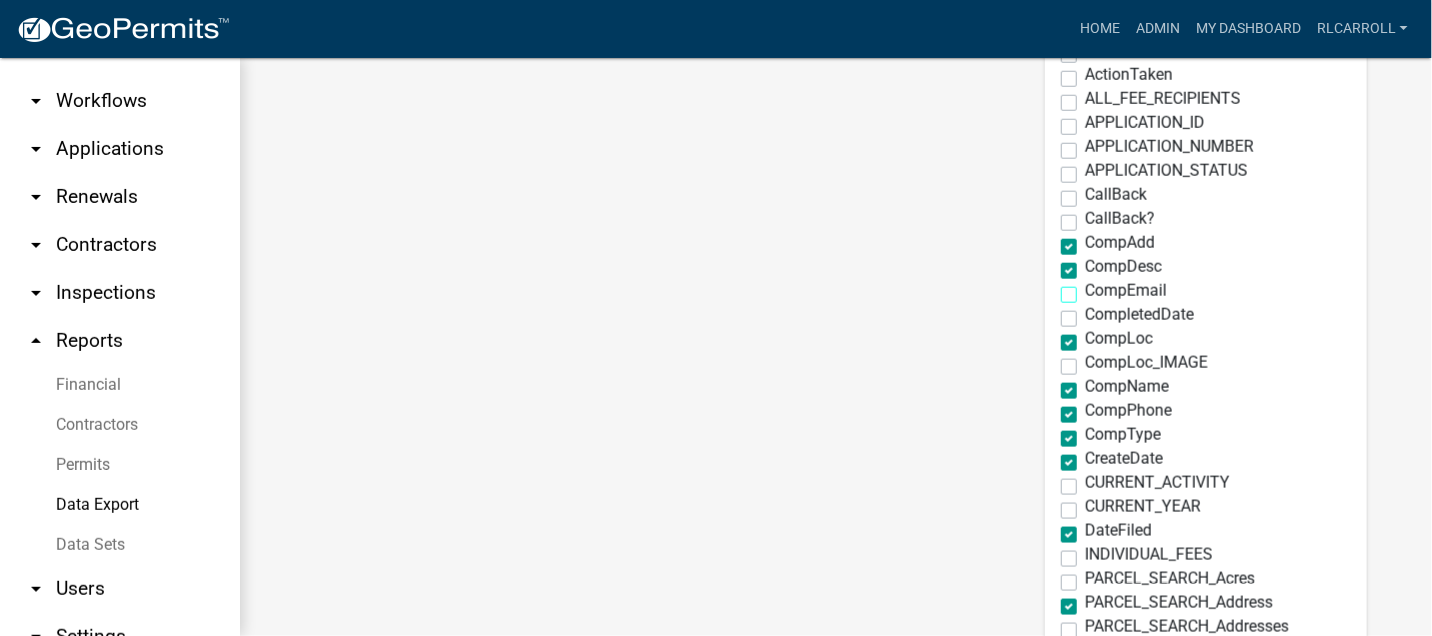 click on "CompEmail" at bounding box center [1091, 289] 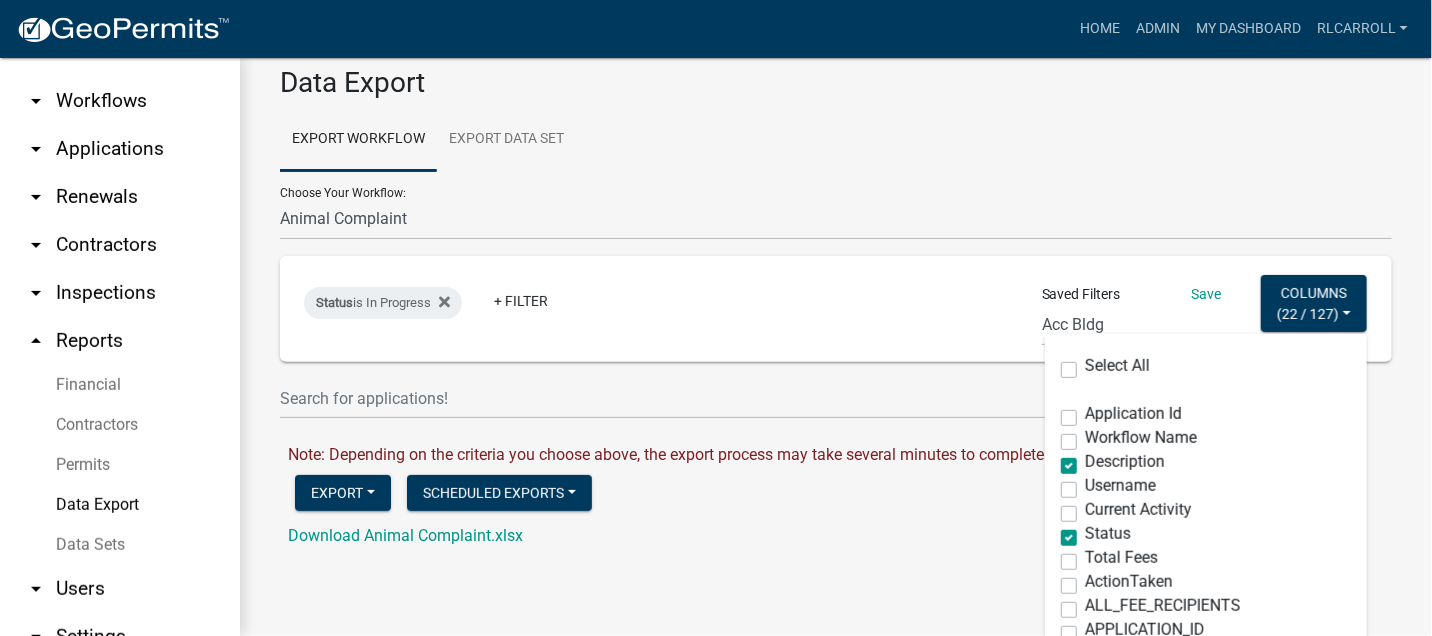 scroll, scrollTop: 0, scrollLeft: 0, axis: both 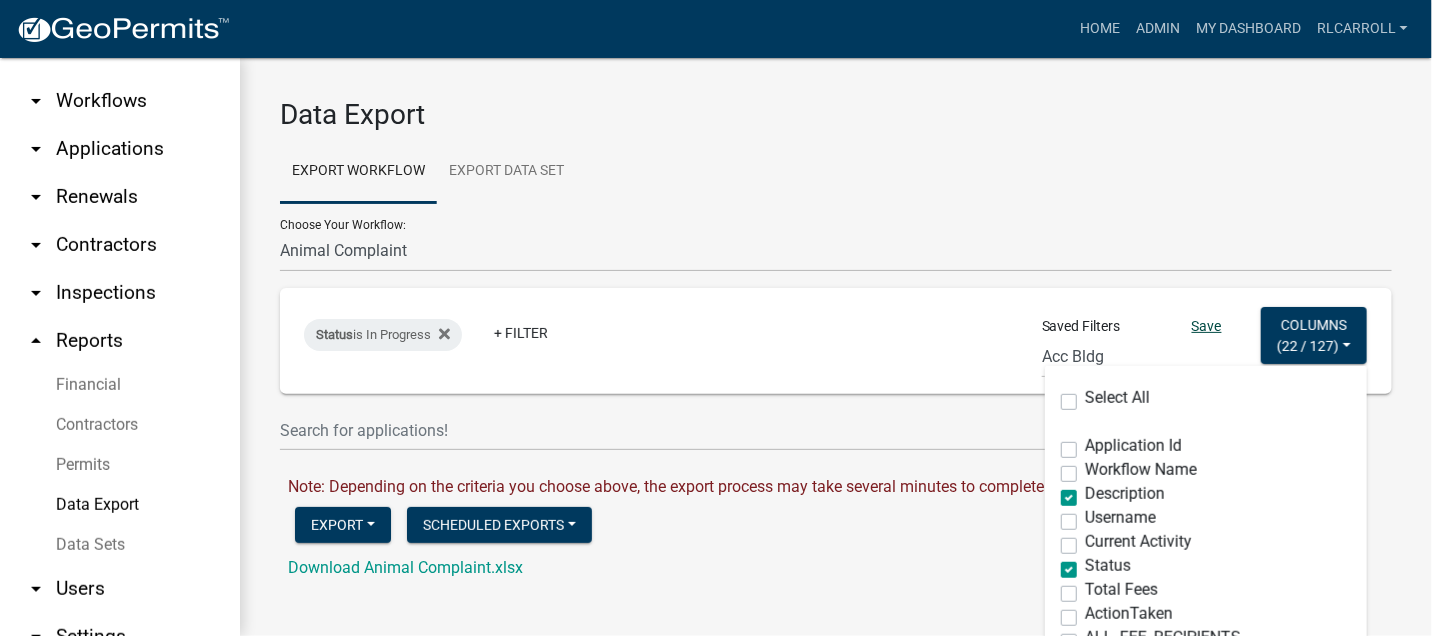 click on "Save" at bounding box center [1207, 326] 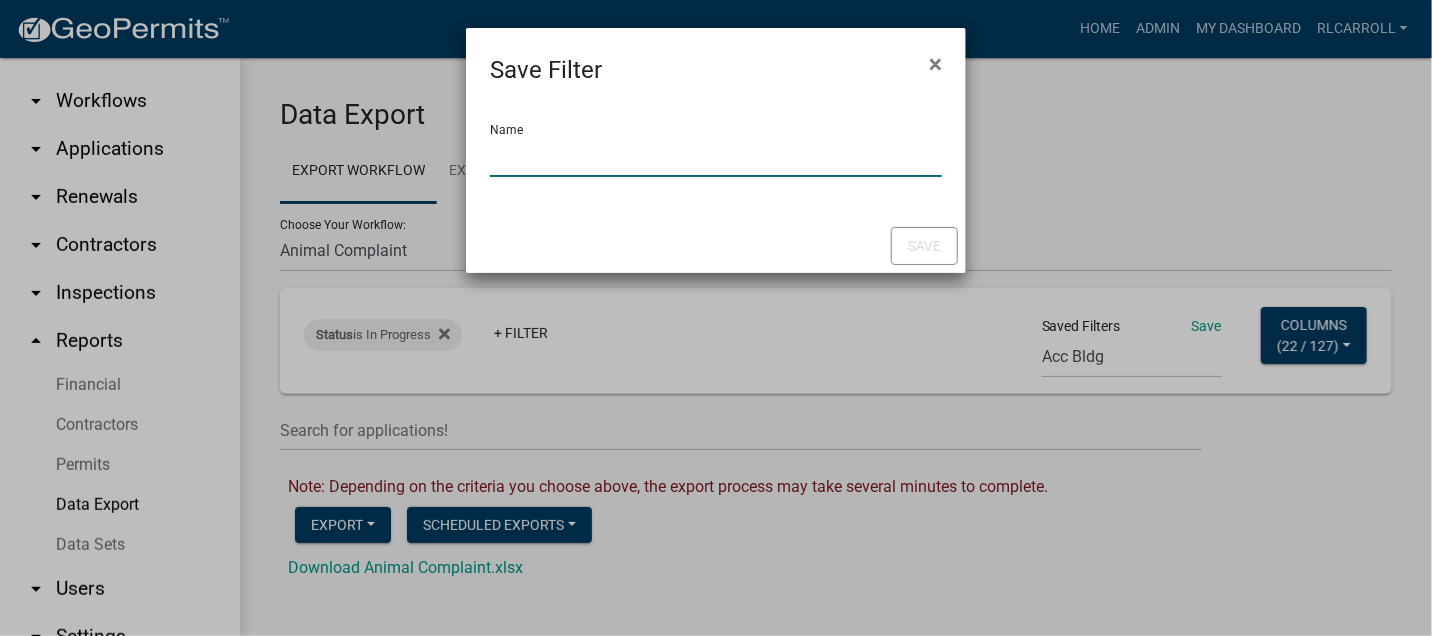 click on "Name" at bounding box center (716, 156) 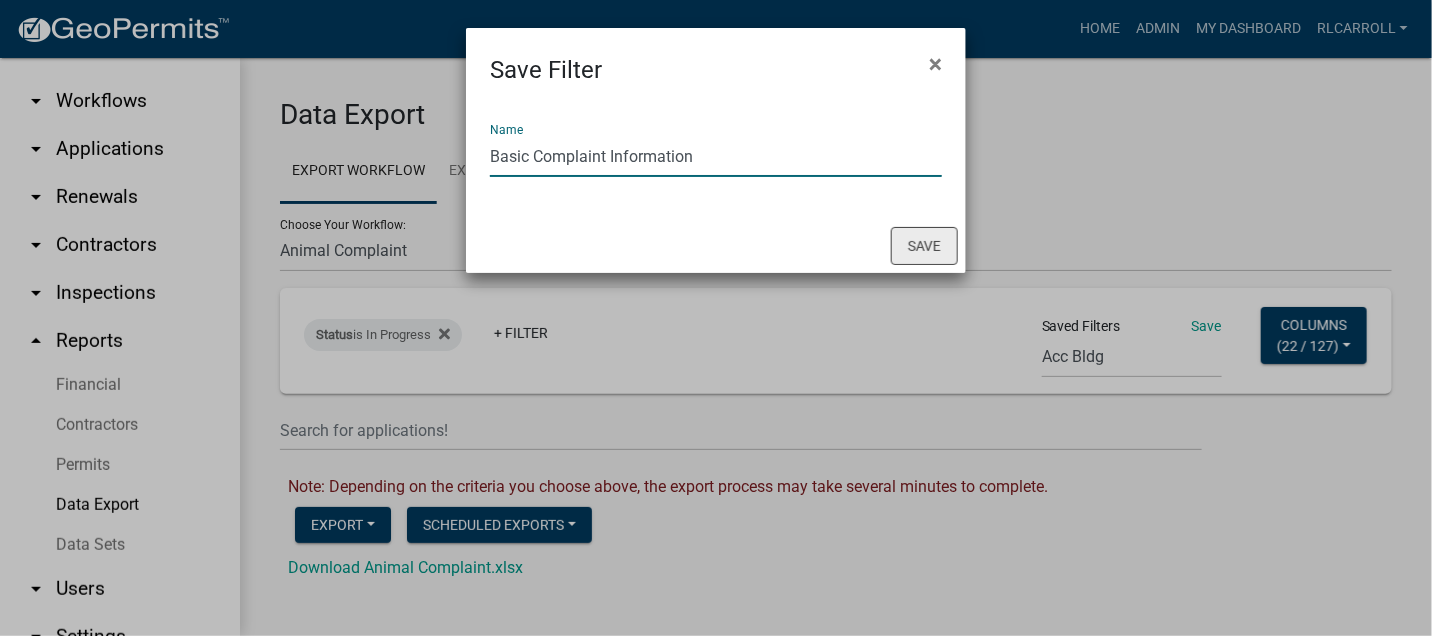 type on "Basic Complaint Information" 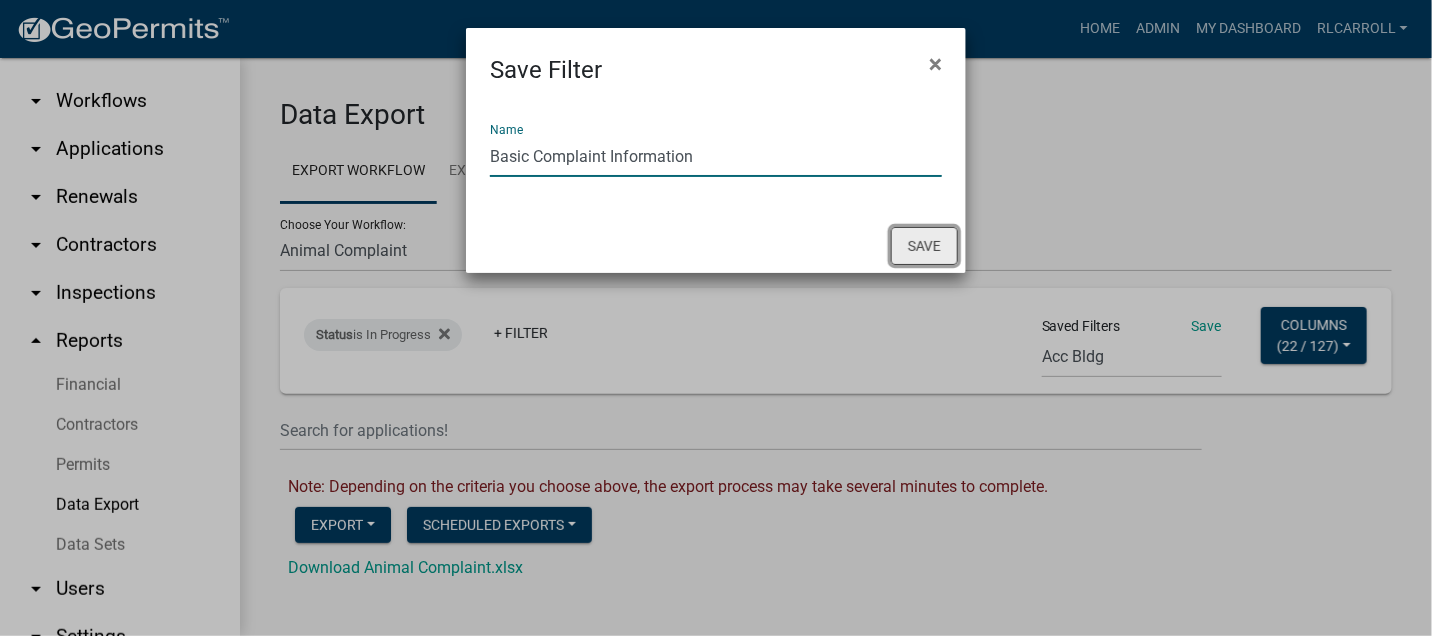 click on "Save" 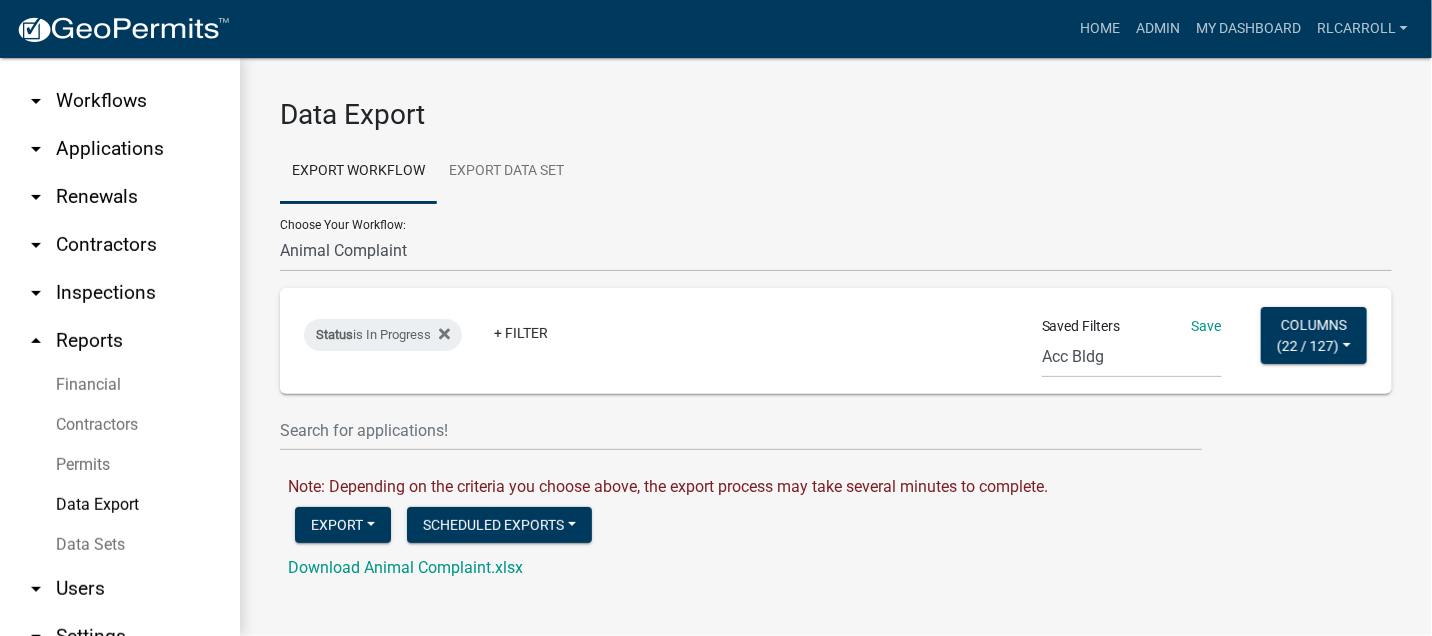 select on "59: 5dd7faec-44fe-4dd3-b4af-f07158e4f772" 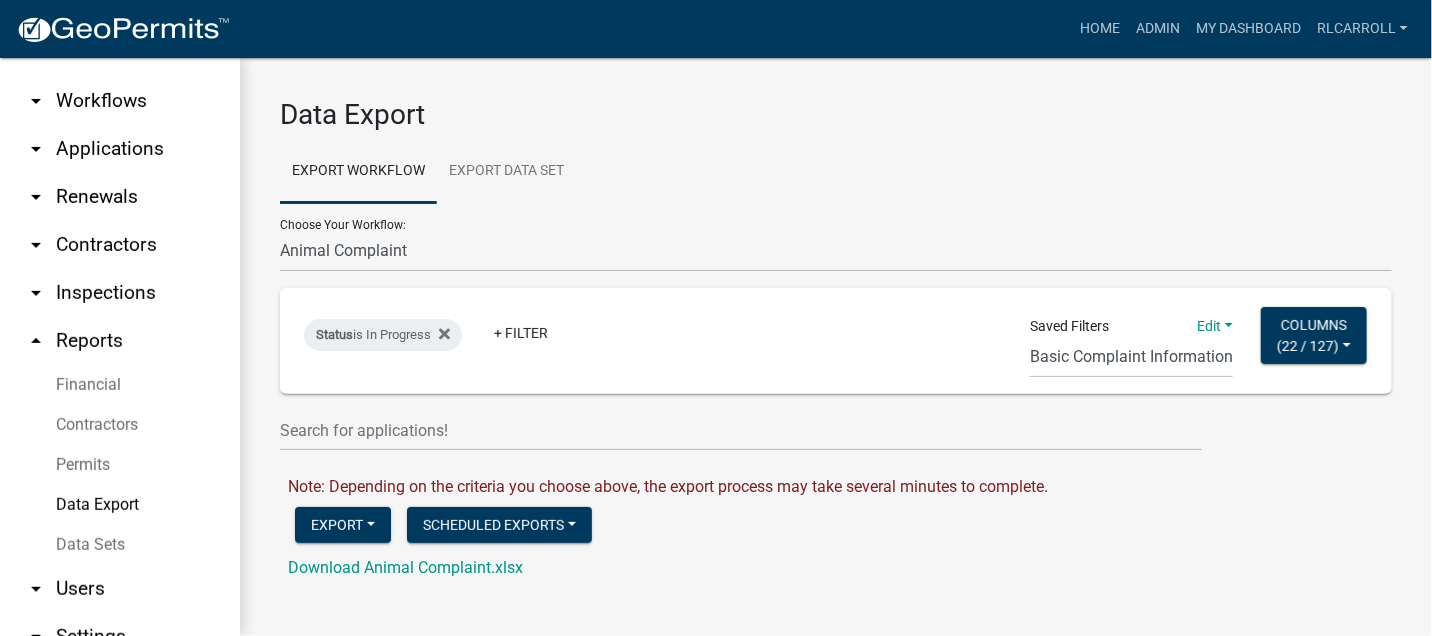 scroll, scrollTop: 1, scrollLeft: 0, axis: vertical 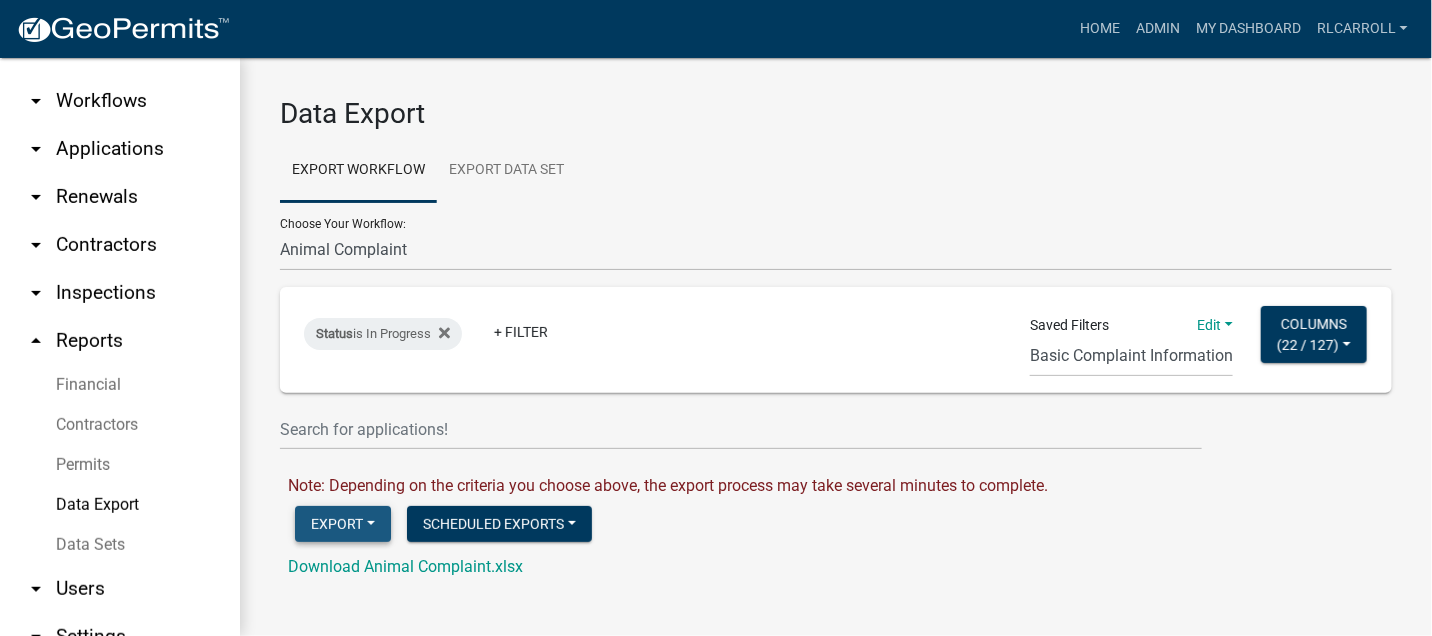 click on "Export" at bounding box center (343, 524) 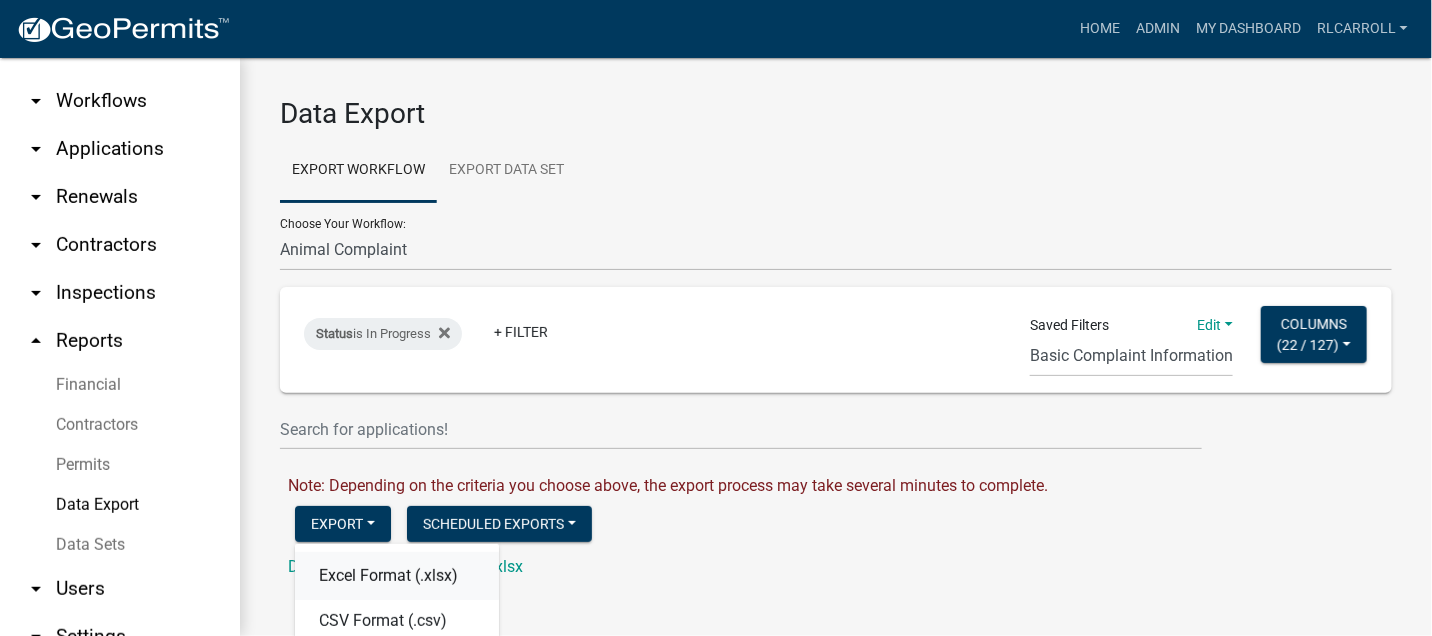 click on "Excel Format (.xlsx)" 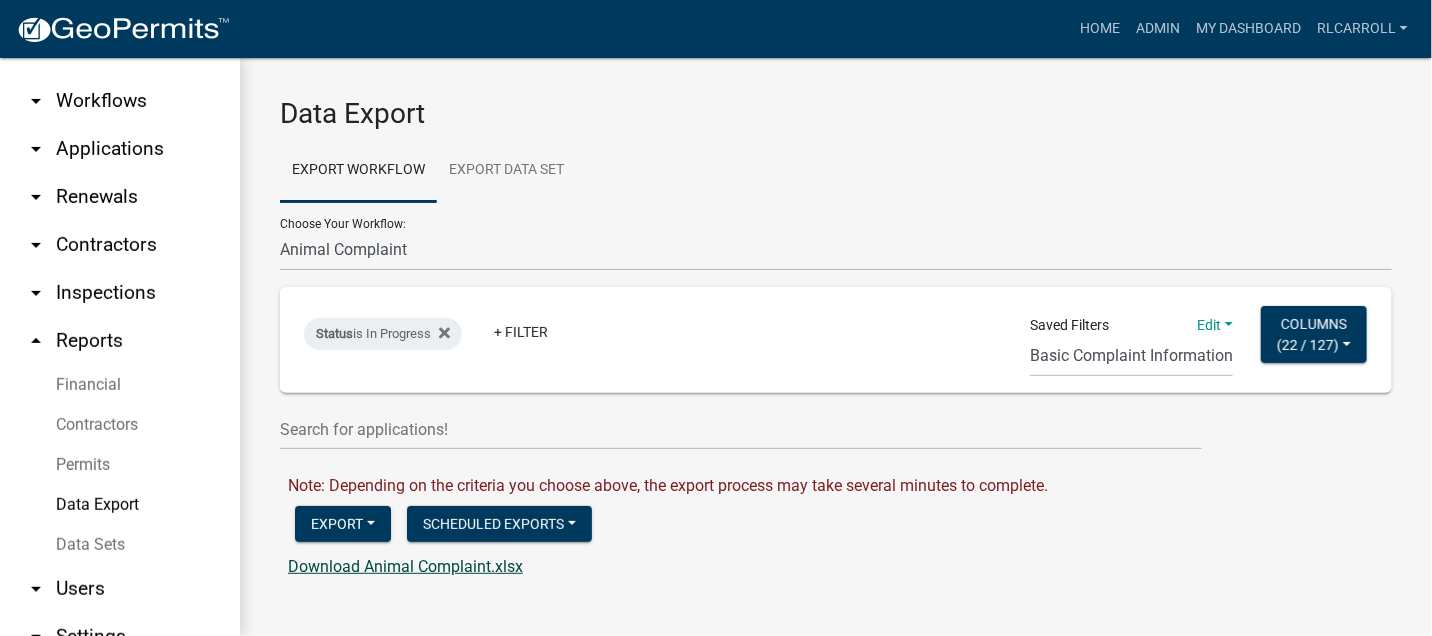 click on "Download Animal Complaint.xlsx" 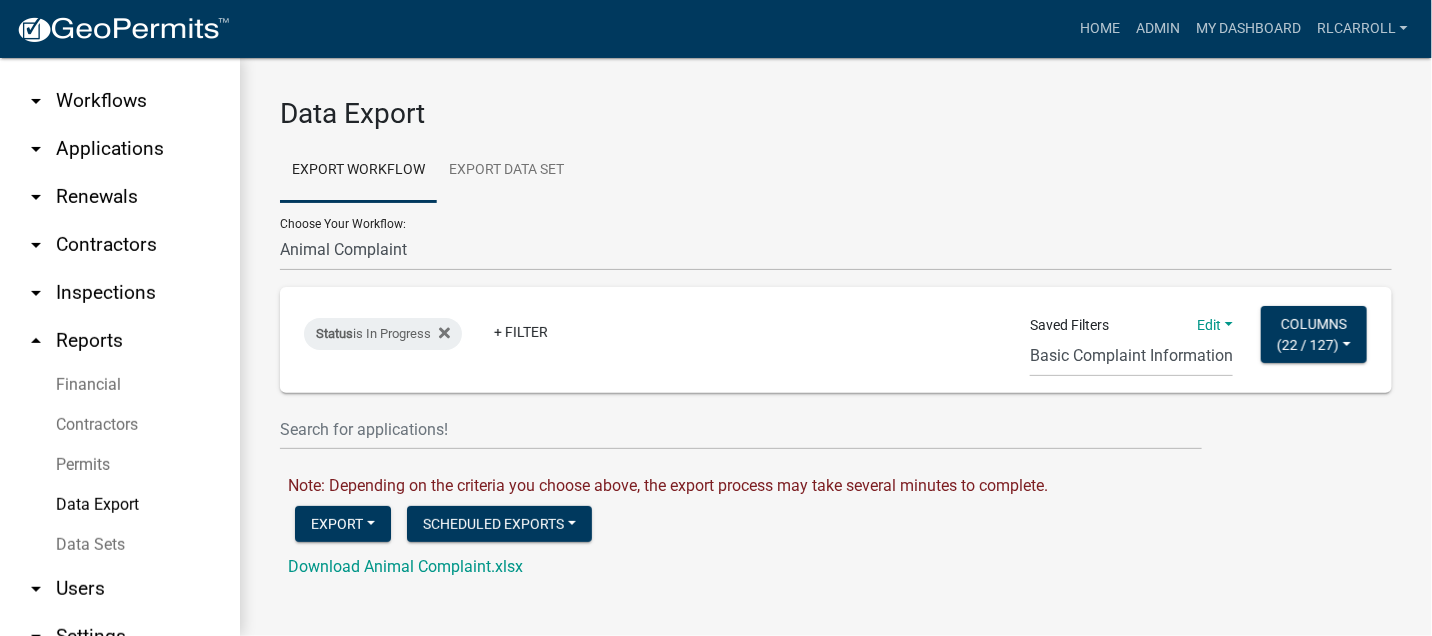 click on "arrow_drop_down   Applications" at bounding box center [120, 149] 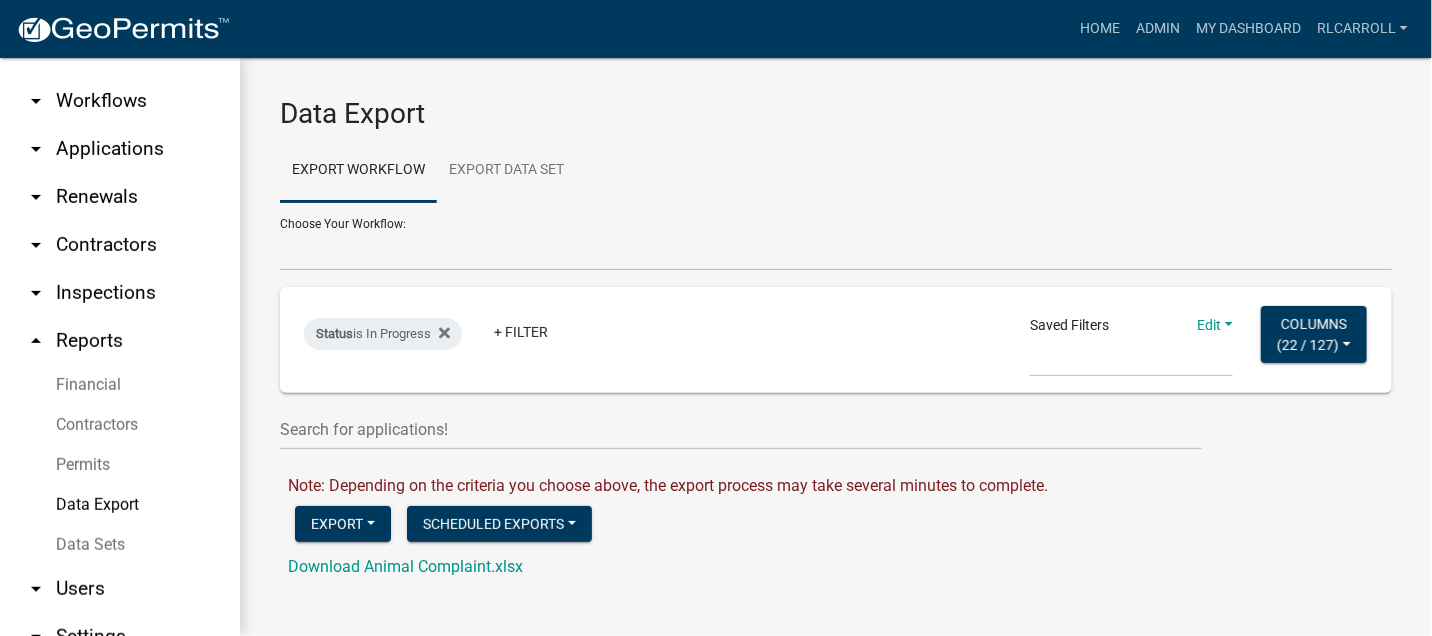 scroll, scrollTop: 0, scrollLeft: 0, axis: both 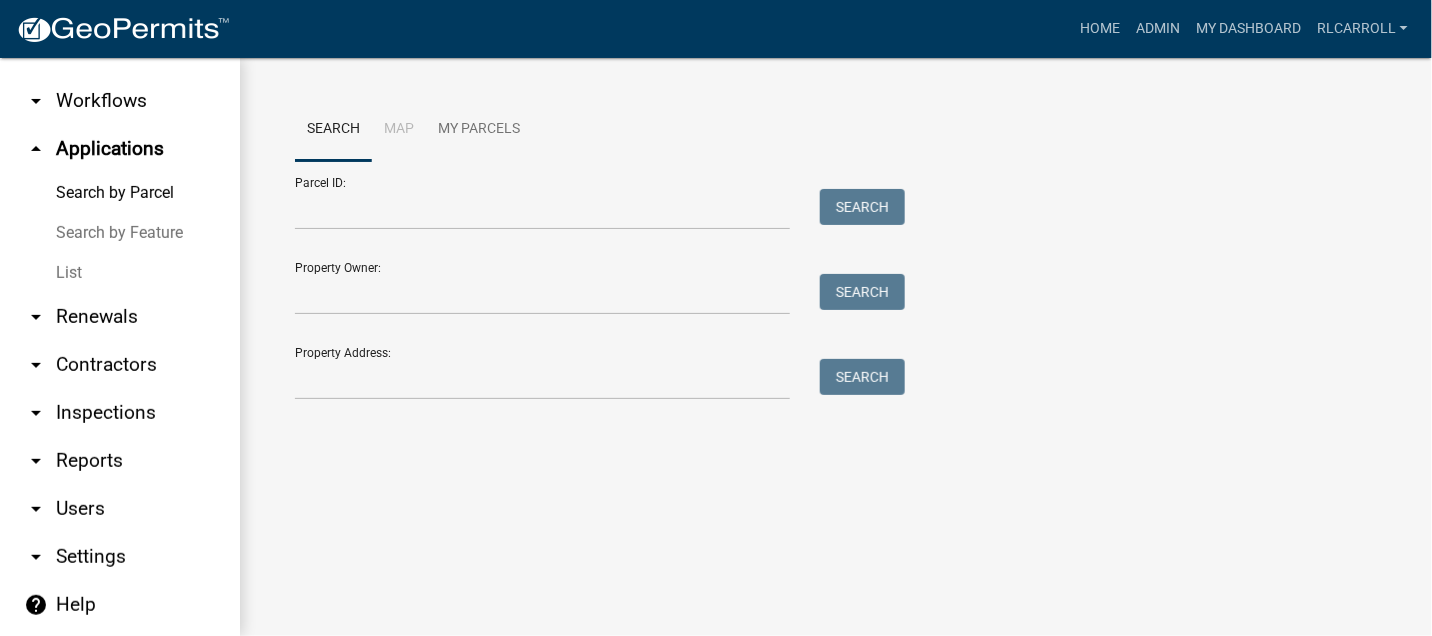 click on "List" at bounding box center (120, 273) 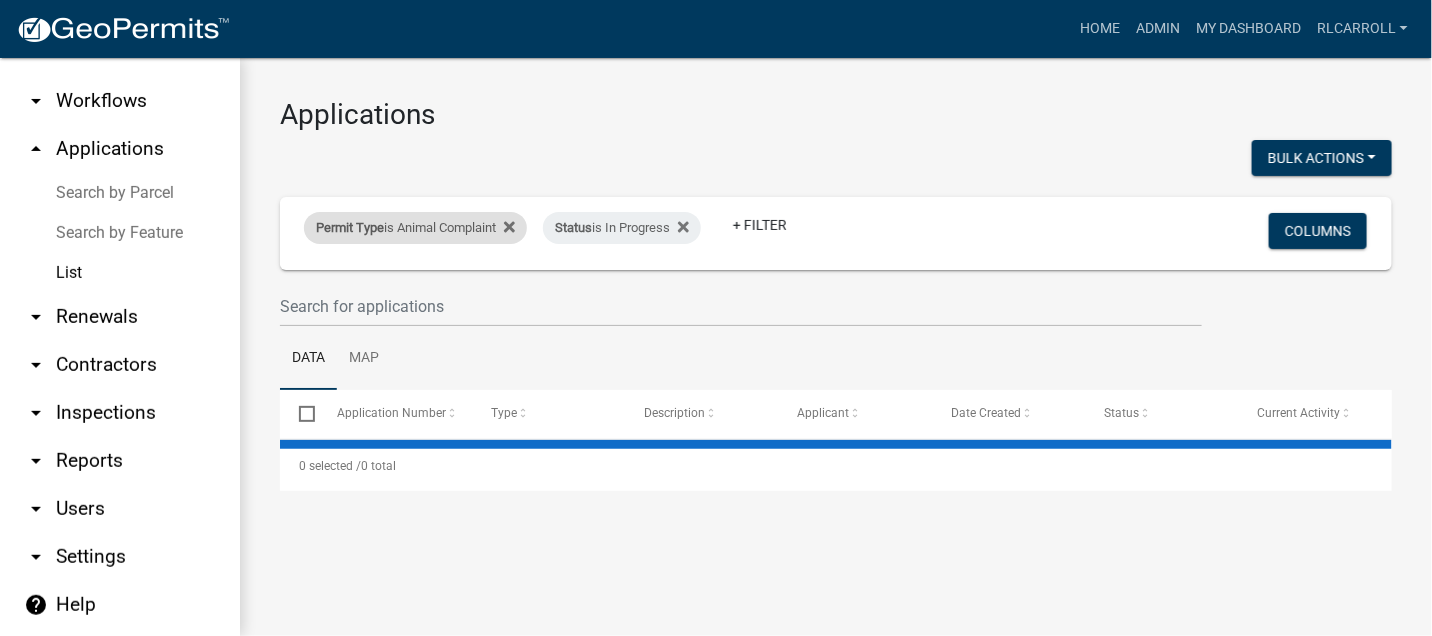 select on "3: 100" 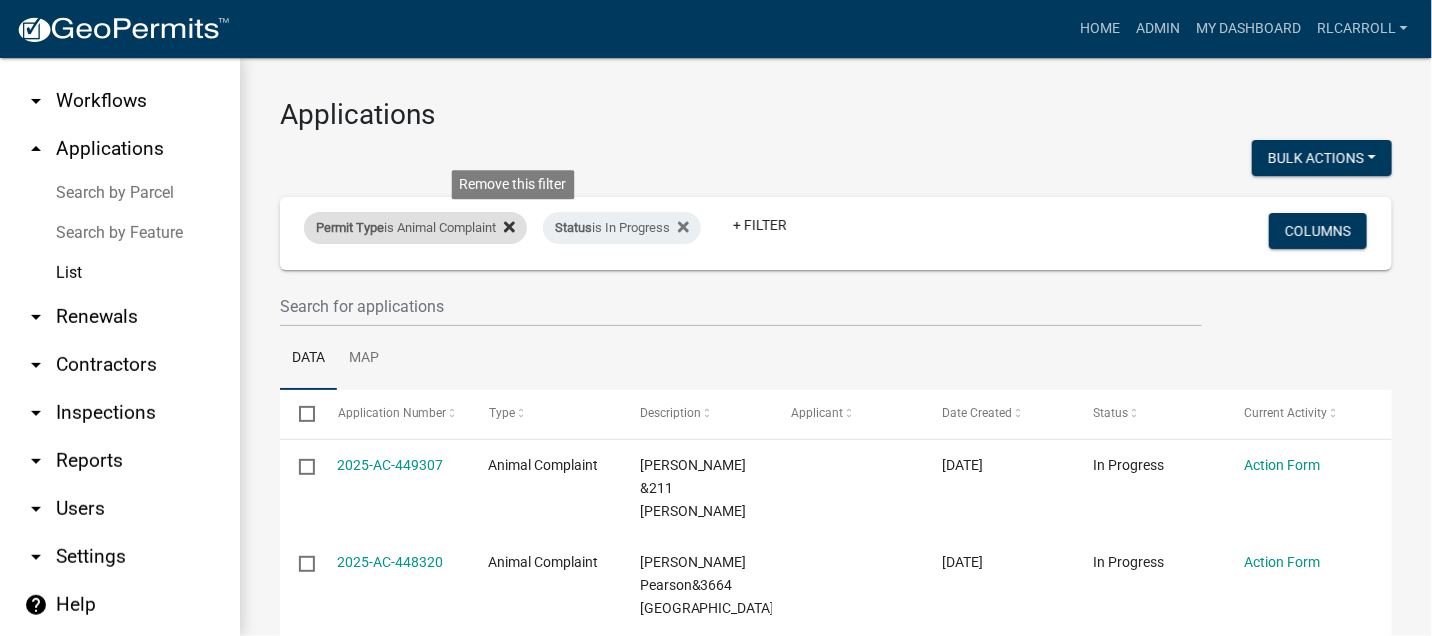 click 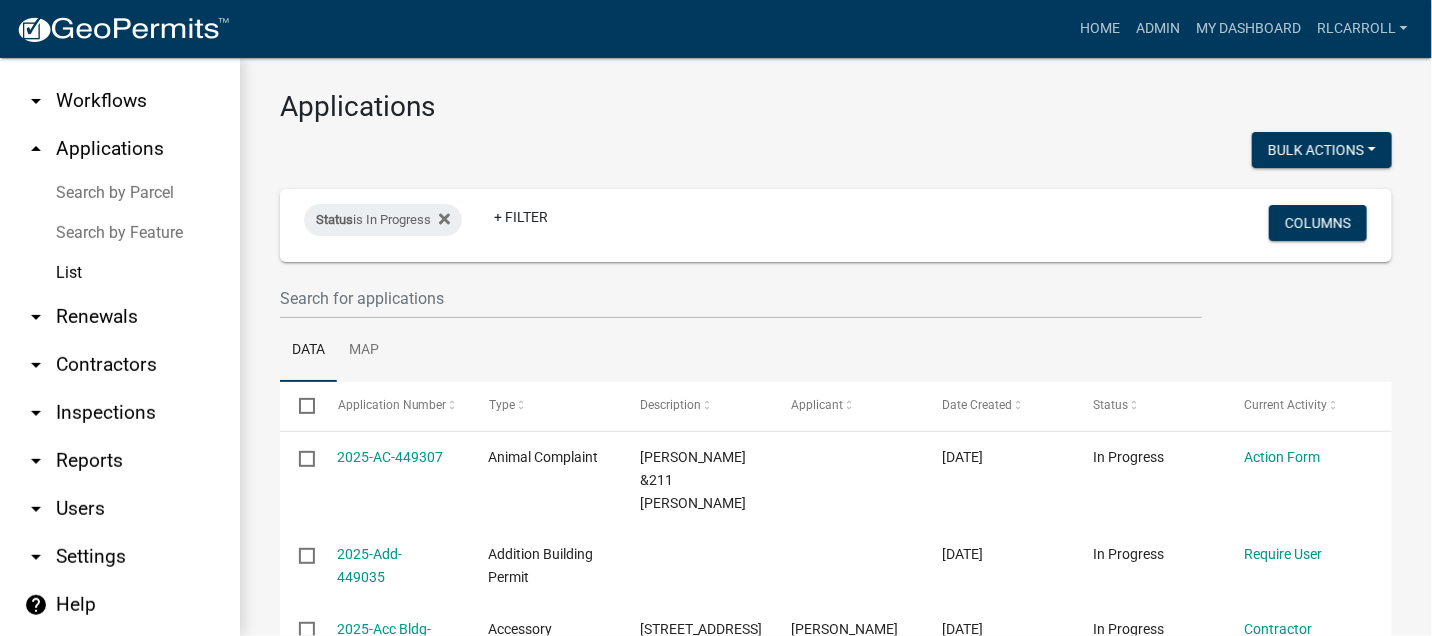 scroll, scrollTop: 0, scrollLeft: 0, axis: both 